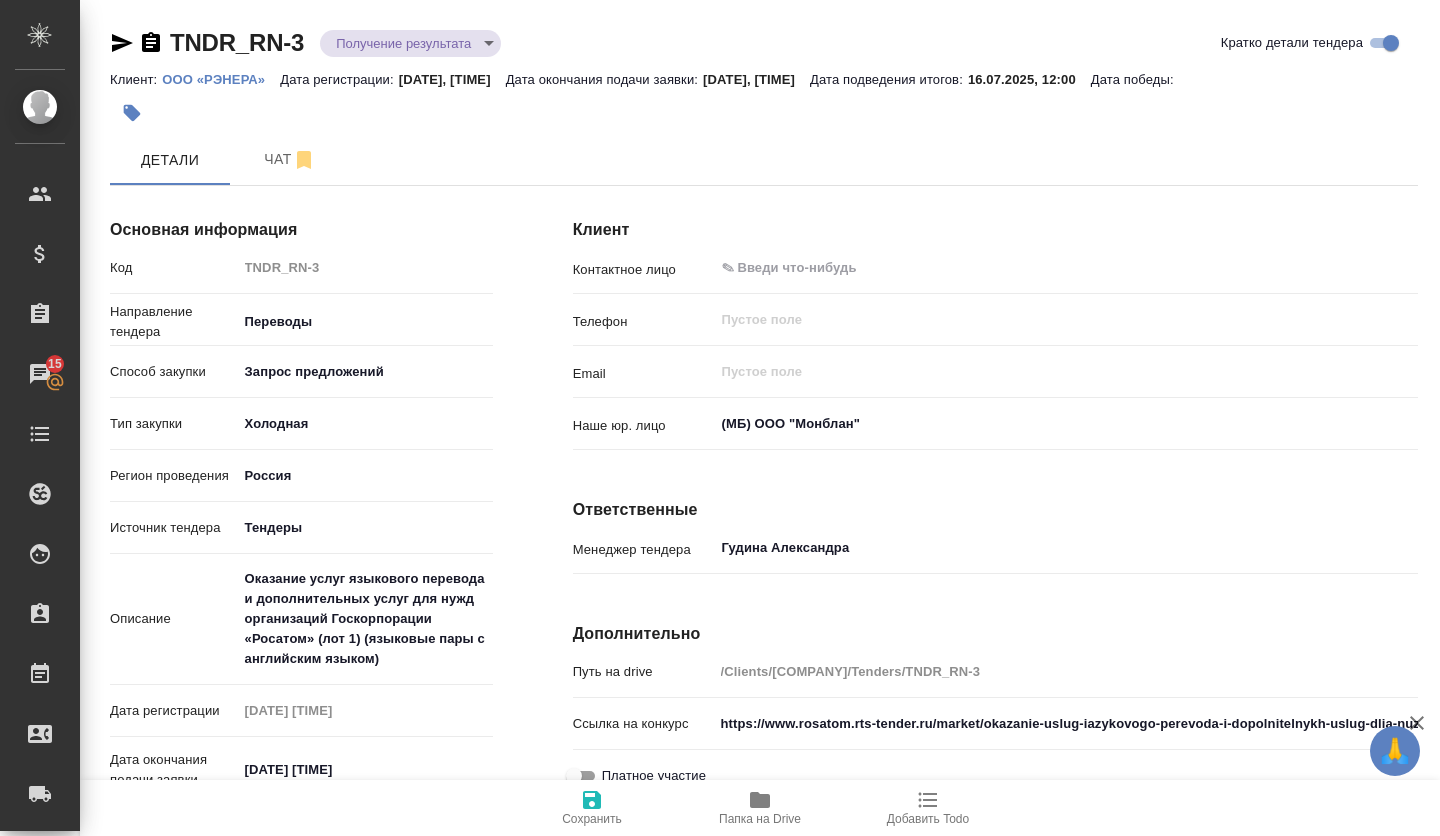 scroll, scrollTop: 0, scrollLeft: 0, axis: both 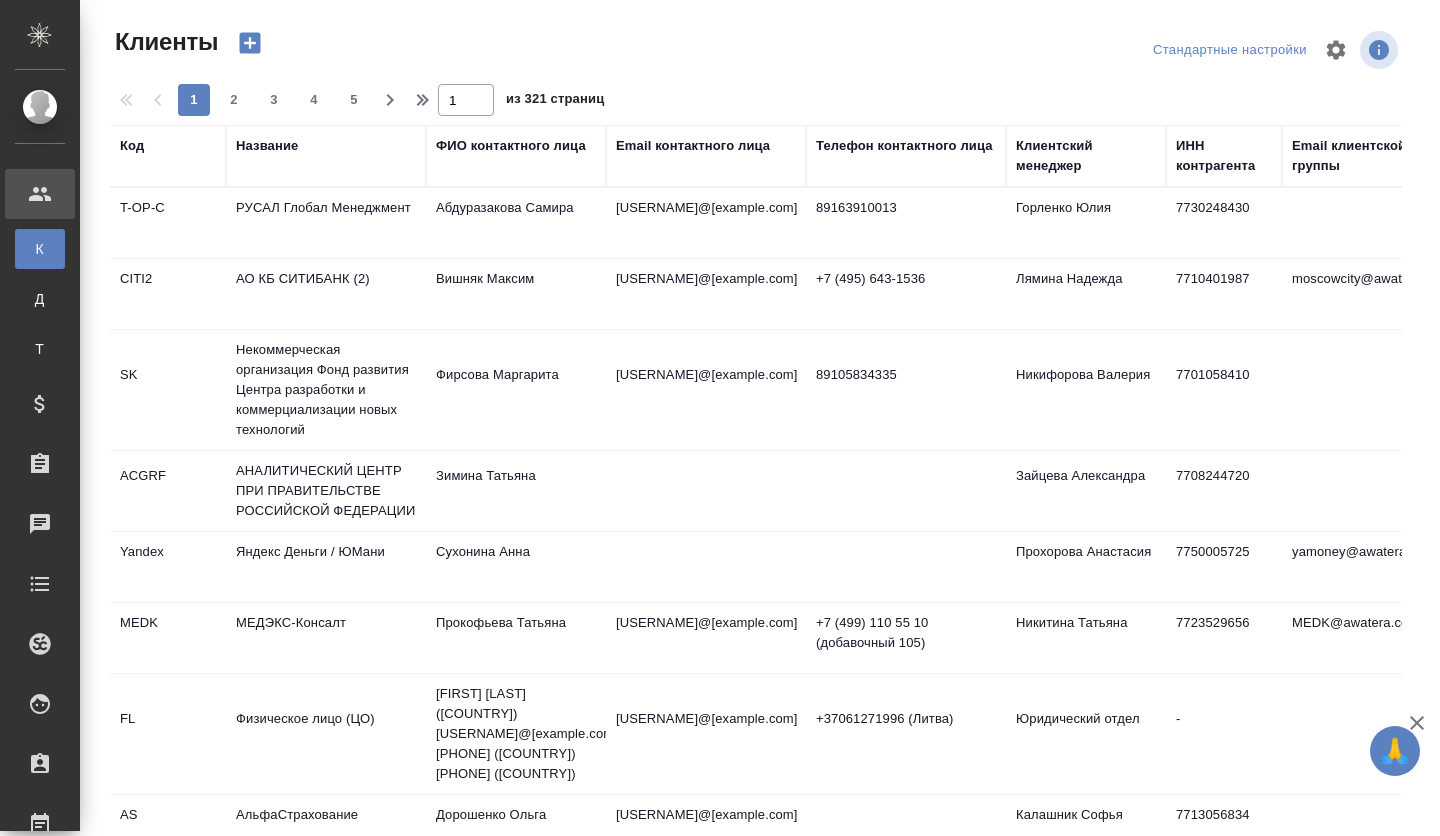 select on "RU" 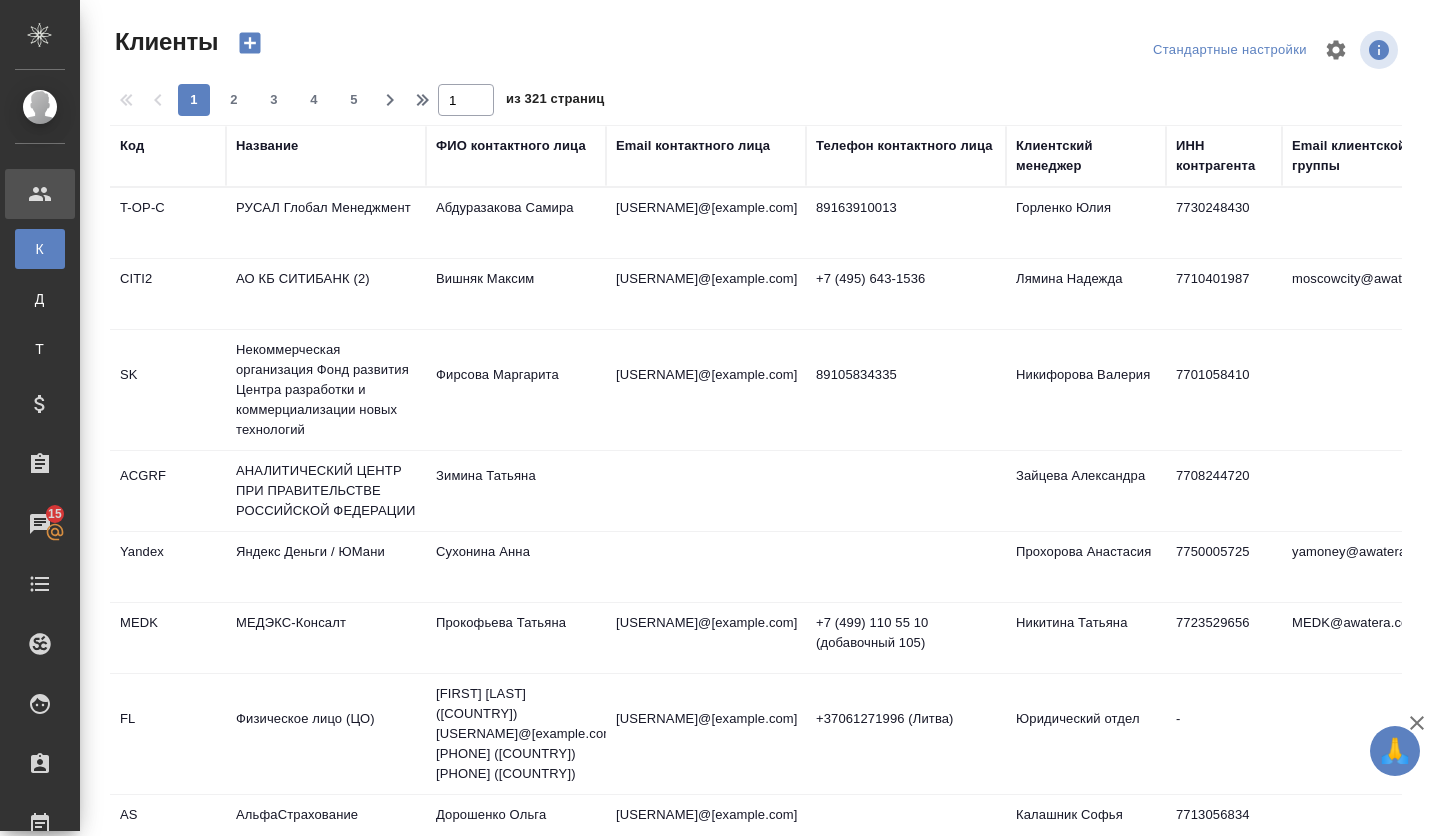 scroll, scrollTop: 0, scrollLeft: 0, axis: both 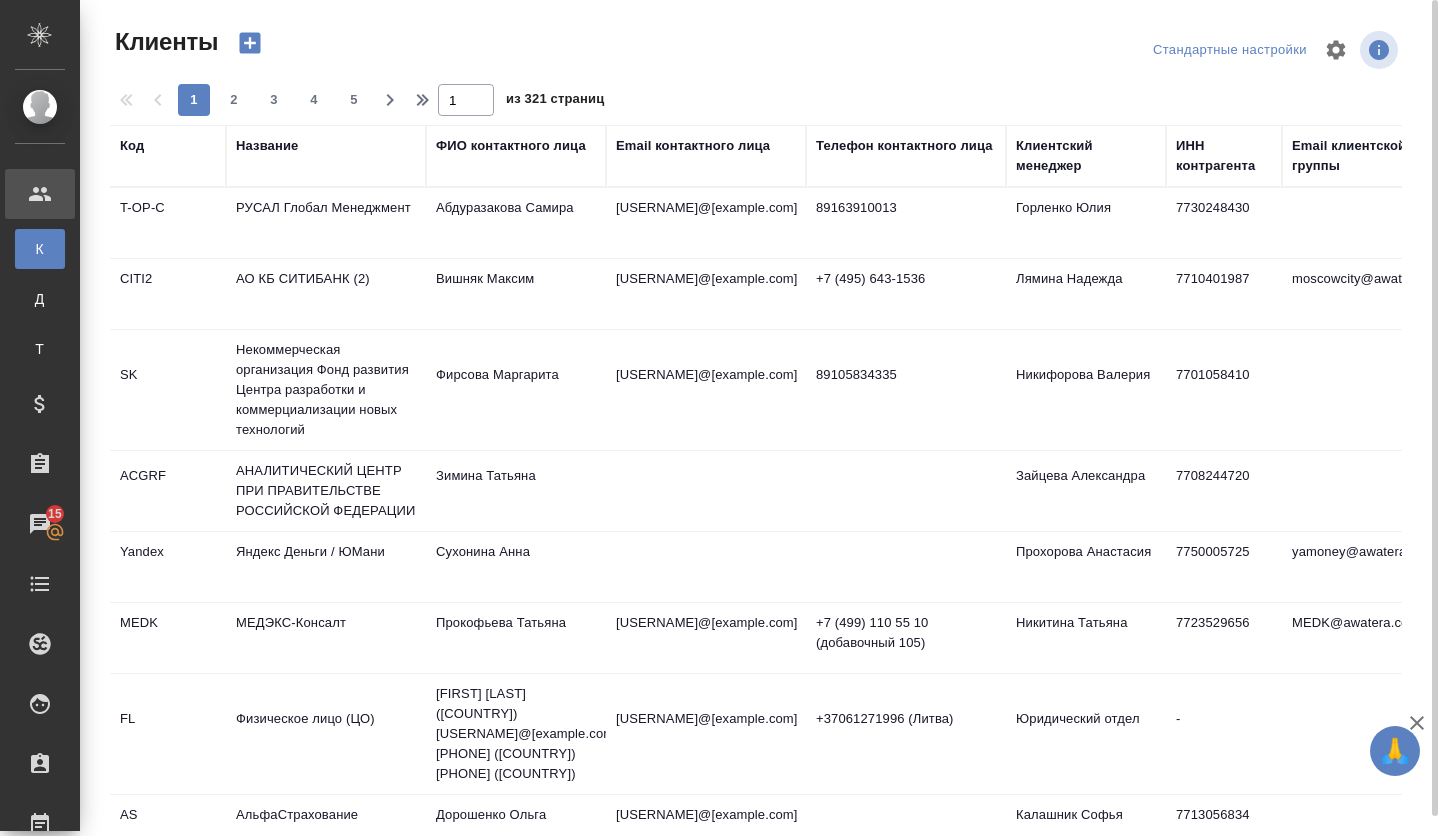 click on "Название" at bounding box center [326, 156] 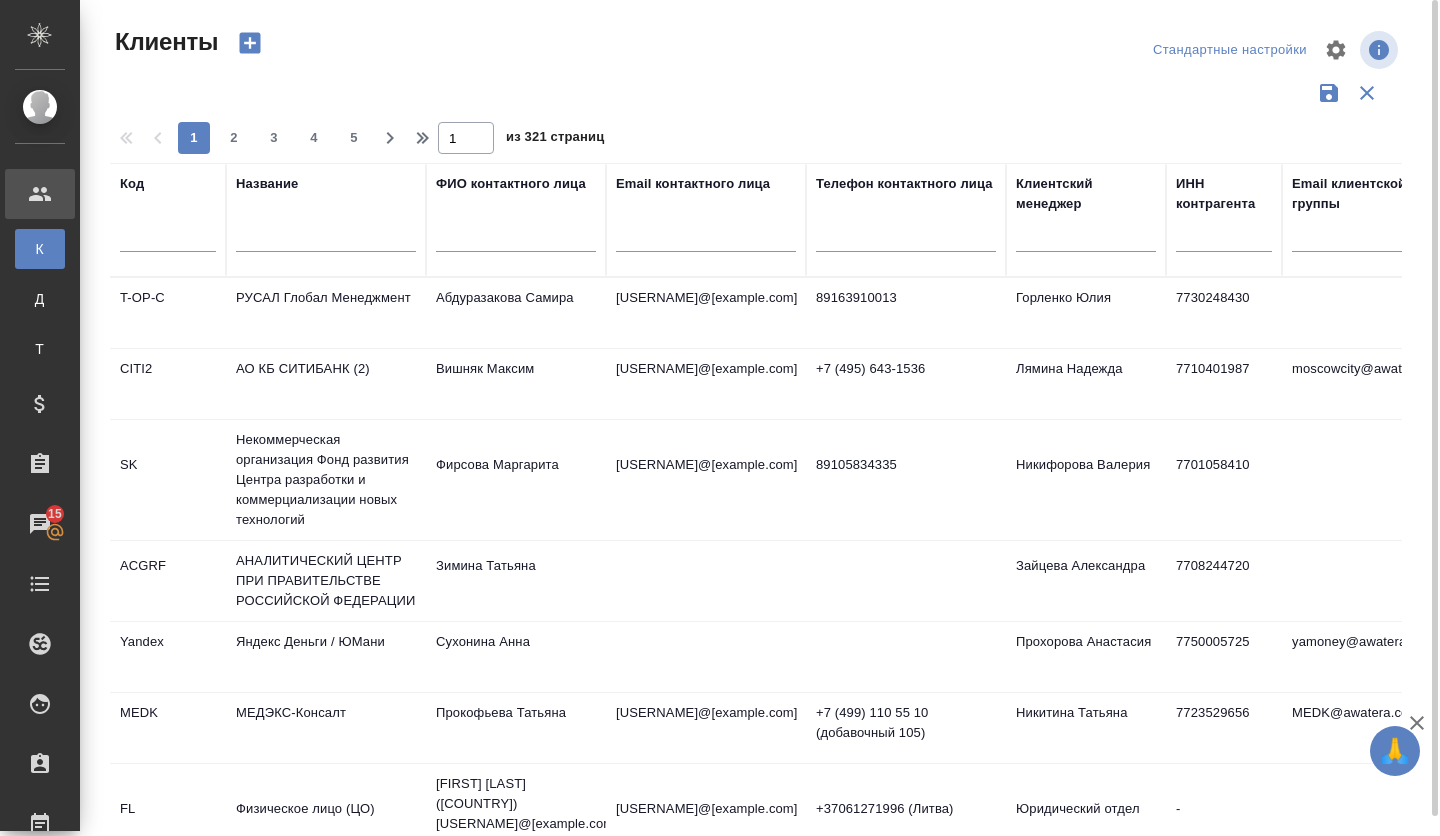 click at bounding box center (326, 239) 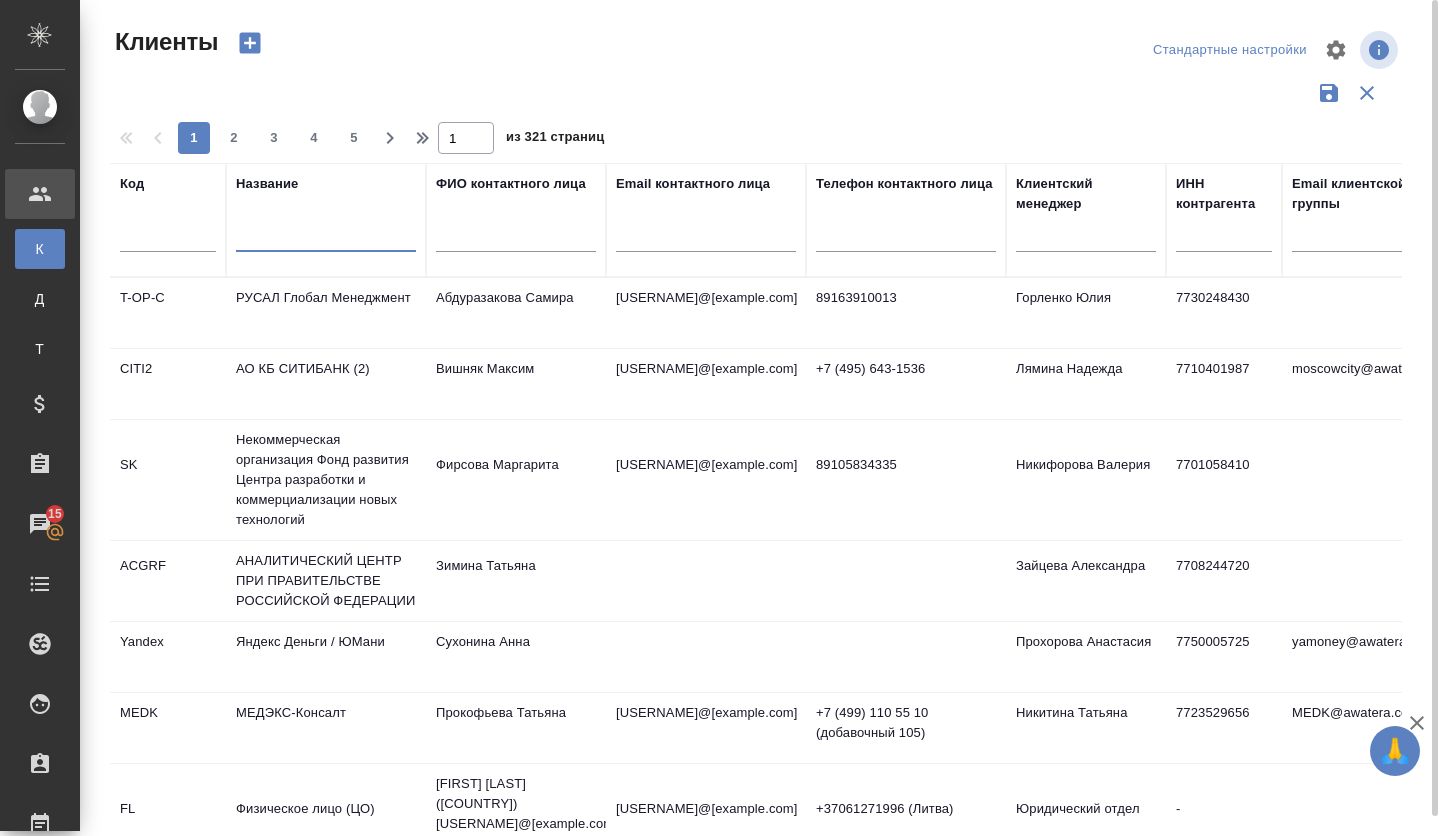 paste on "НИУ "Высшая школа экономики"" 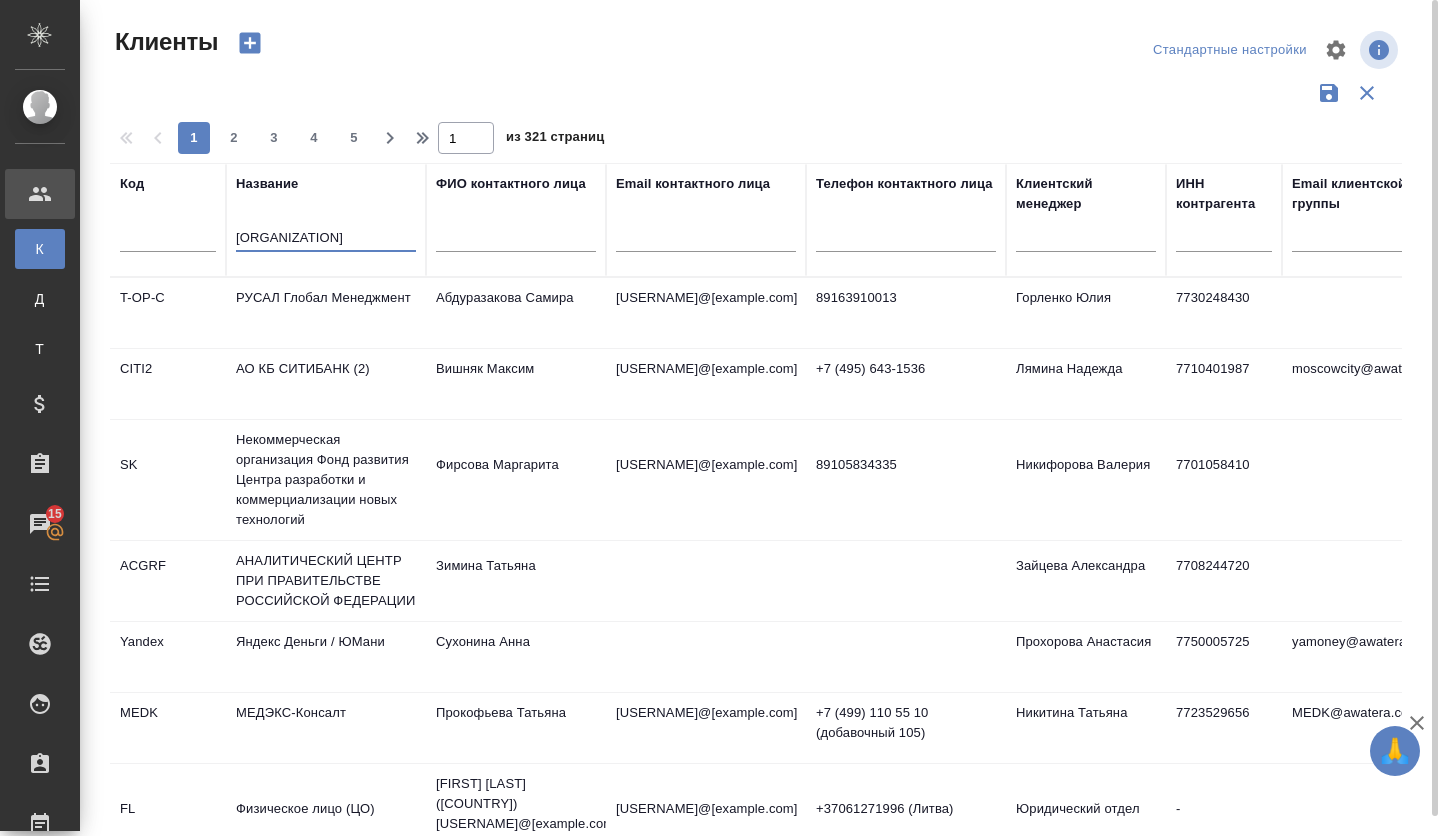 scroll, scrollTop: 0, scrollLeft: 20, axis: horizontal 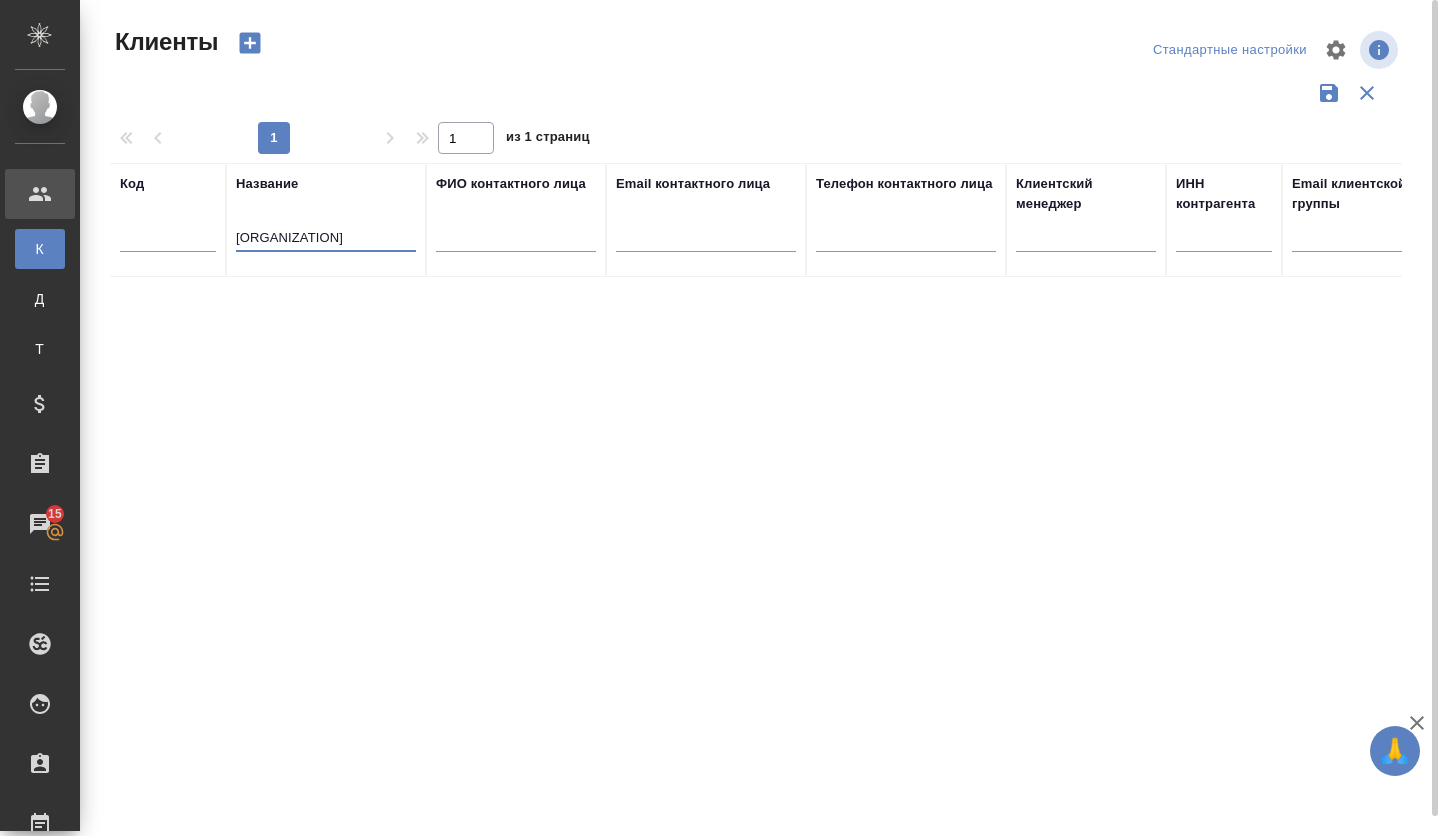 click on "НИУ "Высшая школа экономики"" at bounding box center [326, 239] 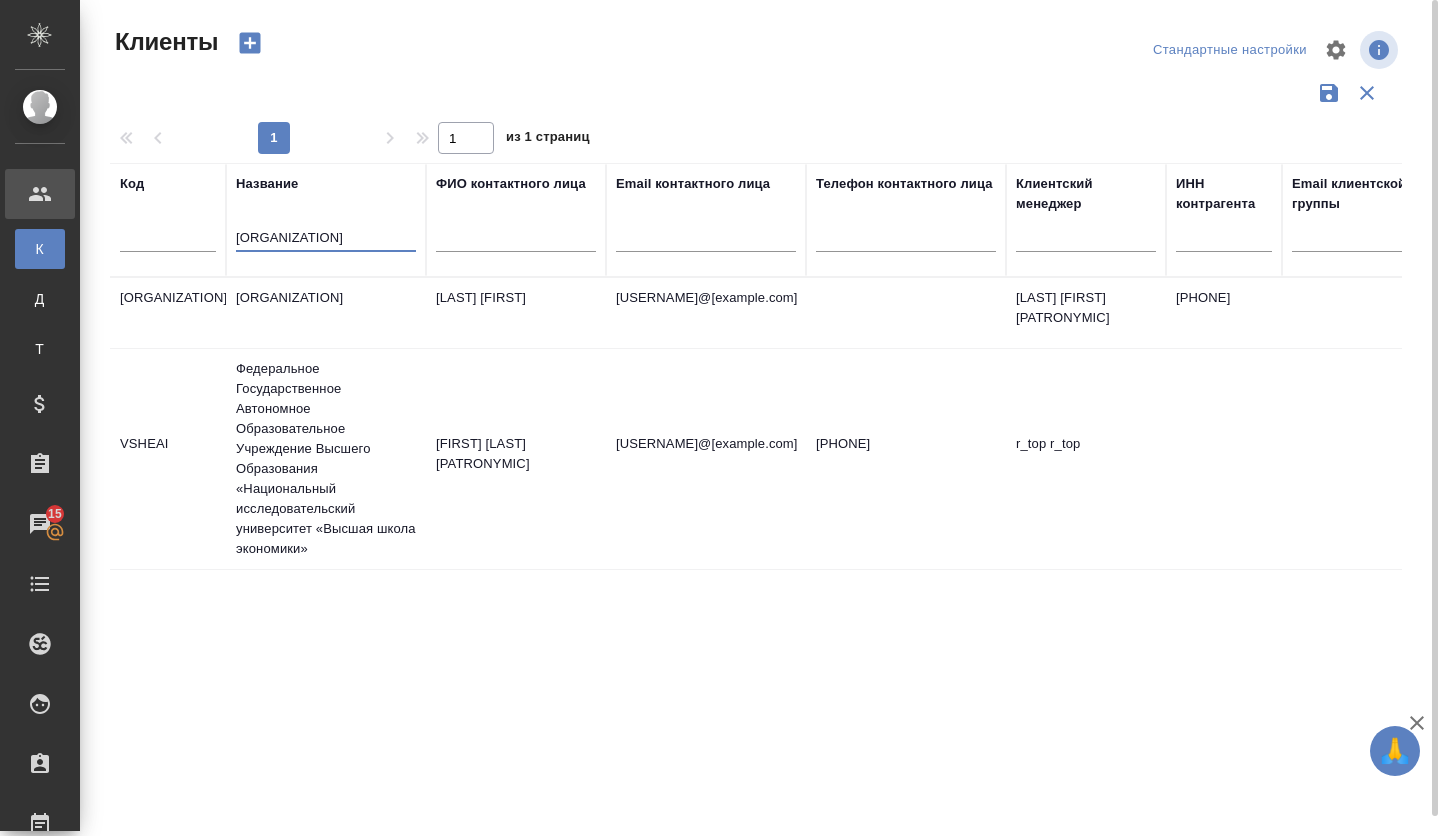 type on "Высшая школа экономики" 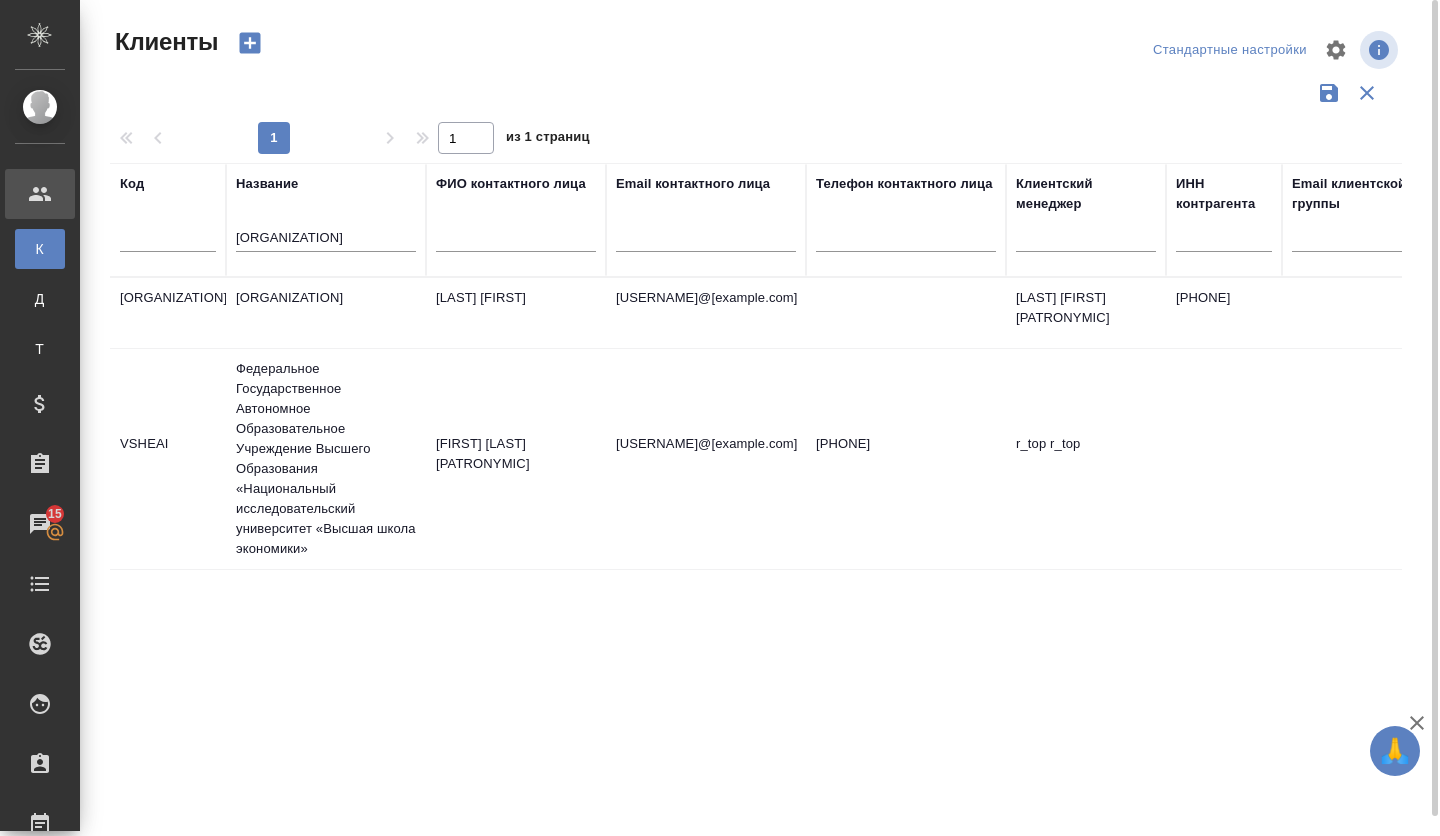 click on "Федеральное Государственное Автономное Образовательное Учреждение Высшего Образования «Национальный исследовательский университет «Высшая школа экономики»" at bounding box center (326, 313) 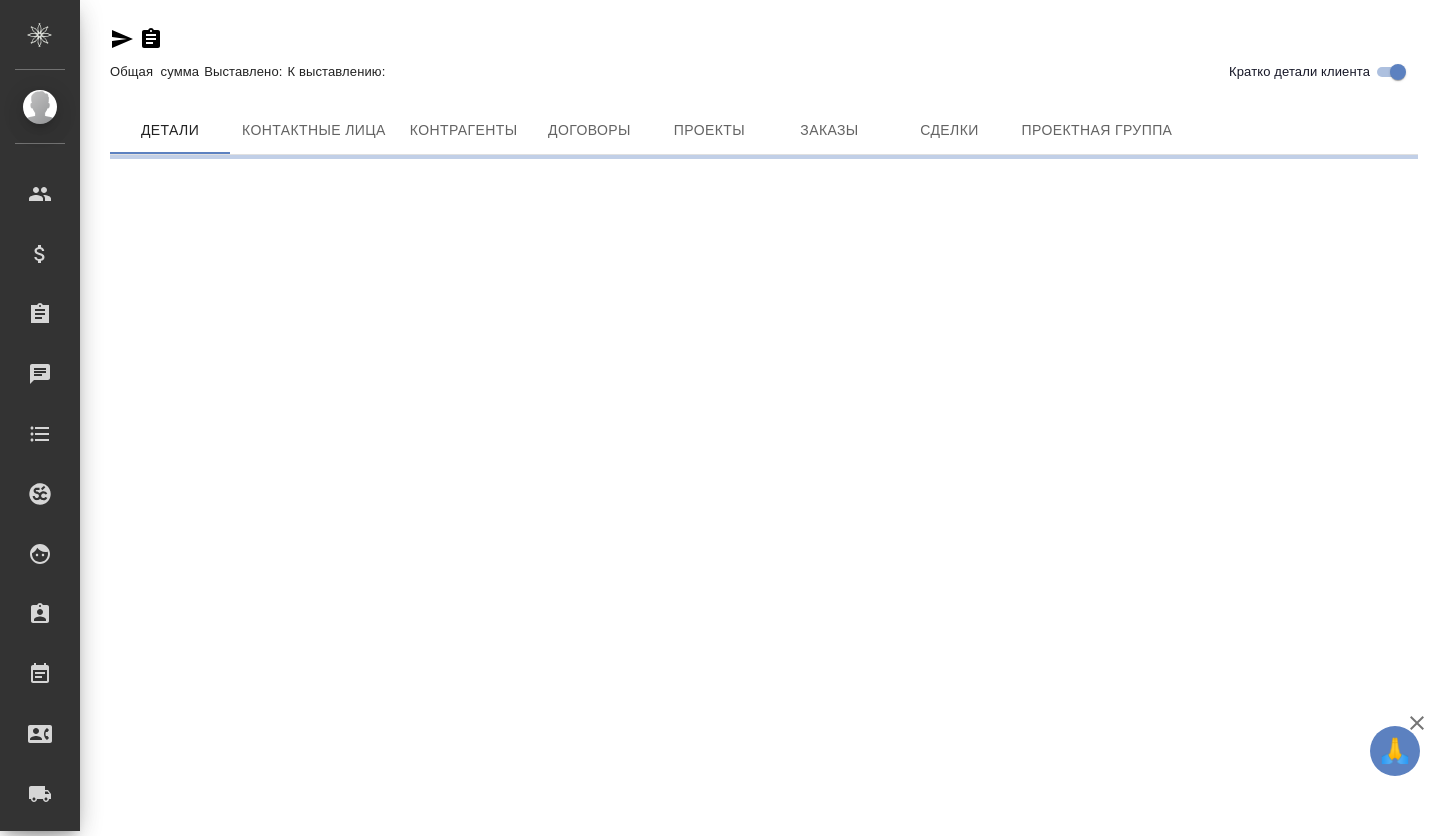 scroll, scrollTop: 0, scrollLeft: 0, axis: both 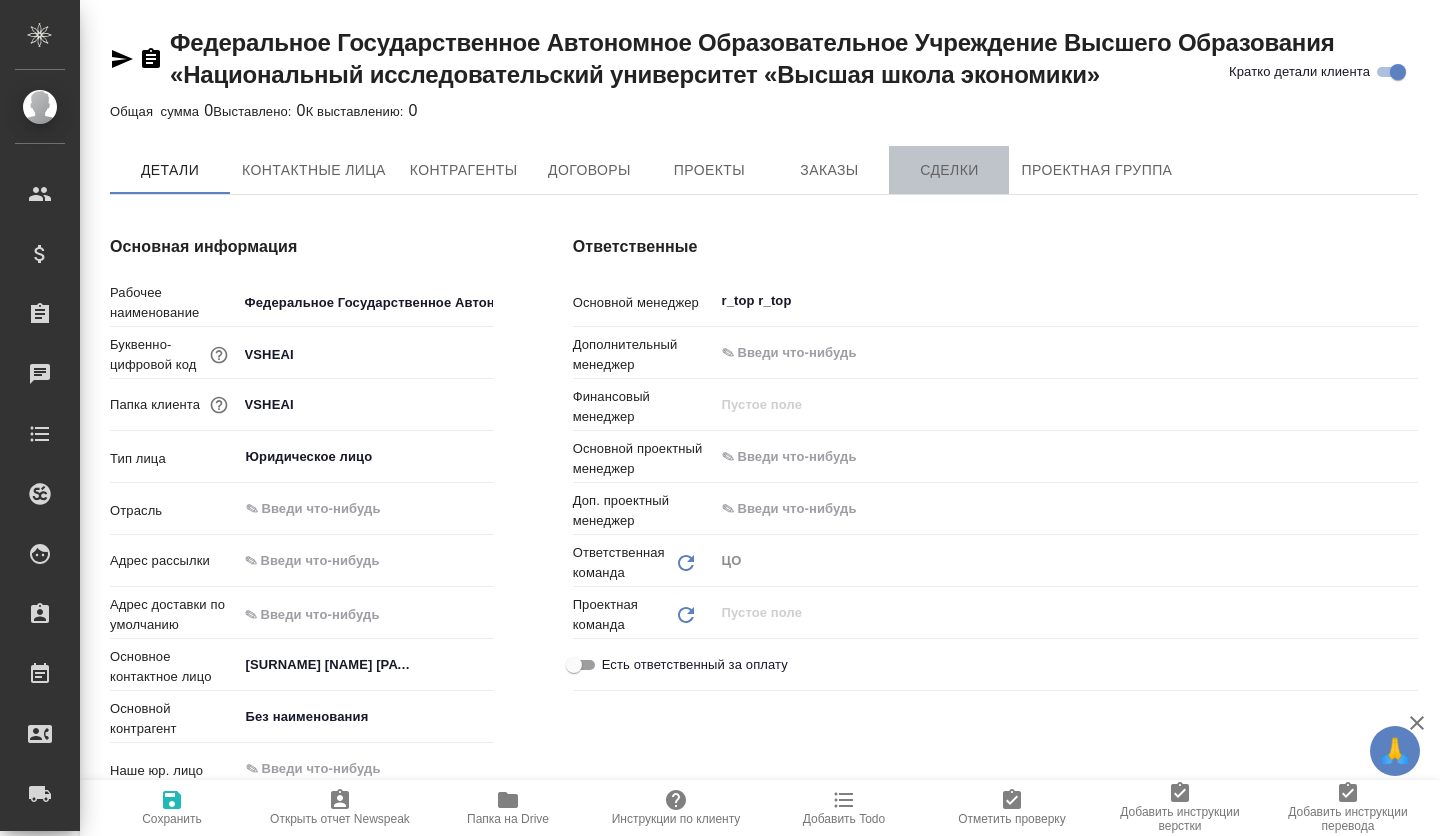 click on "Сделки" at bounding box center [949, 170] 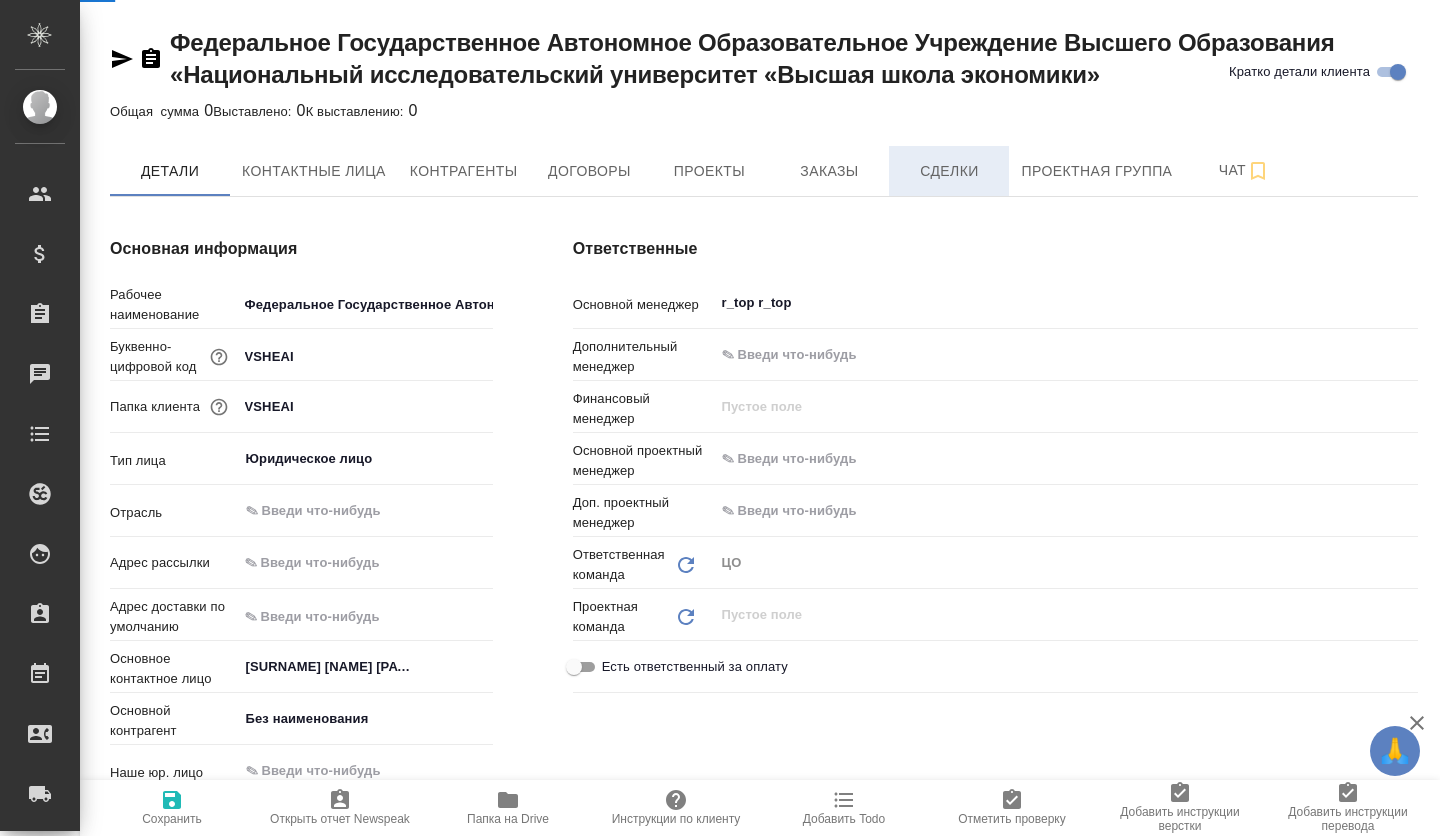 type on "x" 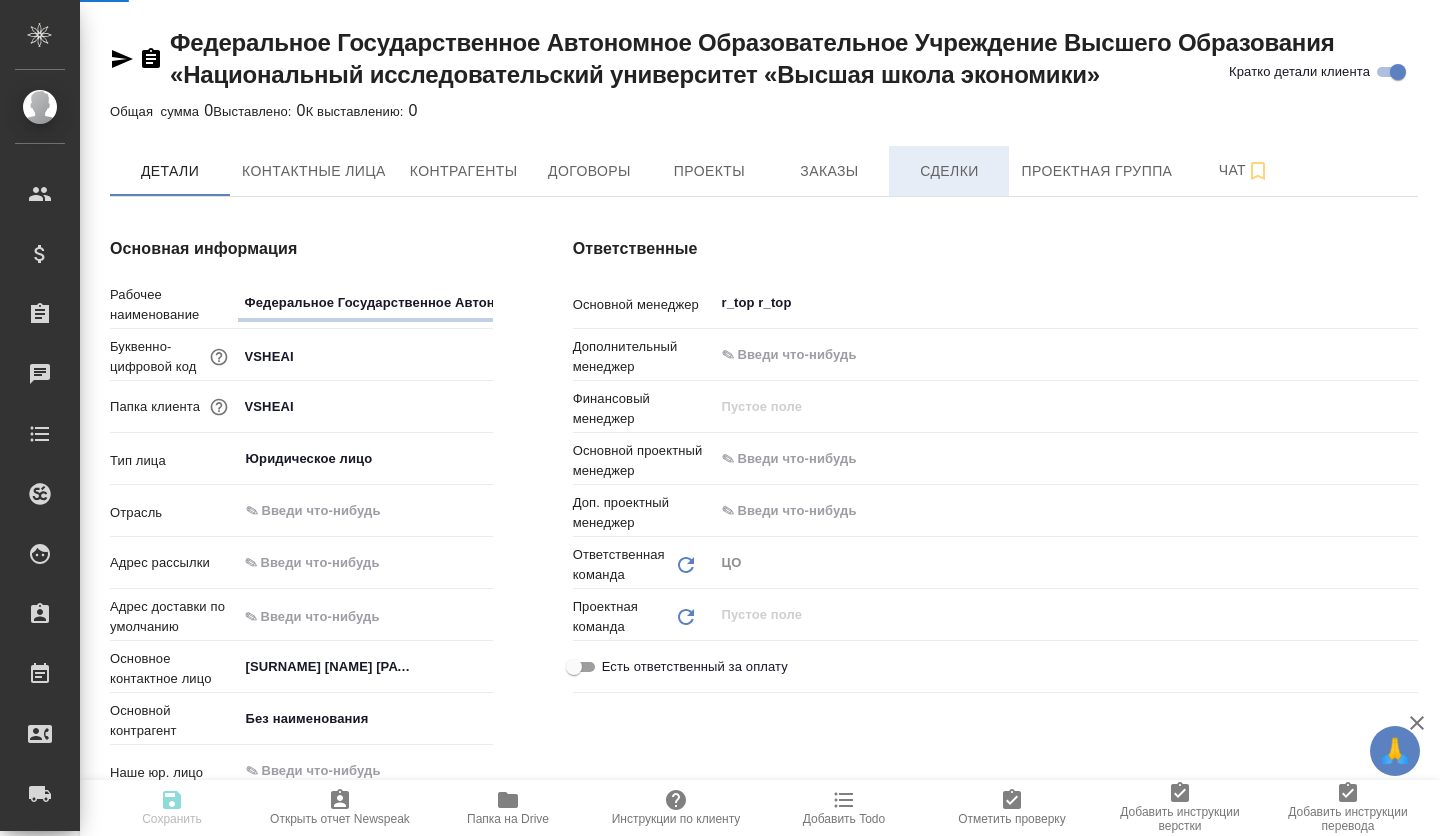 type on "x" 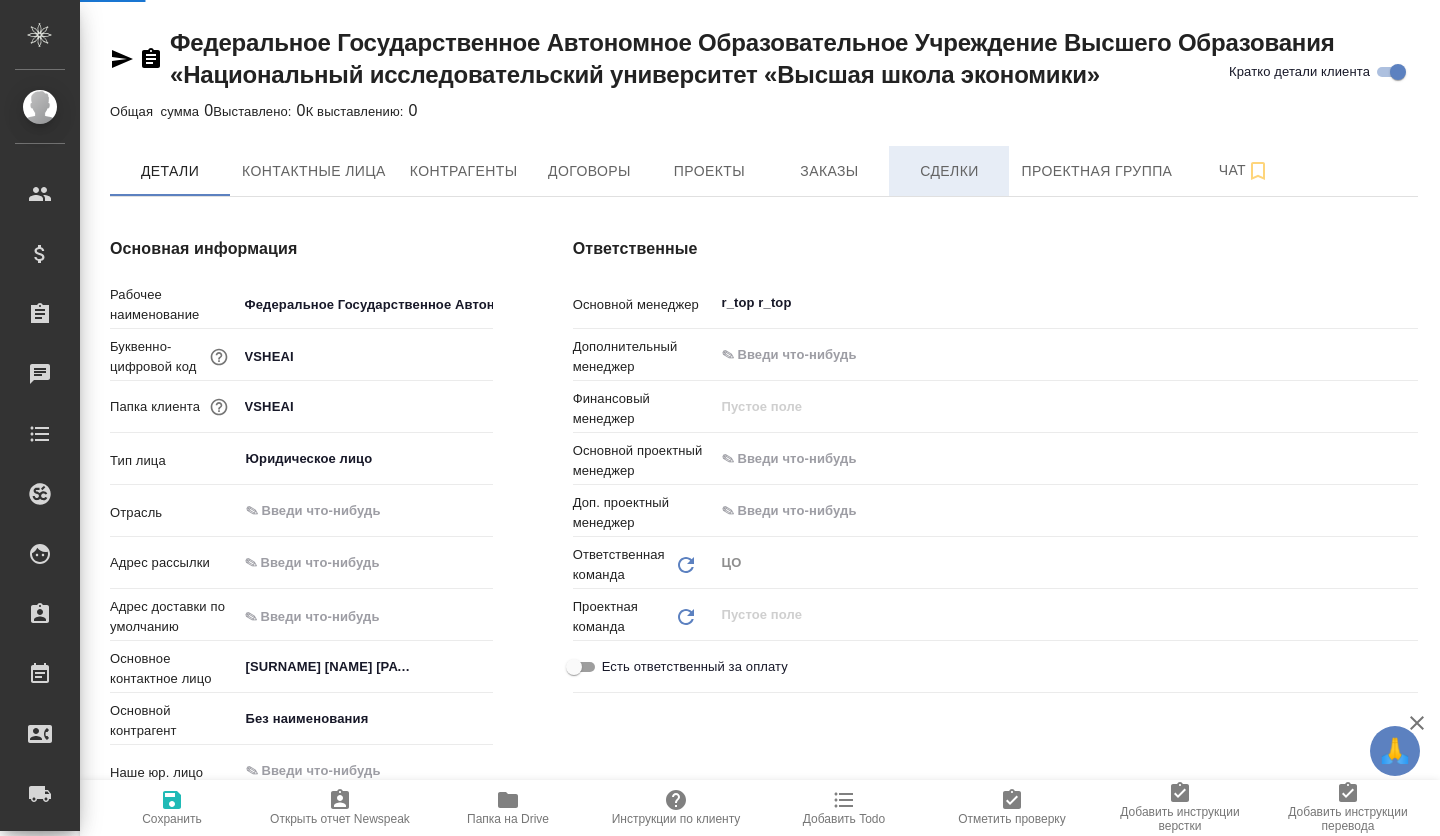 click on "Сделки" at bounding box center [949, 171] 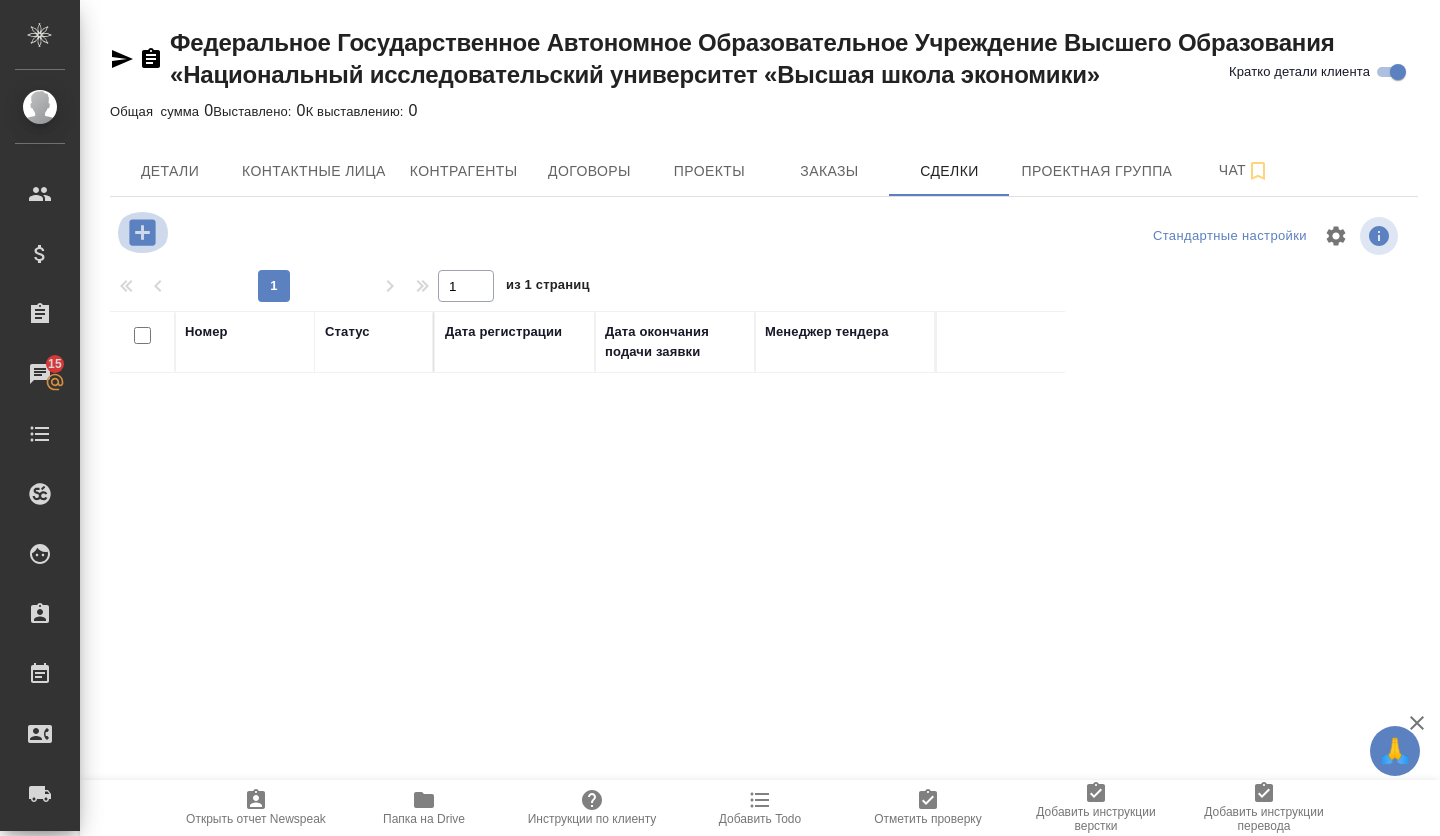 click 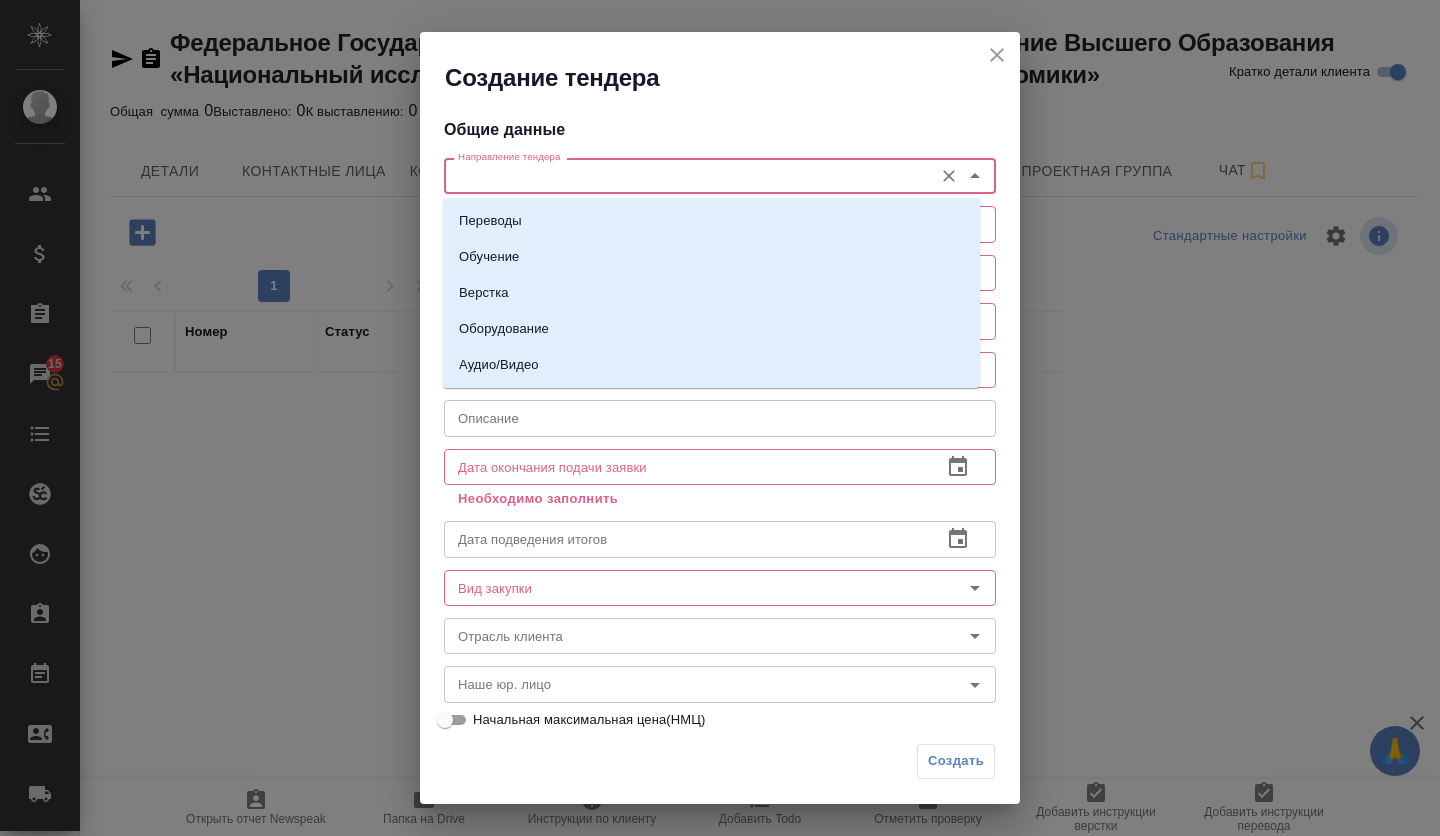 click on "Направление тендера" at bounding box center (686, 176) 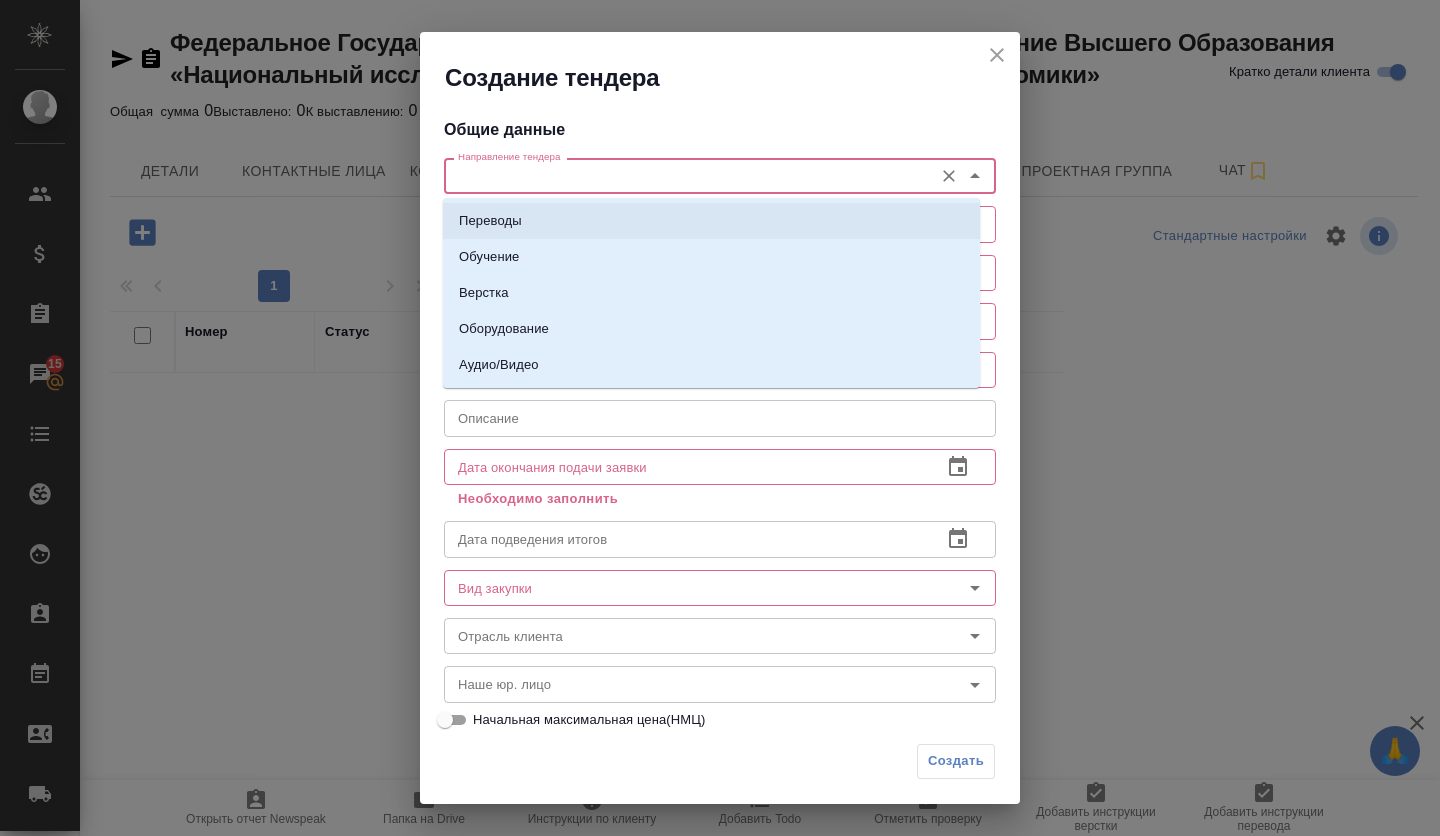 click on "Переводы" at bounding box center (711, 221) 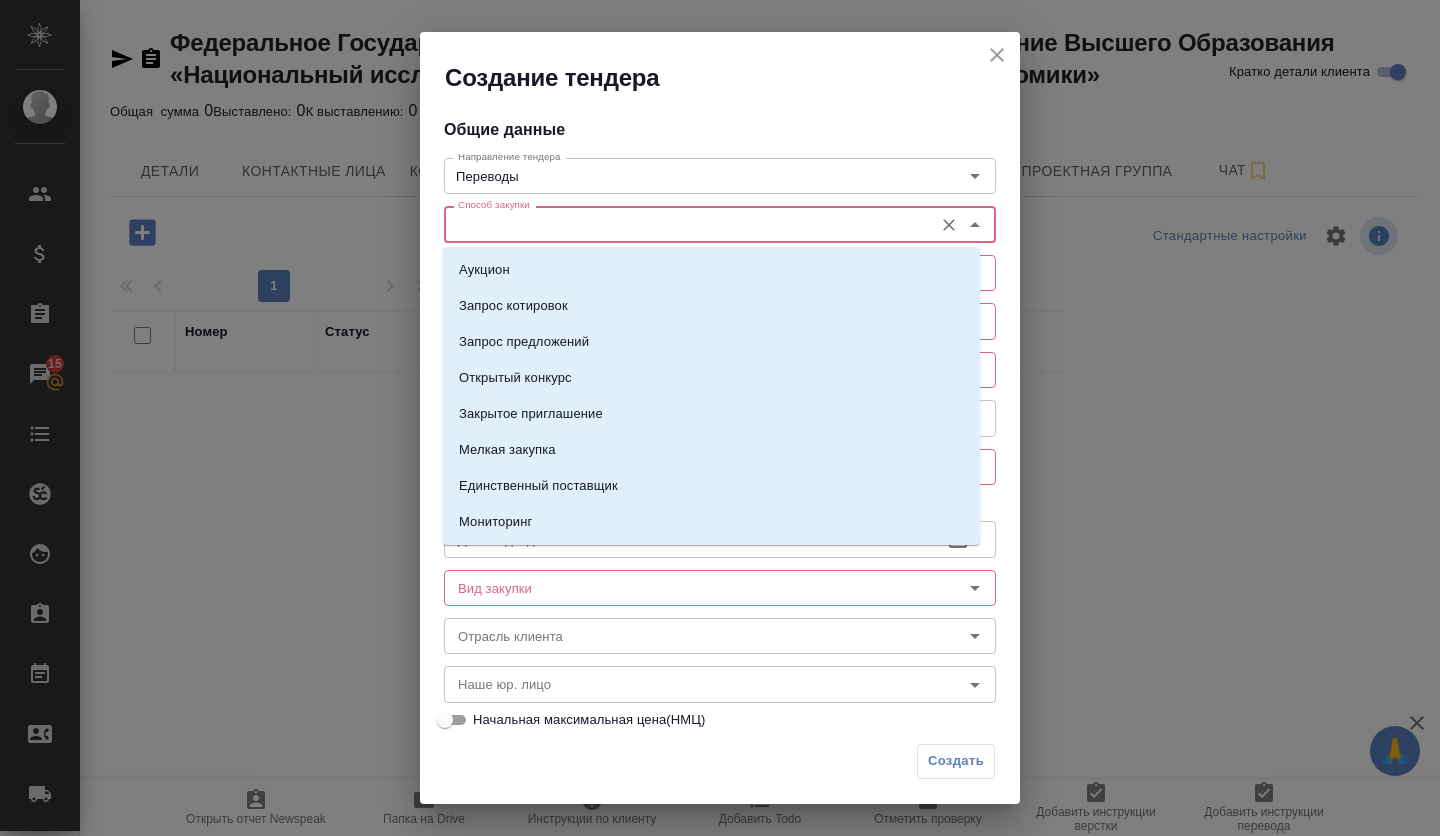click on "Способ закупки" at bounding box center [686, 224] 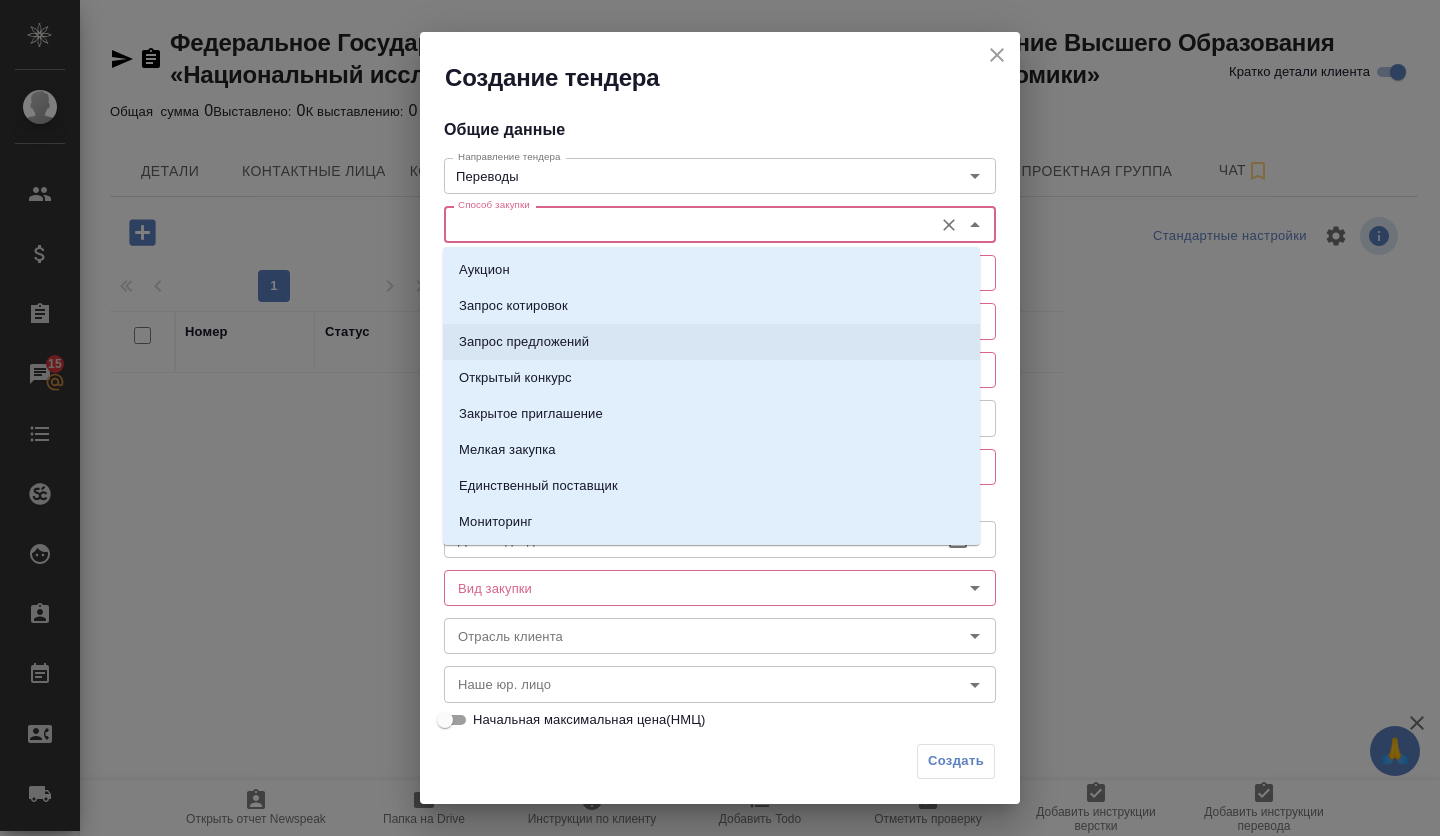click on "Запрос предложений" at bounding box center [524, 342] 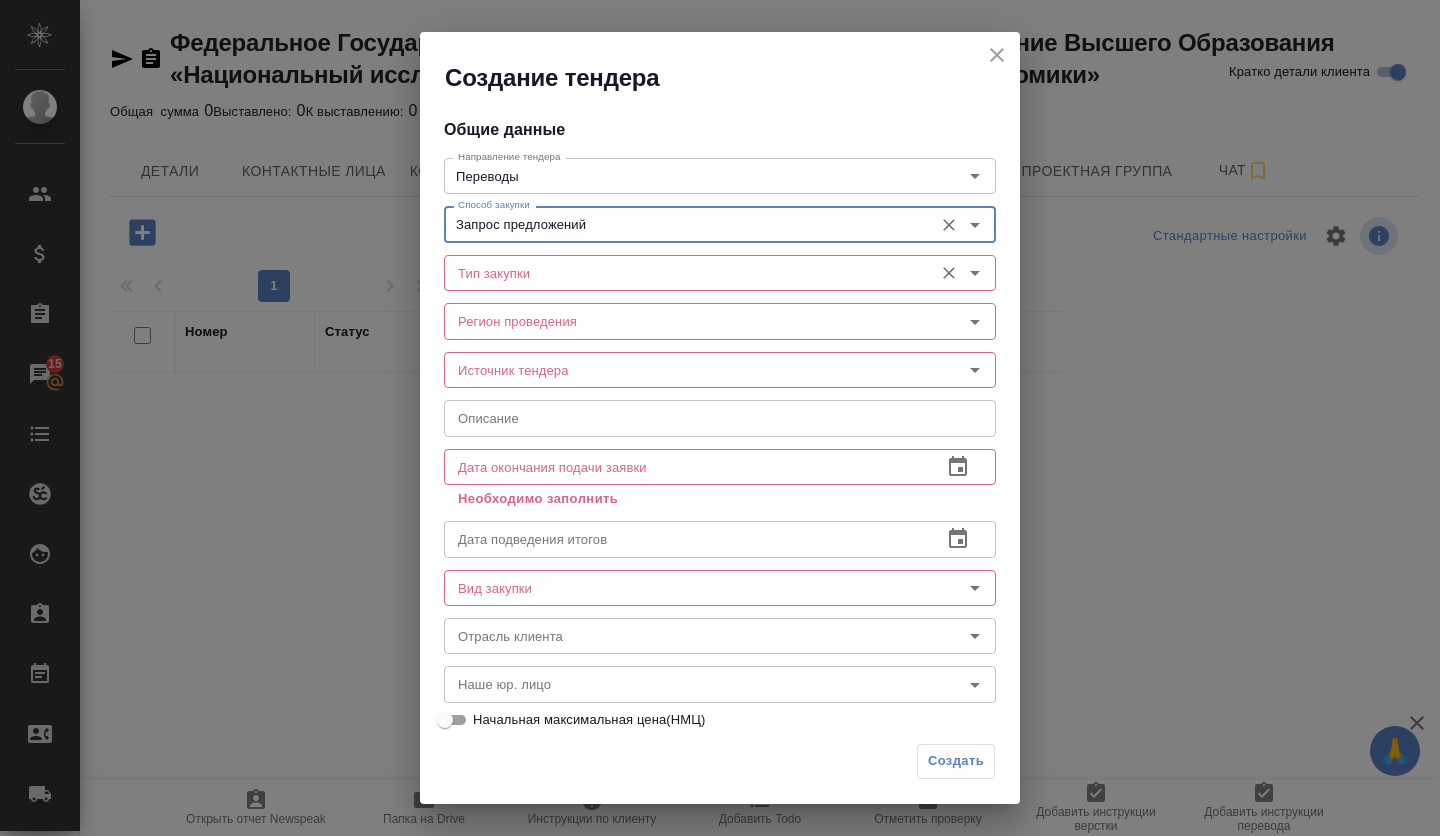 click on "Тип закупки" at bounding box center [720, 273] 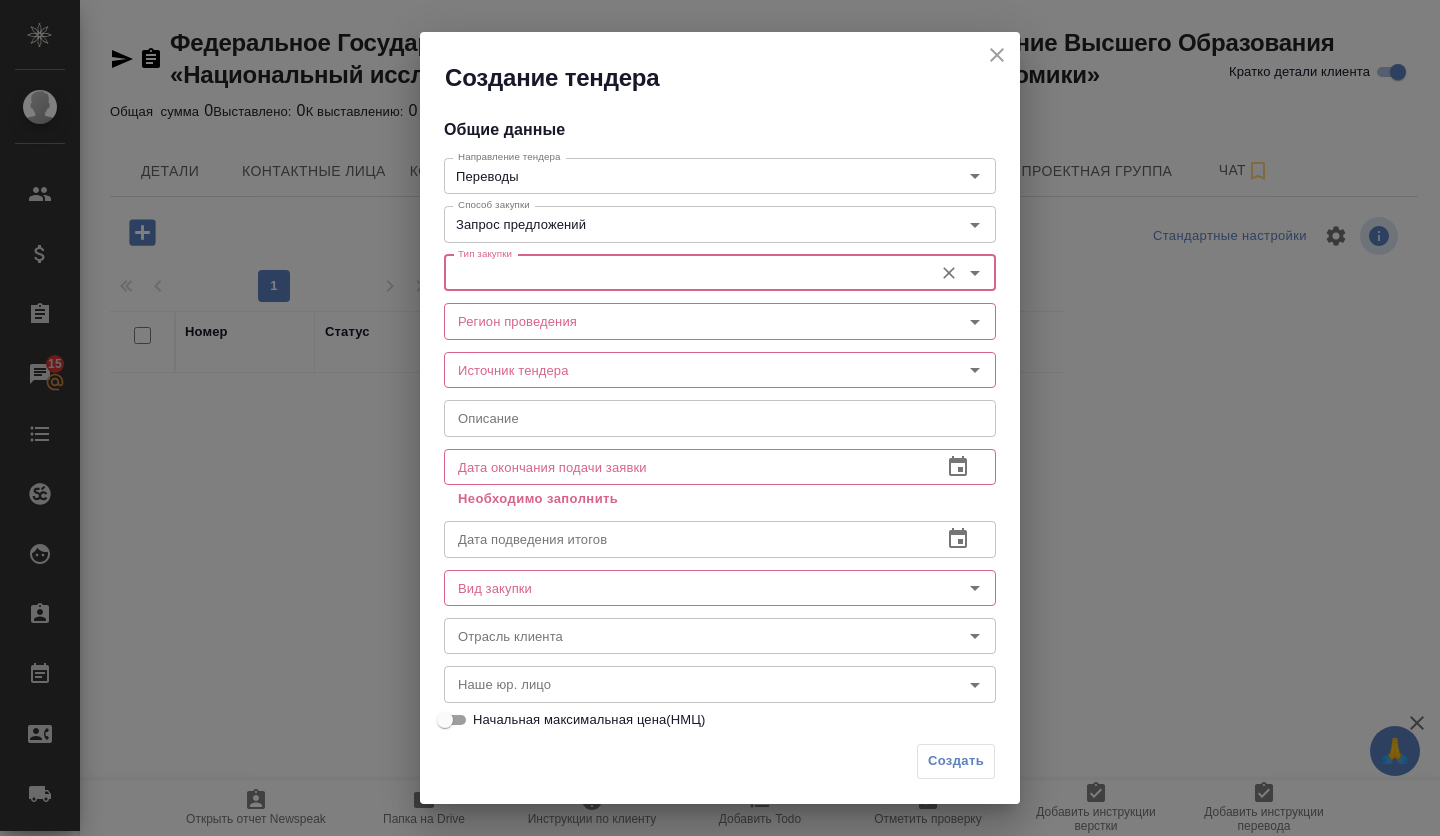 click on "Тип закупки" at bounding box center [686, 273] 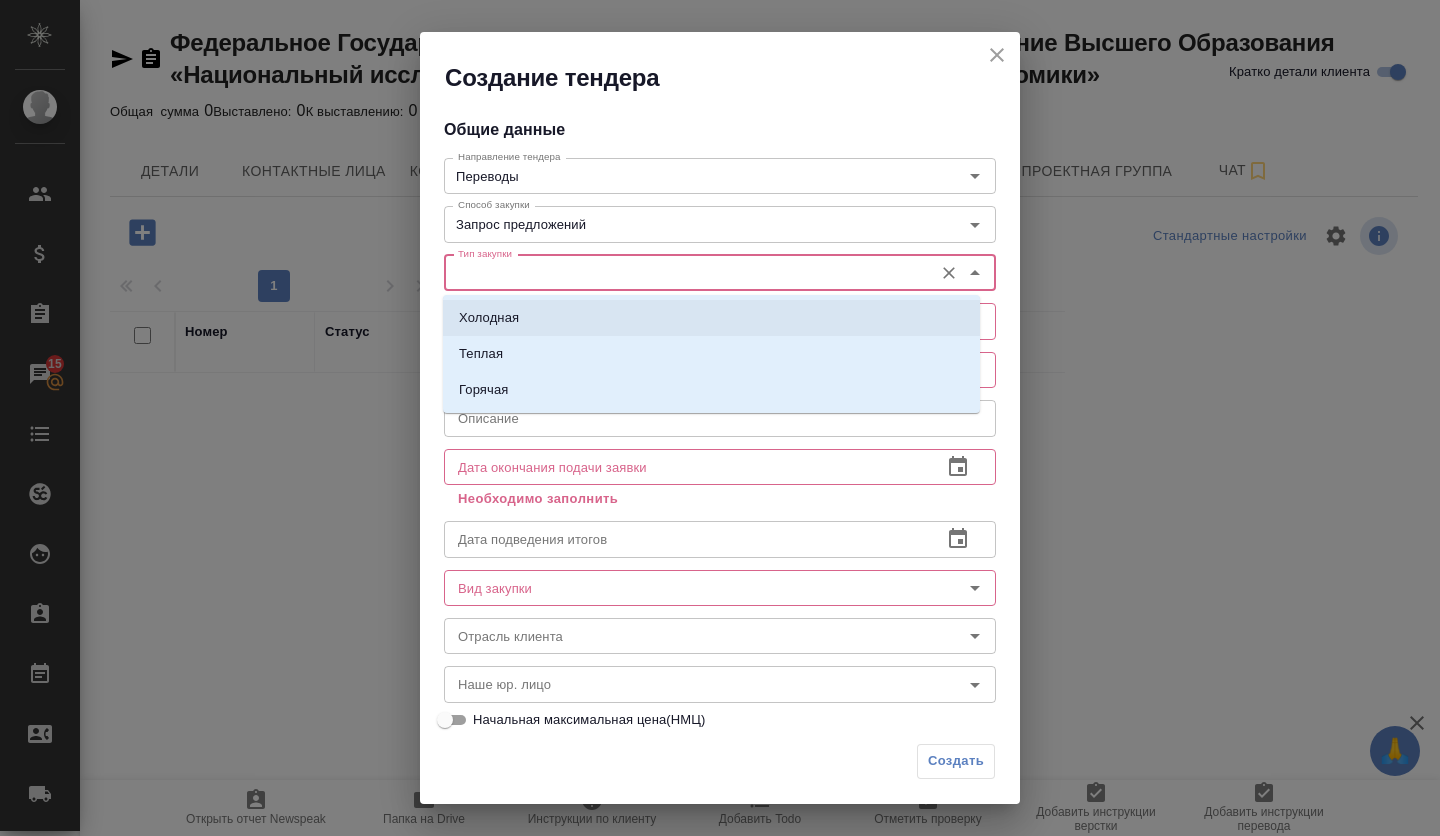 click on "Холодная" at bounding box center (489, 318) 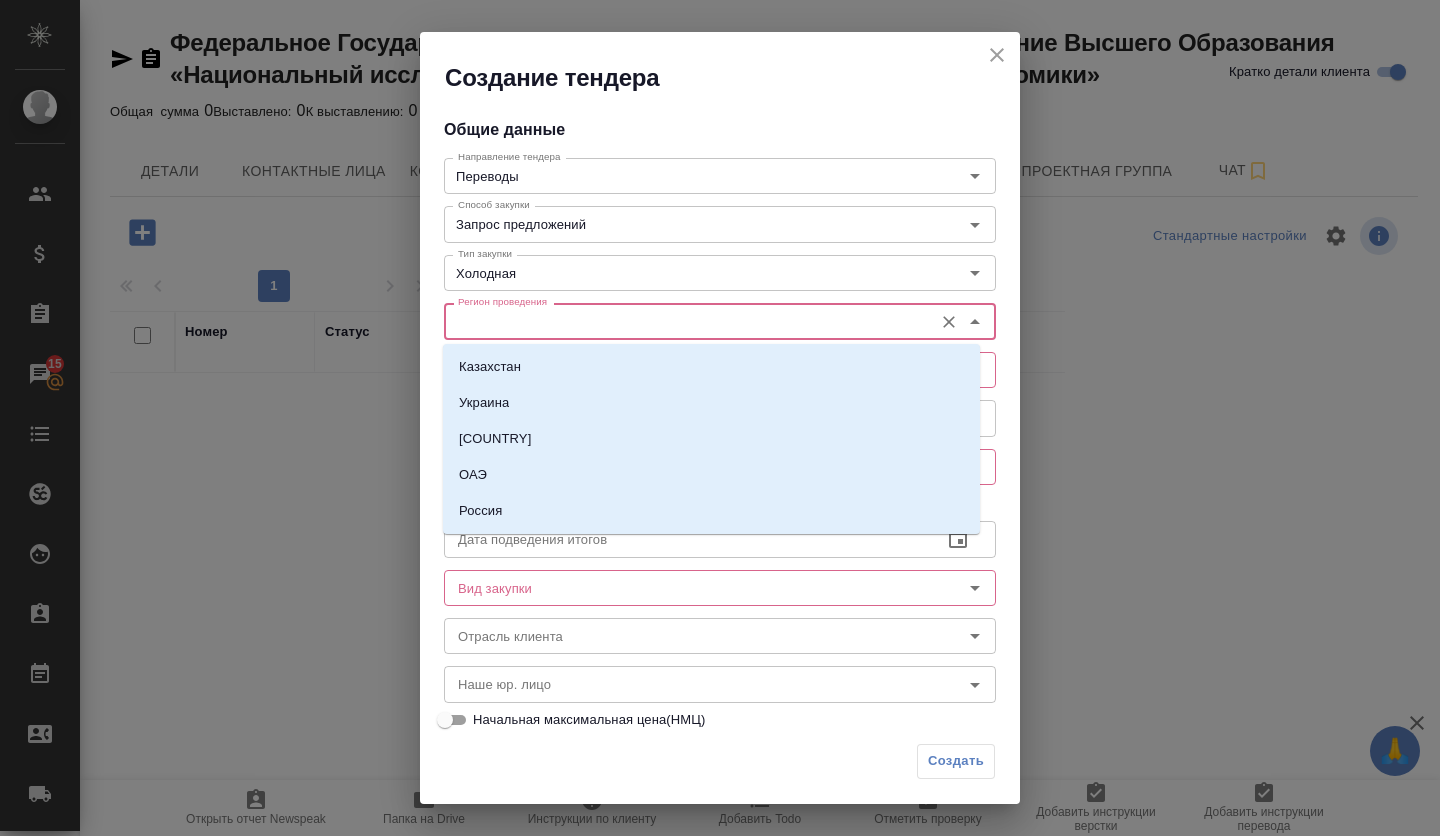 click on "Регион проведения" at bounding box center (686, 321) 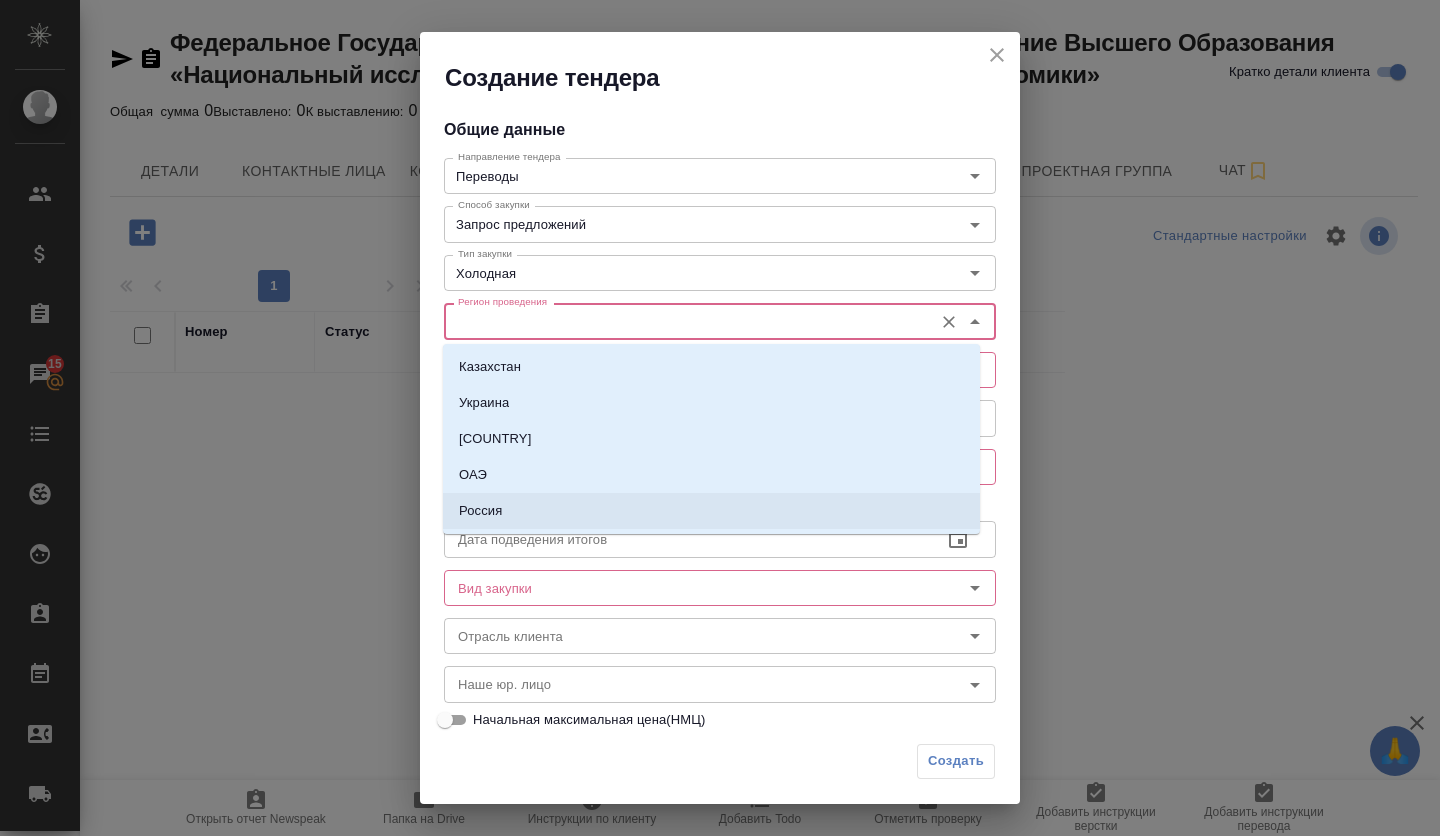 click on "Россия" at bounding box center (480, 511) 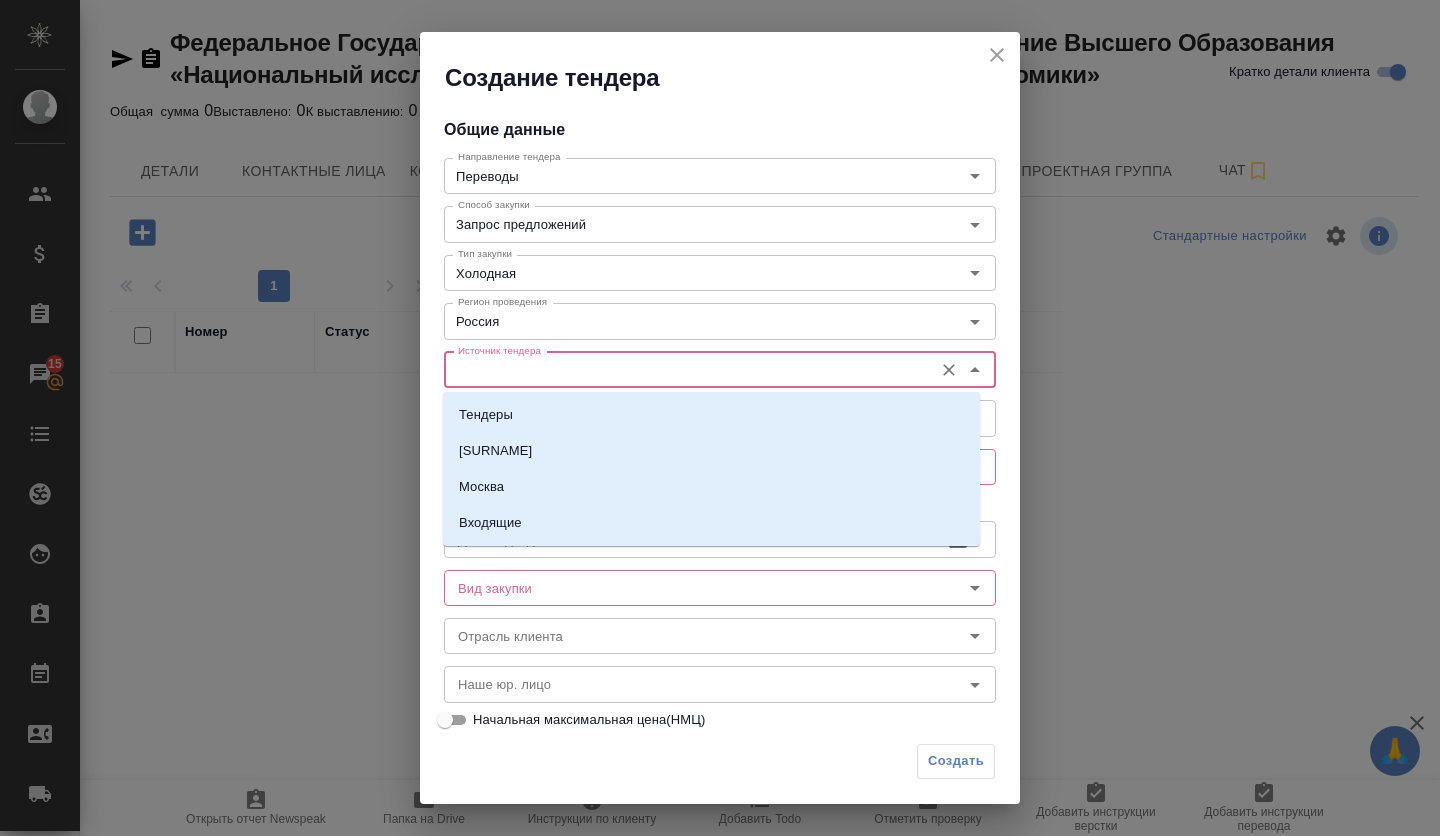 click on "Источник тендера" at bounding box center (686, 370) 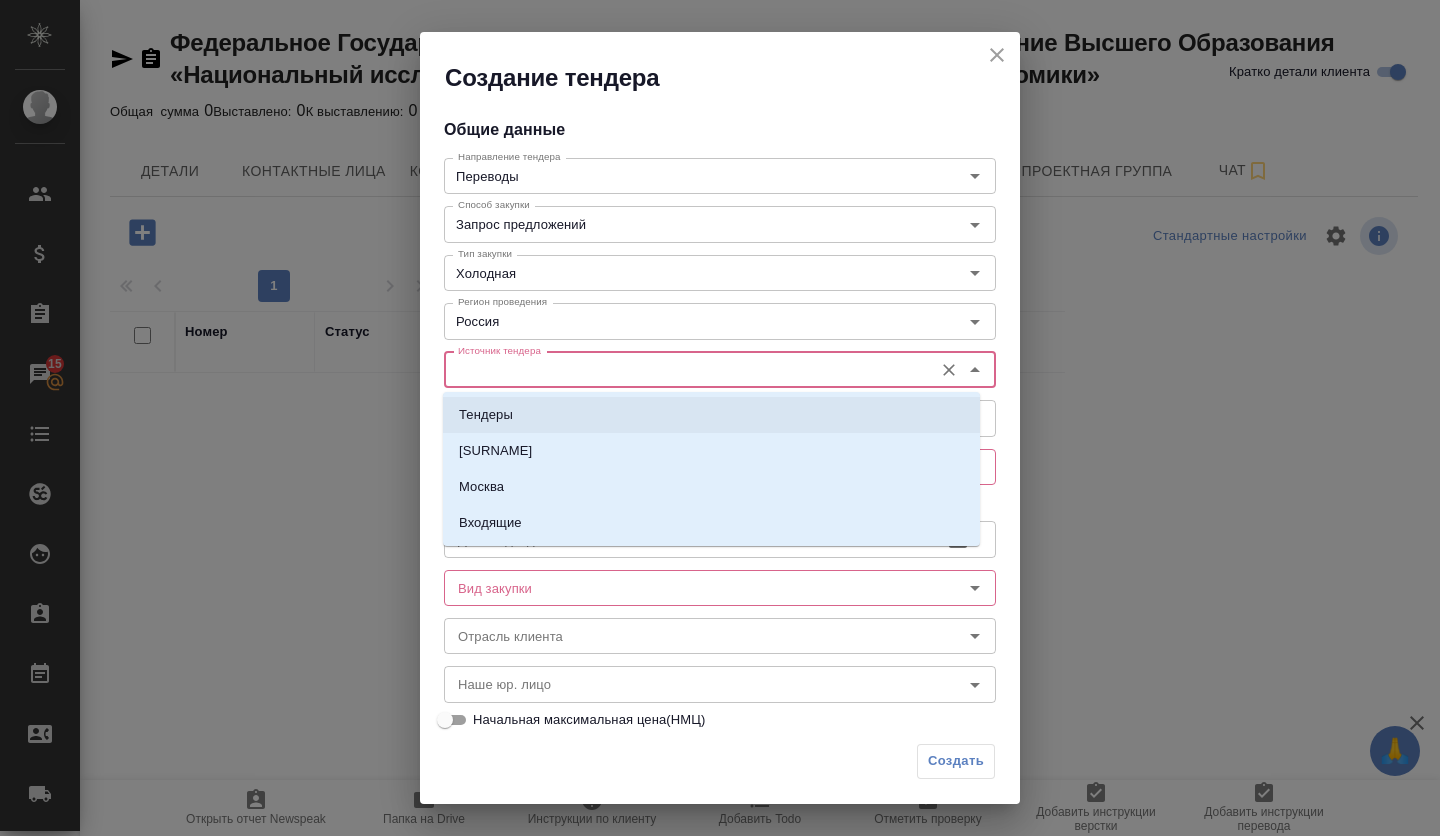 click on "Тендеры" at bounding box center (486, 415) 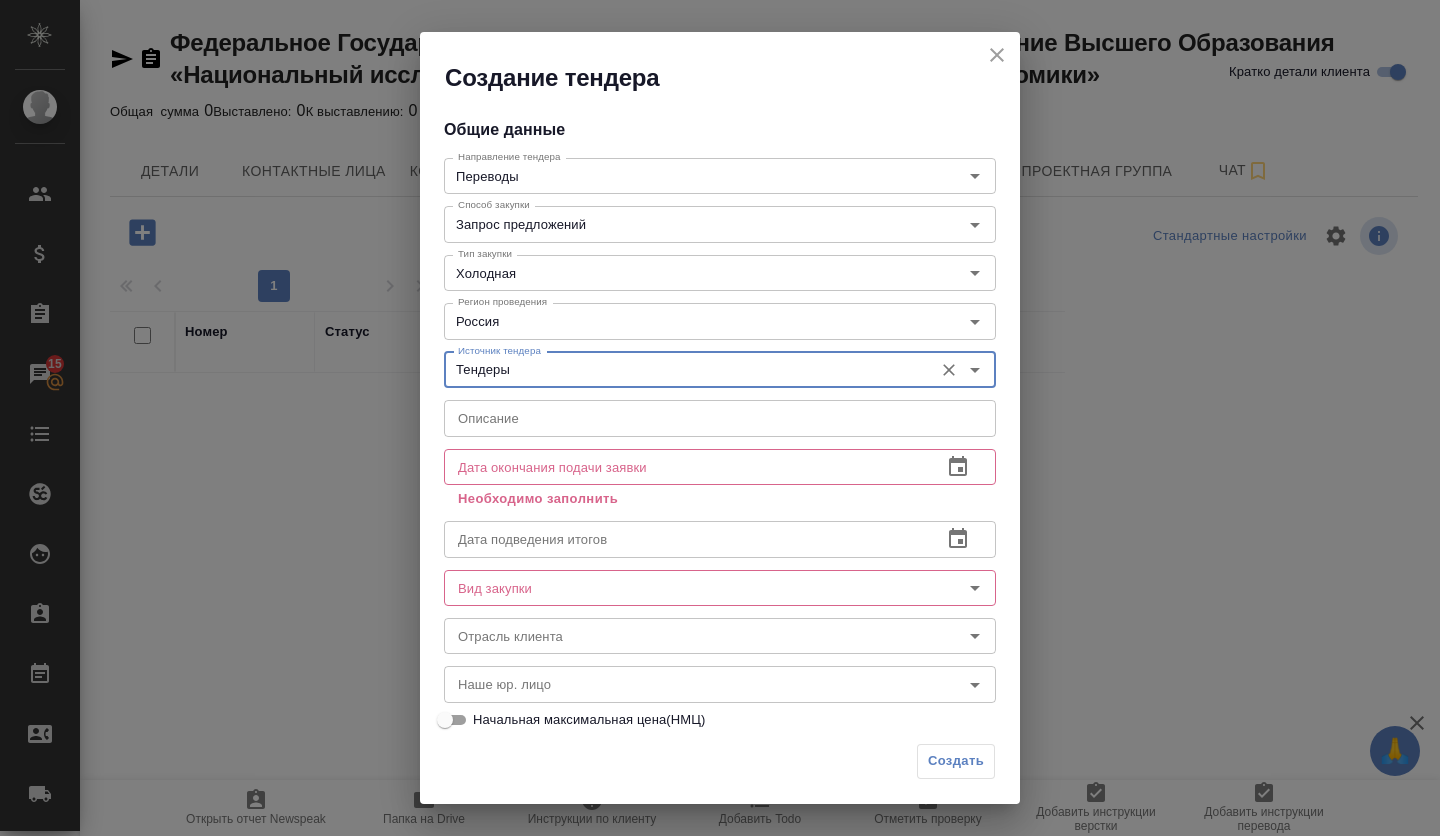 click at bounding box center (720, 418) 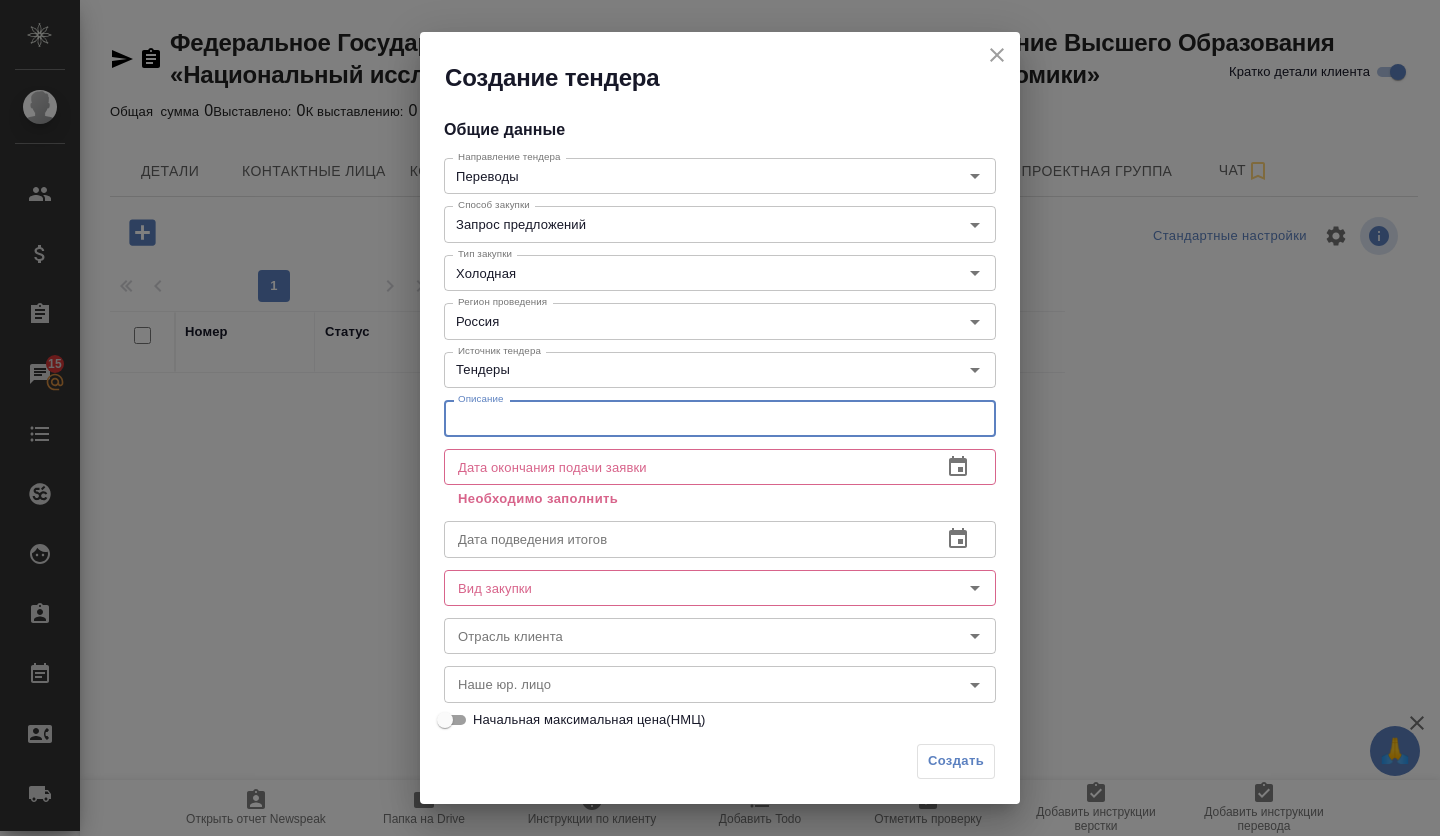 paste on "Запрос Коммерческого предложения от НИУ "Высшая школа экономики"" 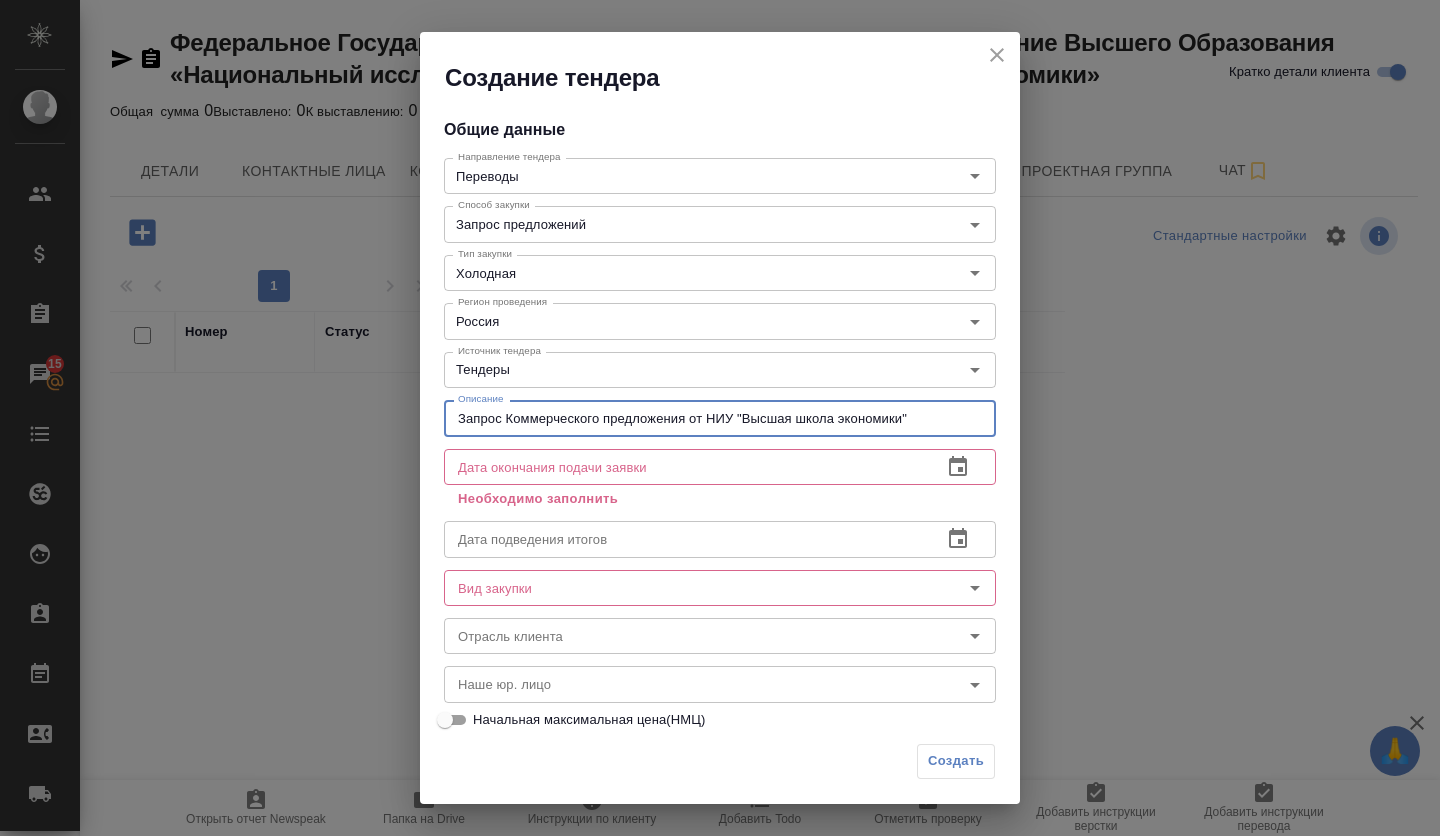 type on "Запрос Коммерческого предложения от НИУ "Высшая школа экономики"" 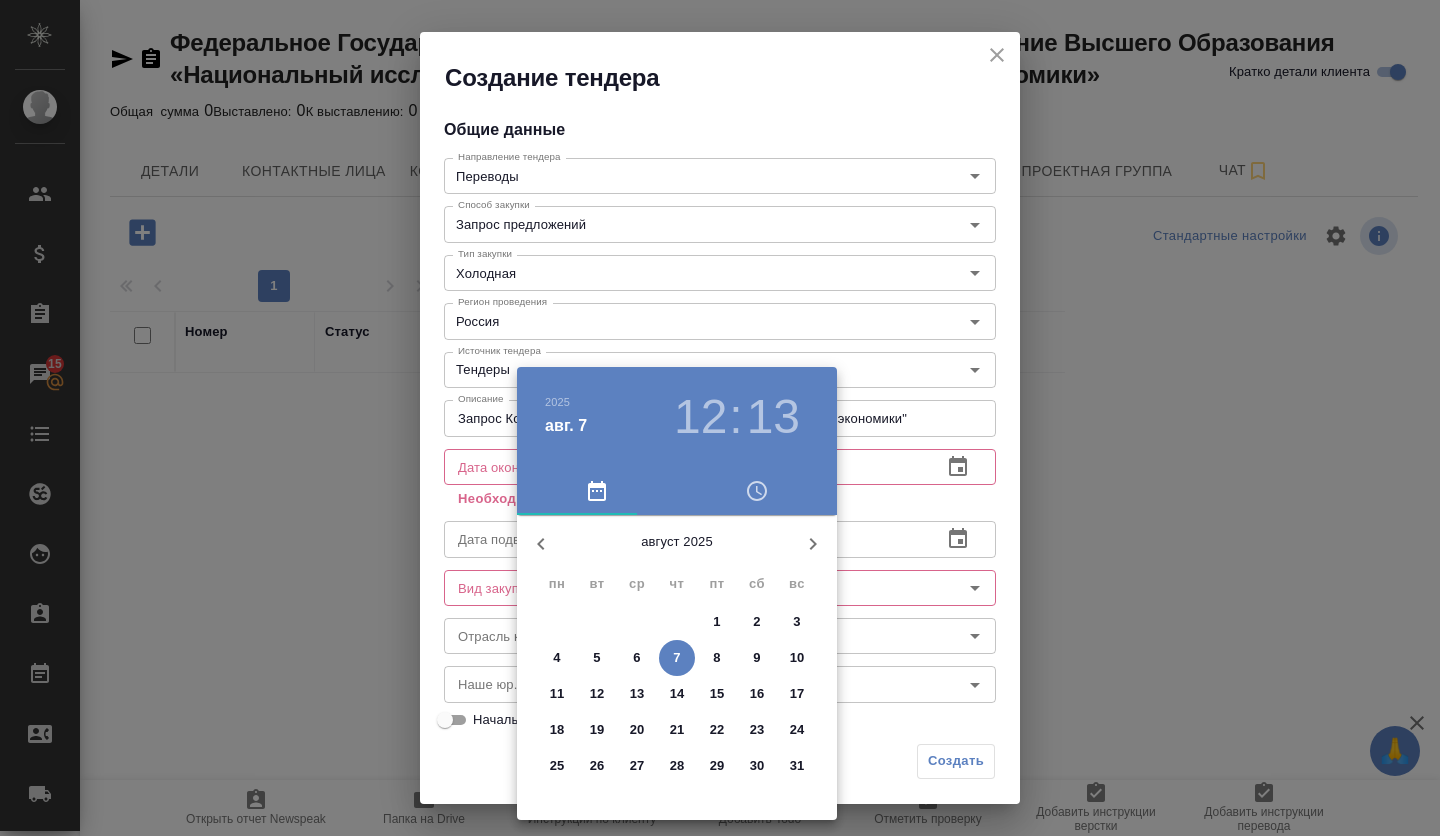 click on "13" at bounding box center (637, 694) 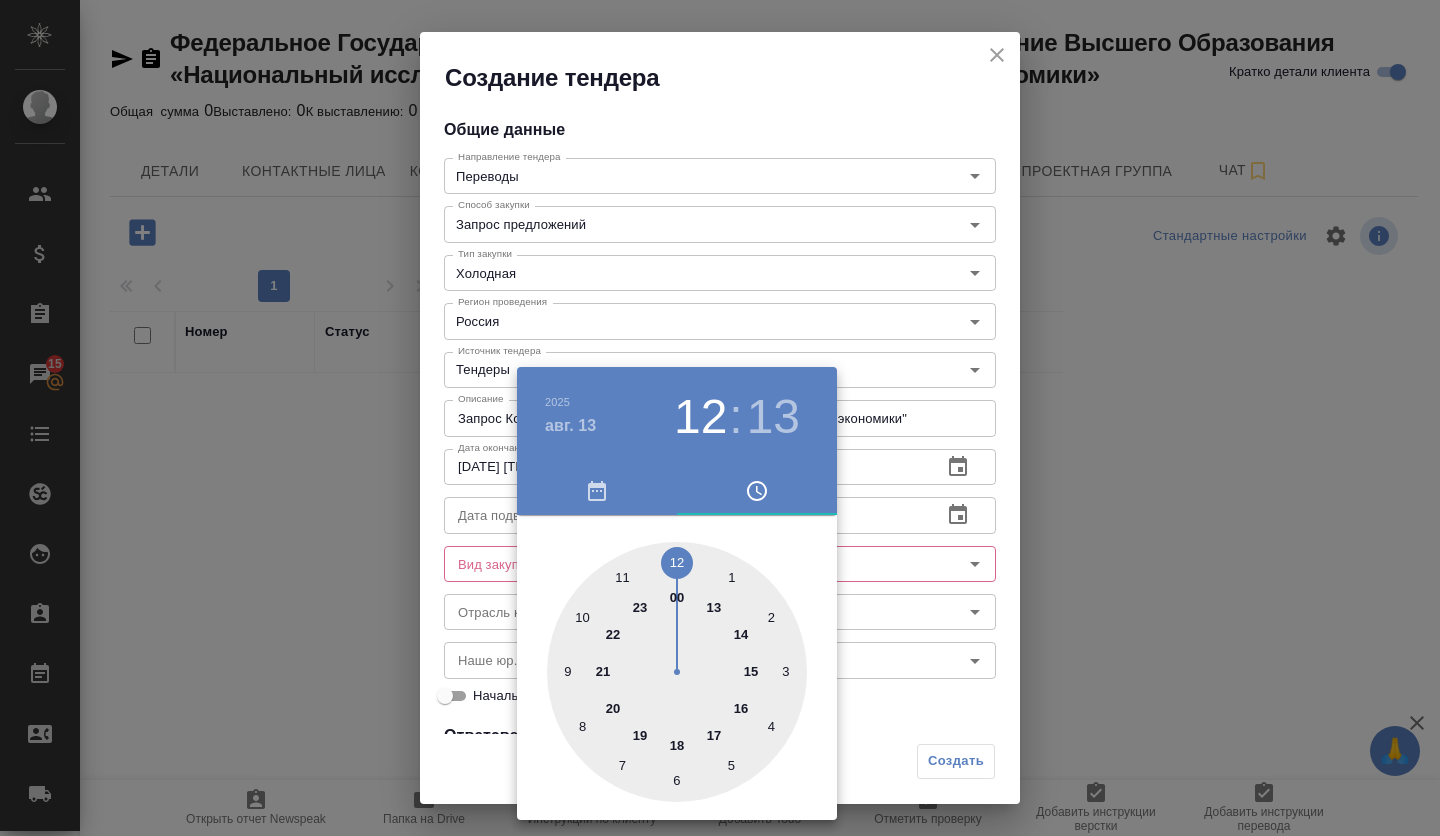 click at bounding box center (677, 672) 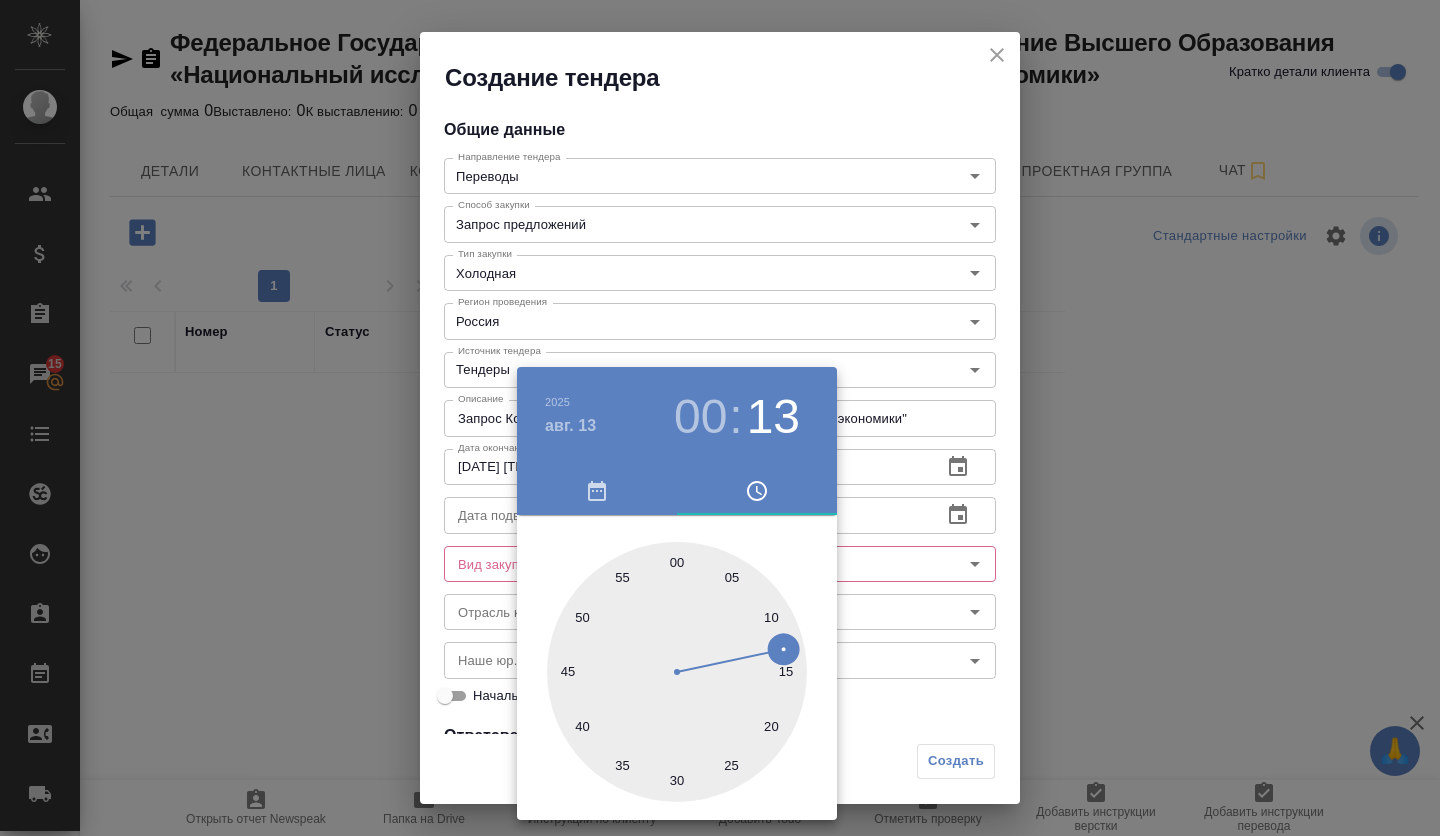 click at bounding box center (677, 672) 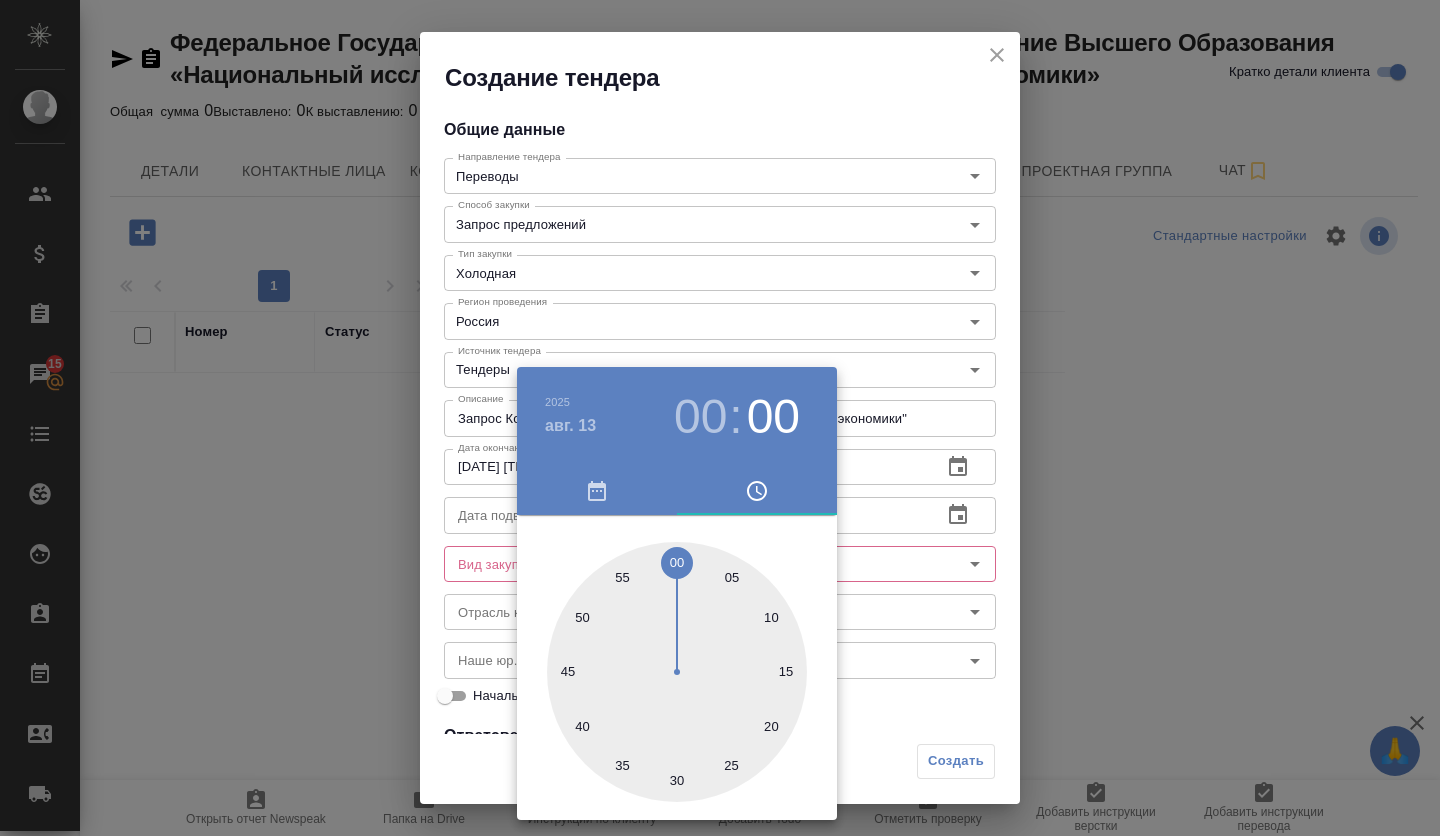 click at bounding box center [720, 418] 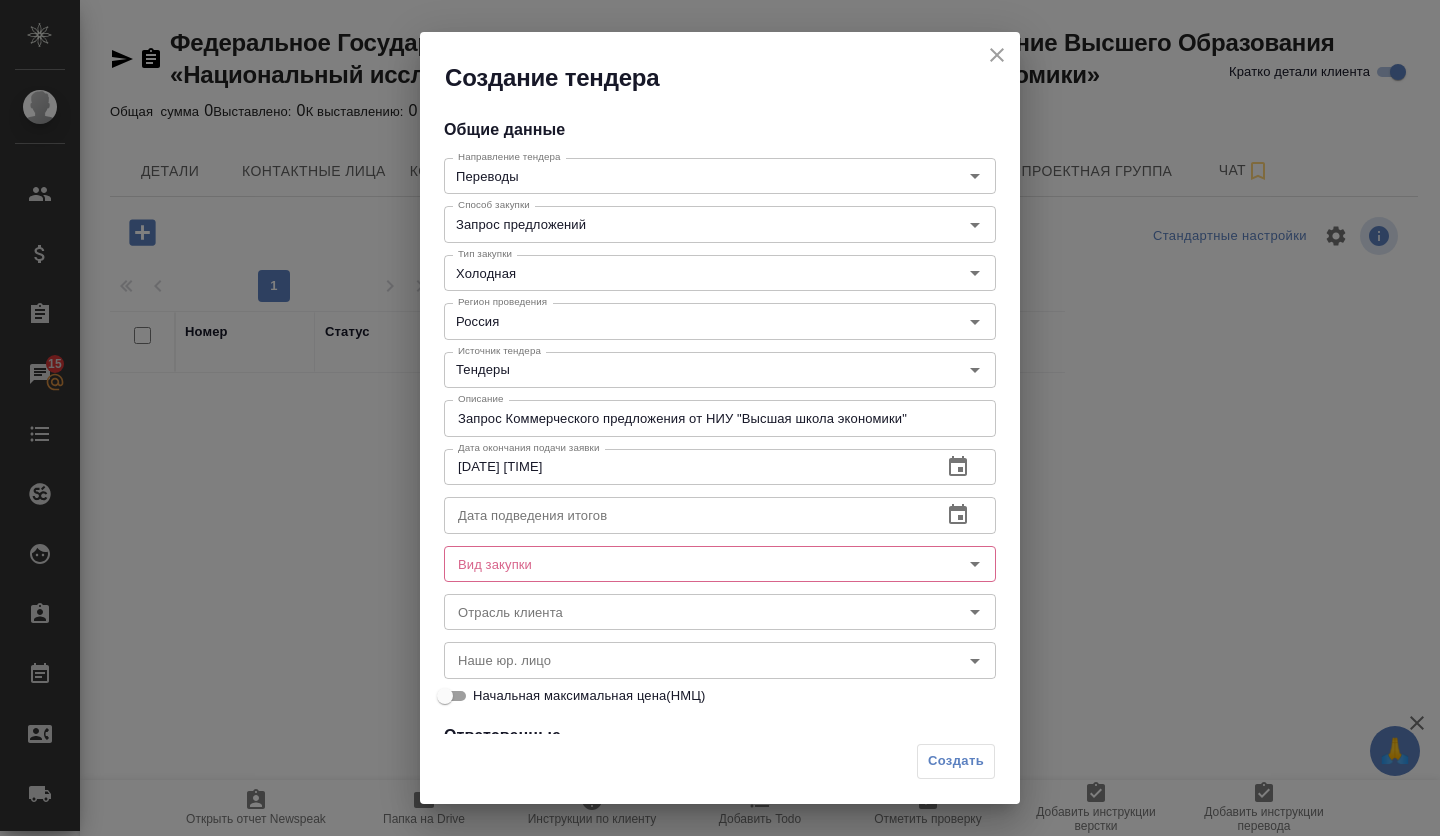 click at bounding box center [685, 515] 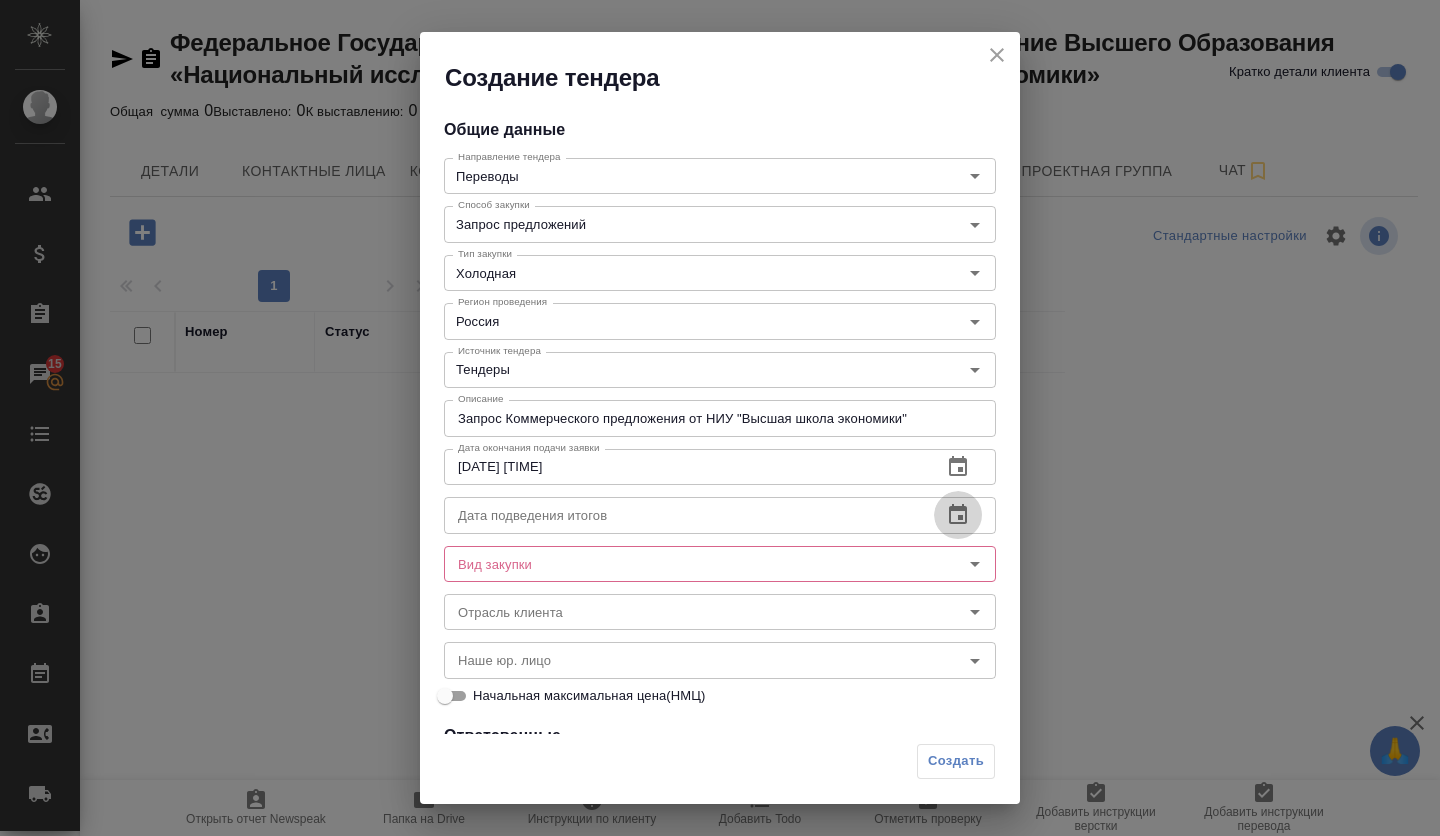 click 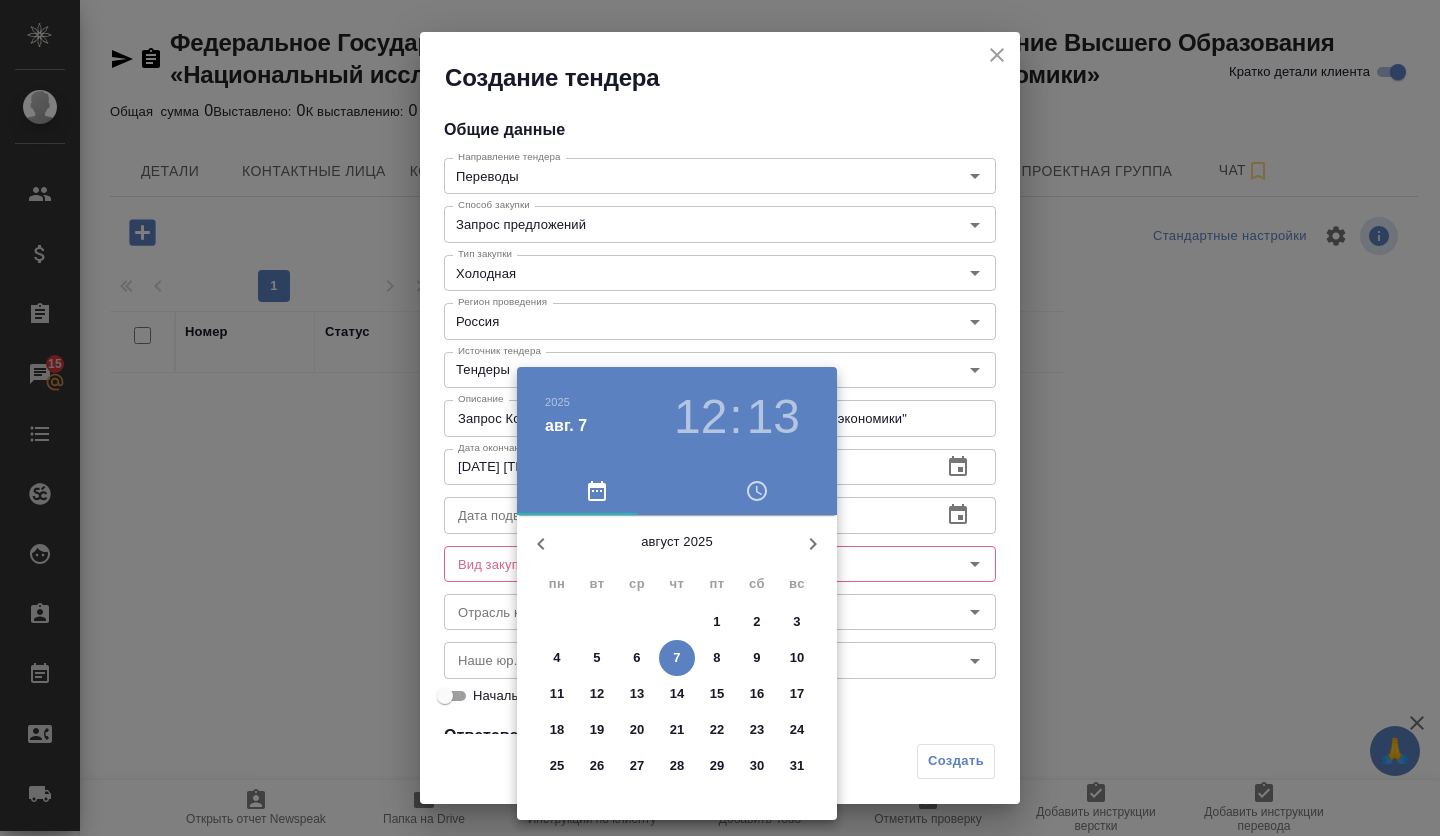 click at bounding box center (720, 418) 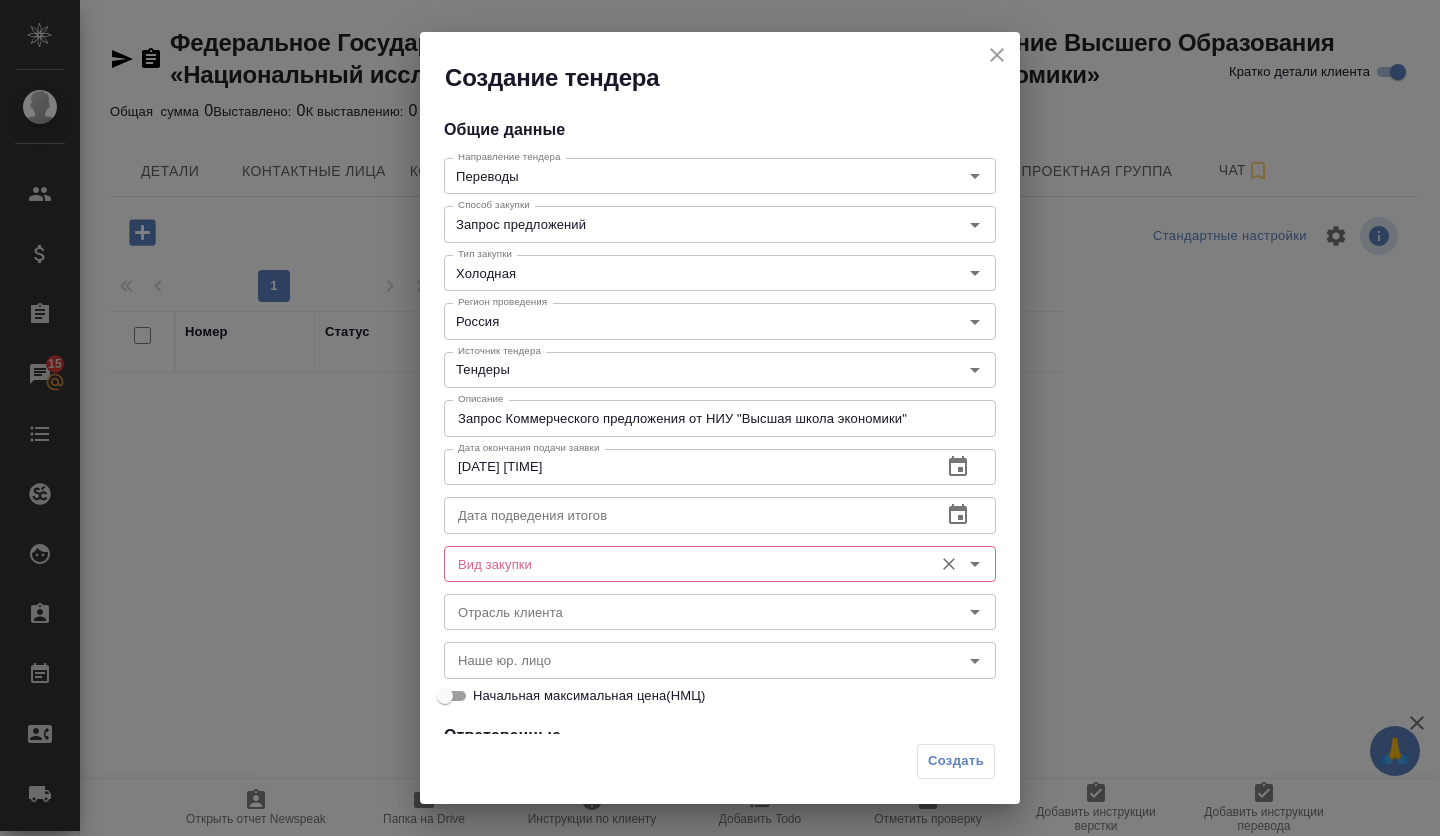 click on "Вид закупки" at bounding box center (720, 564) 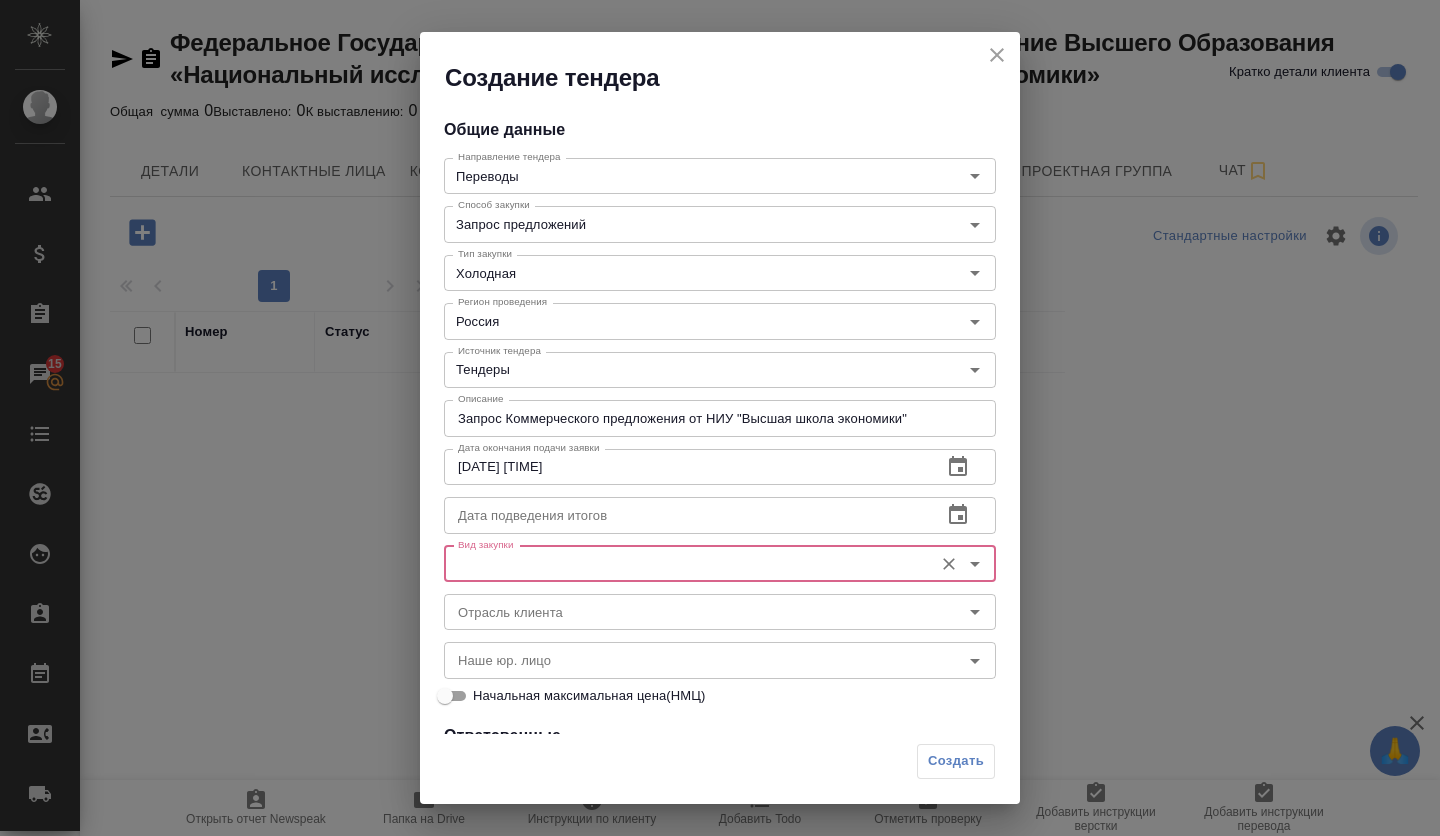click on "Вид закупки" at bounding box center (720, 564) 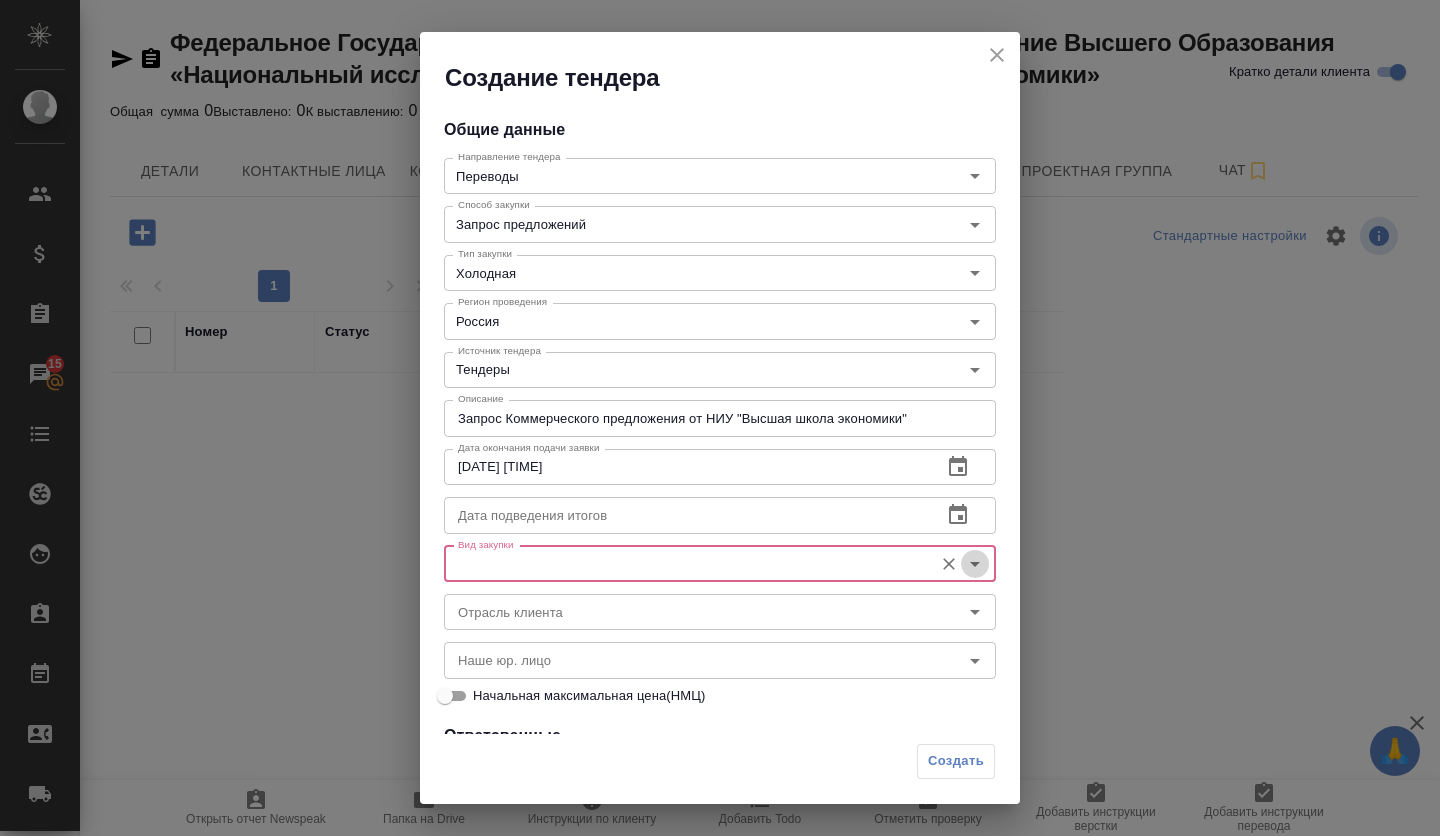 click 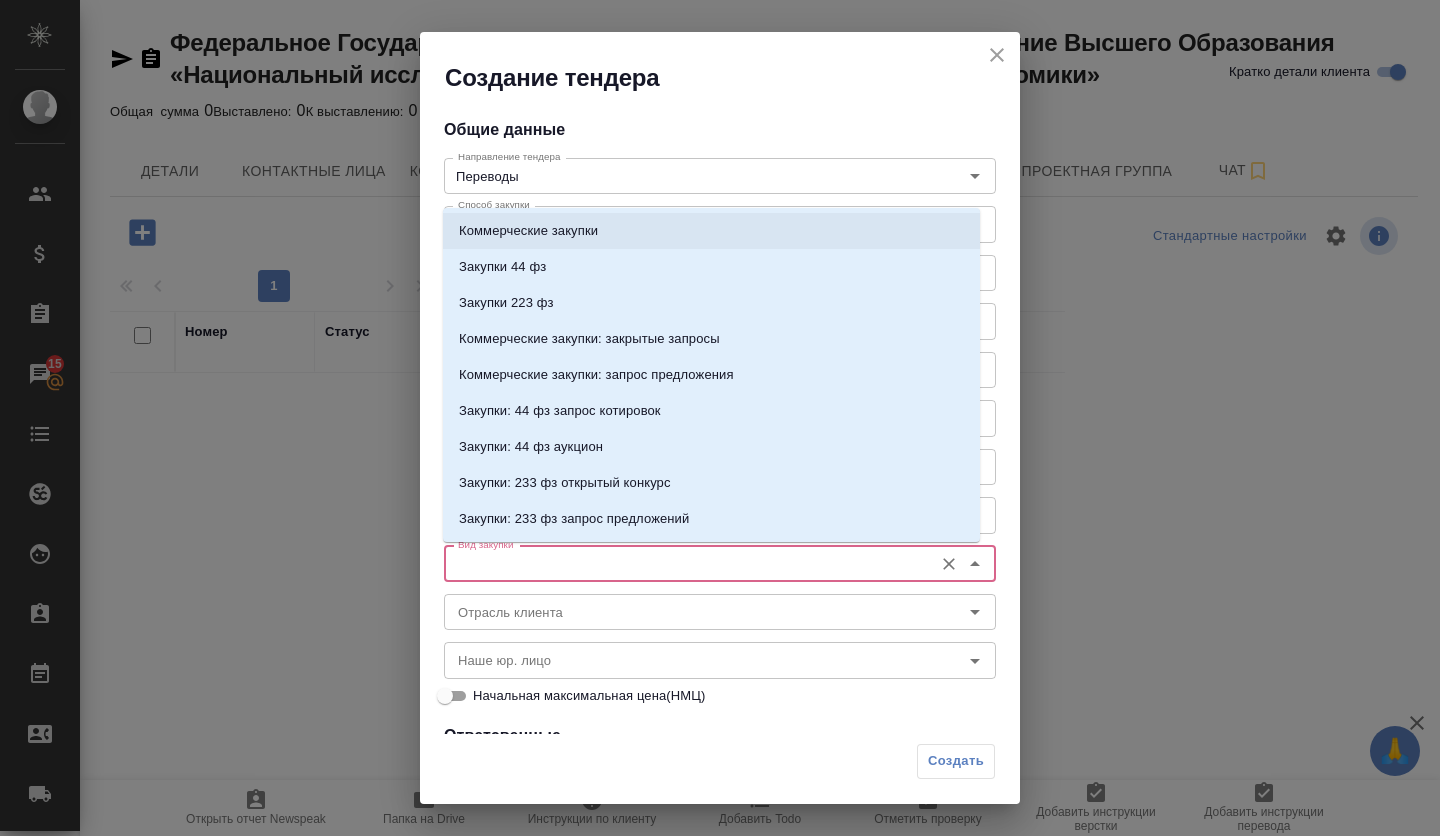 click on "Коммерческие закупки" at bounding box center (528, 231) 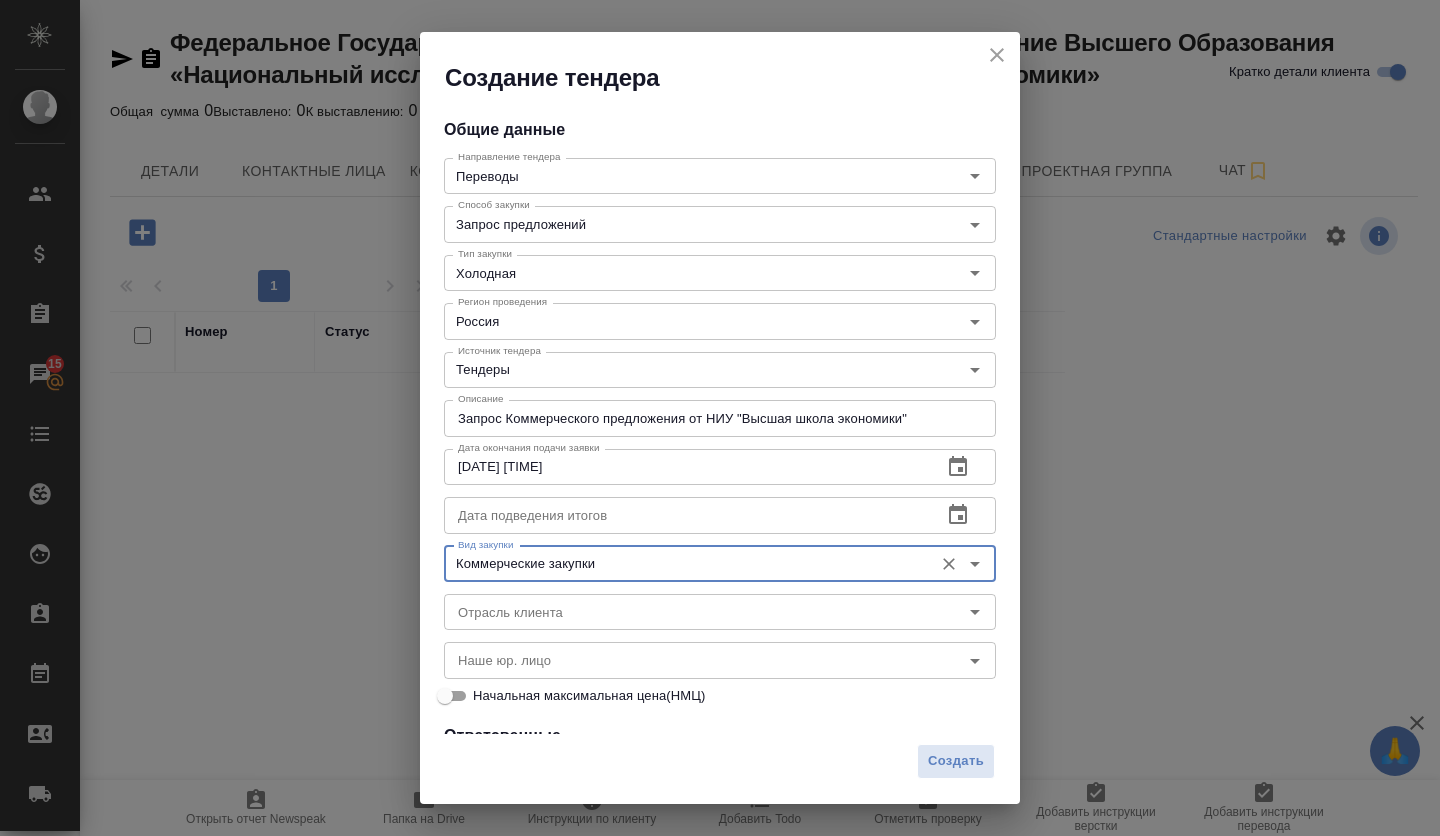 scroll, scrollTop: 100, scrollLeft: 0, axis: vertical 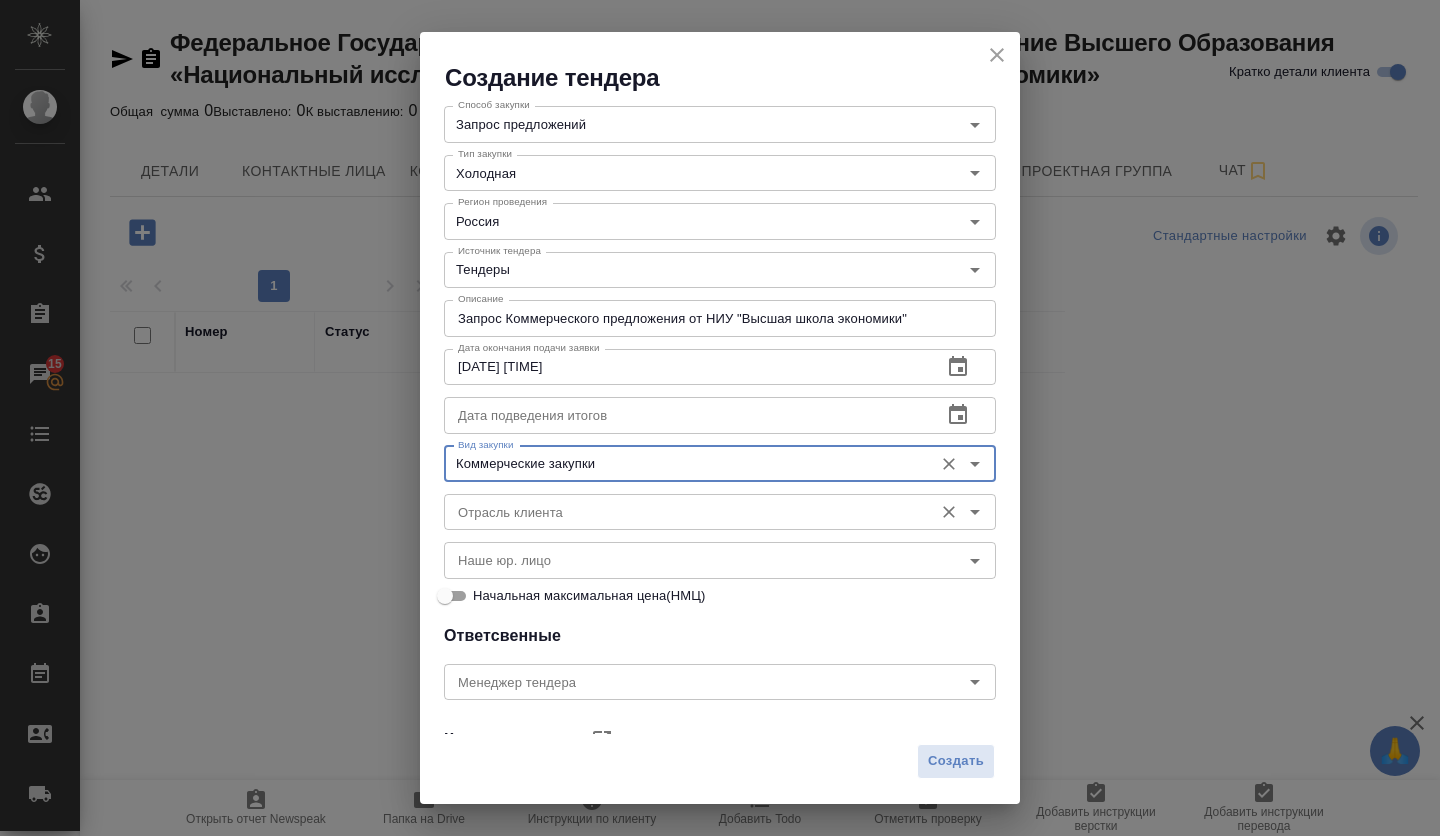 click on "Отрасль клиента" at bounding box center [686, 512] 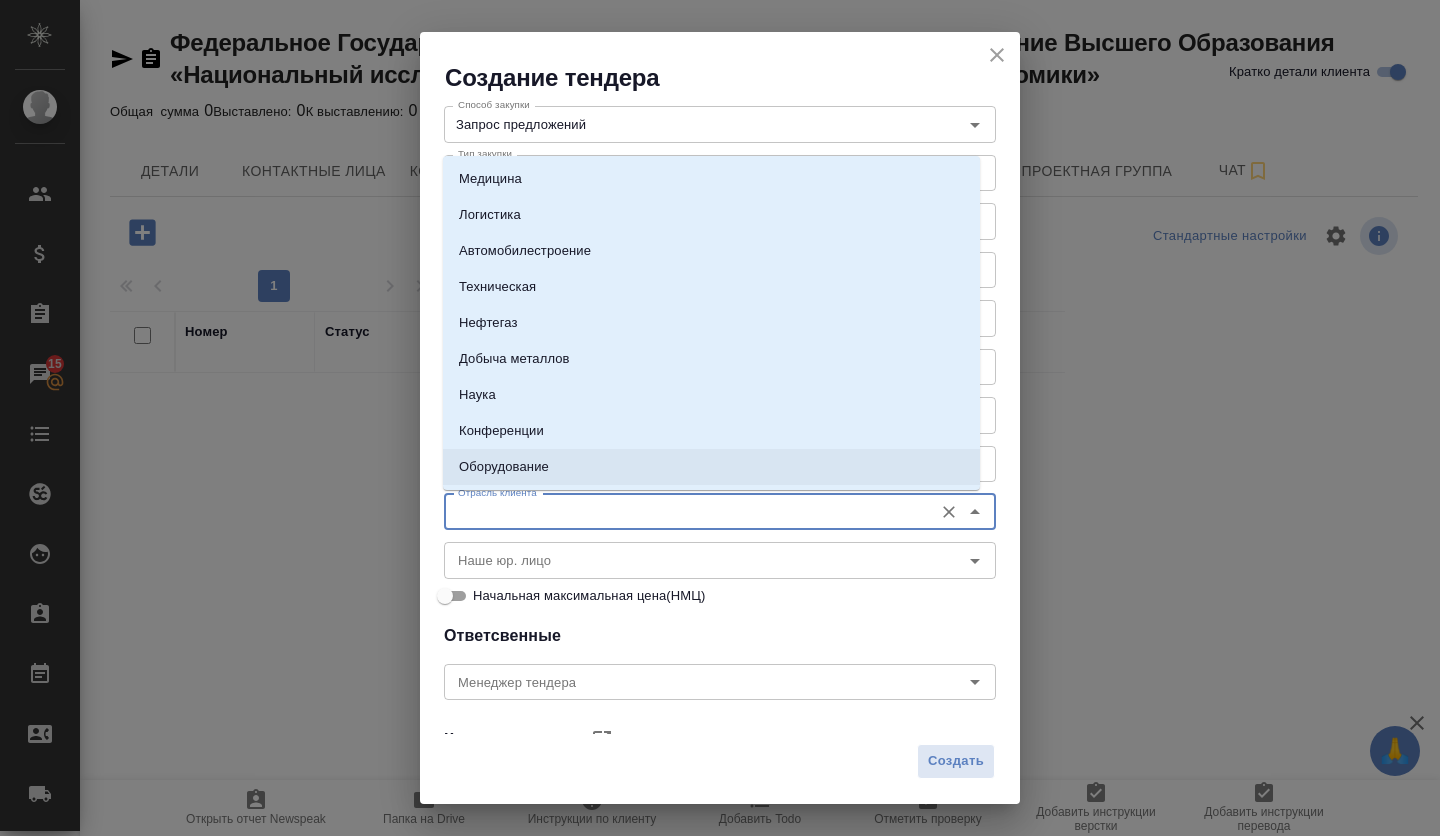 click on "Ответсвенные" at bounding box center [720, 636] 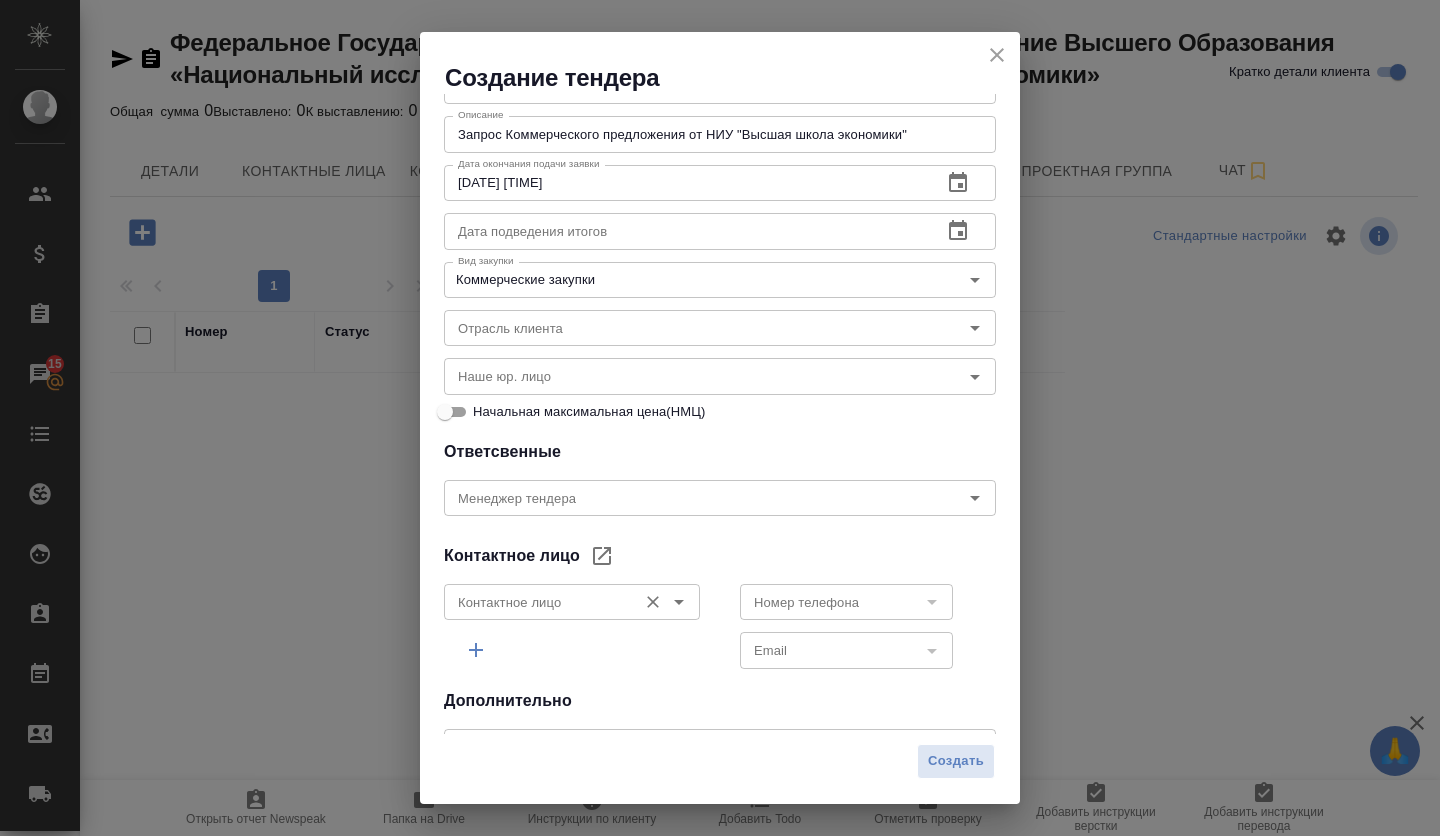 scroll, scrollTop: 300, scrollLeft: 0, axis: vertical 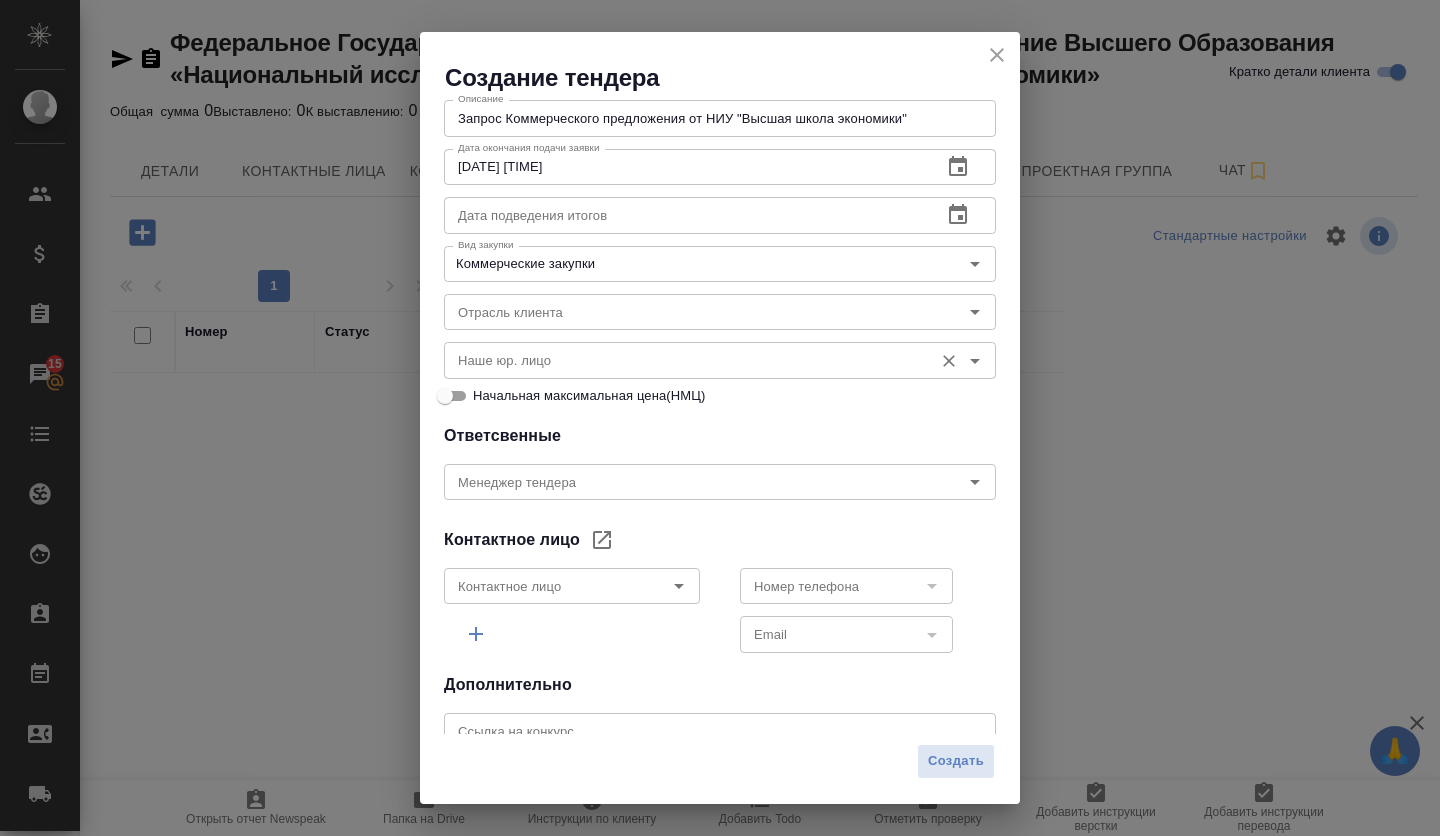 click on "Наше юр. лицо" at bounding box center [720, 360] 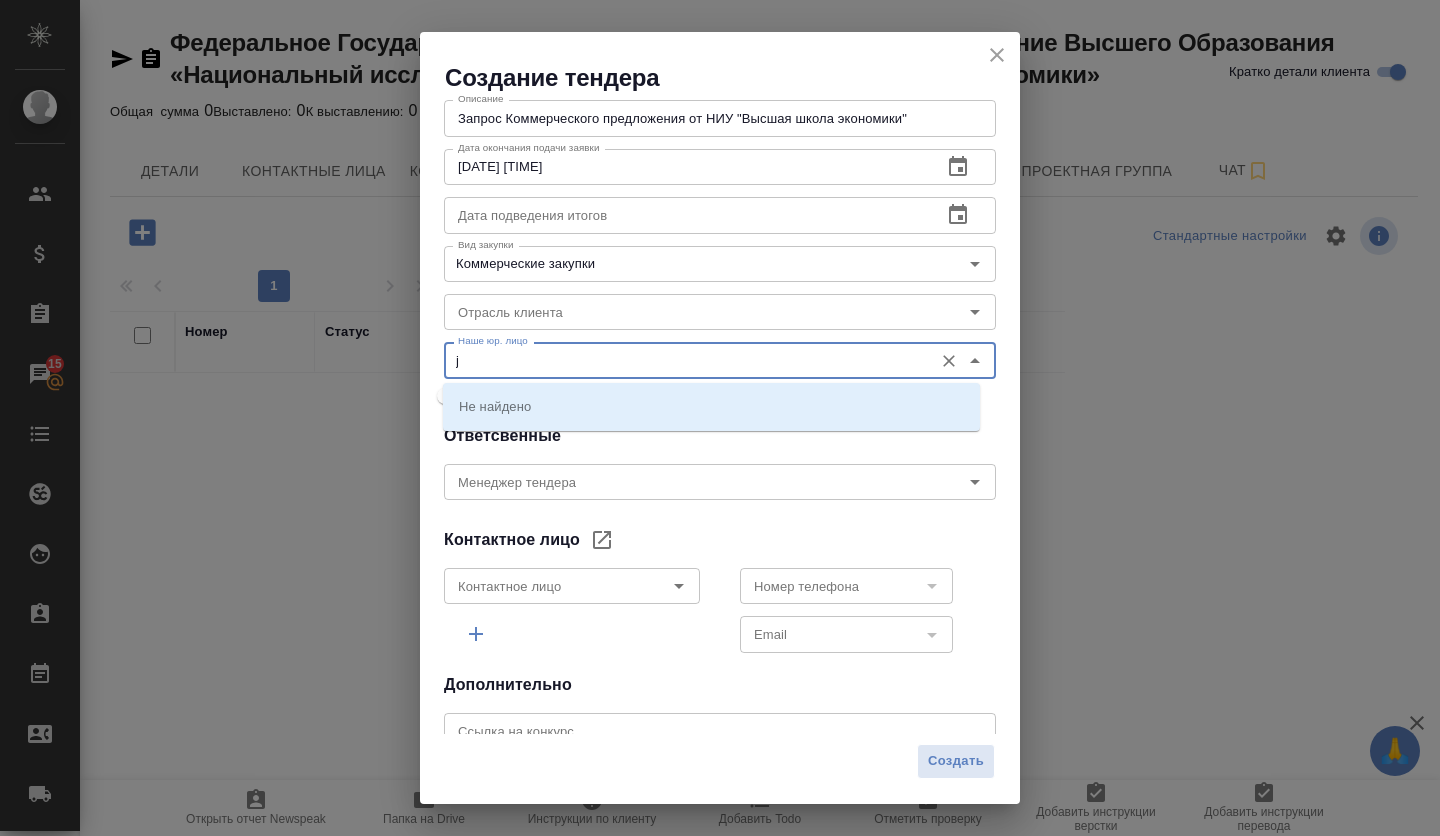 click on "j Наше юр. лицо" at bounding box center (720, 360) 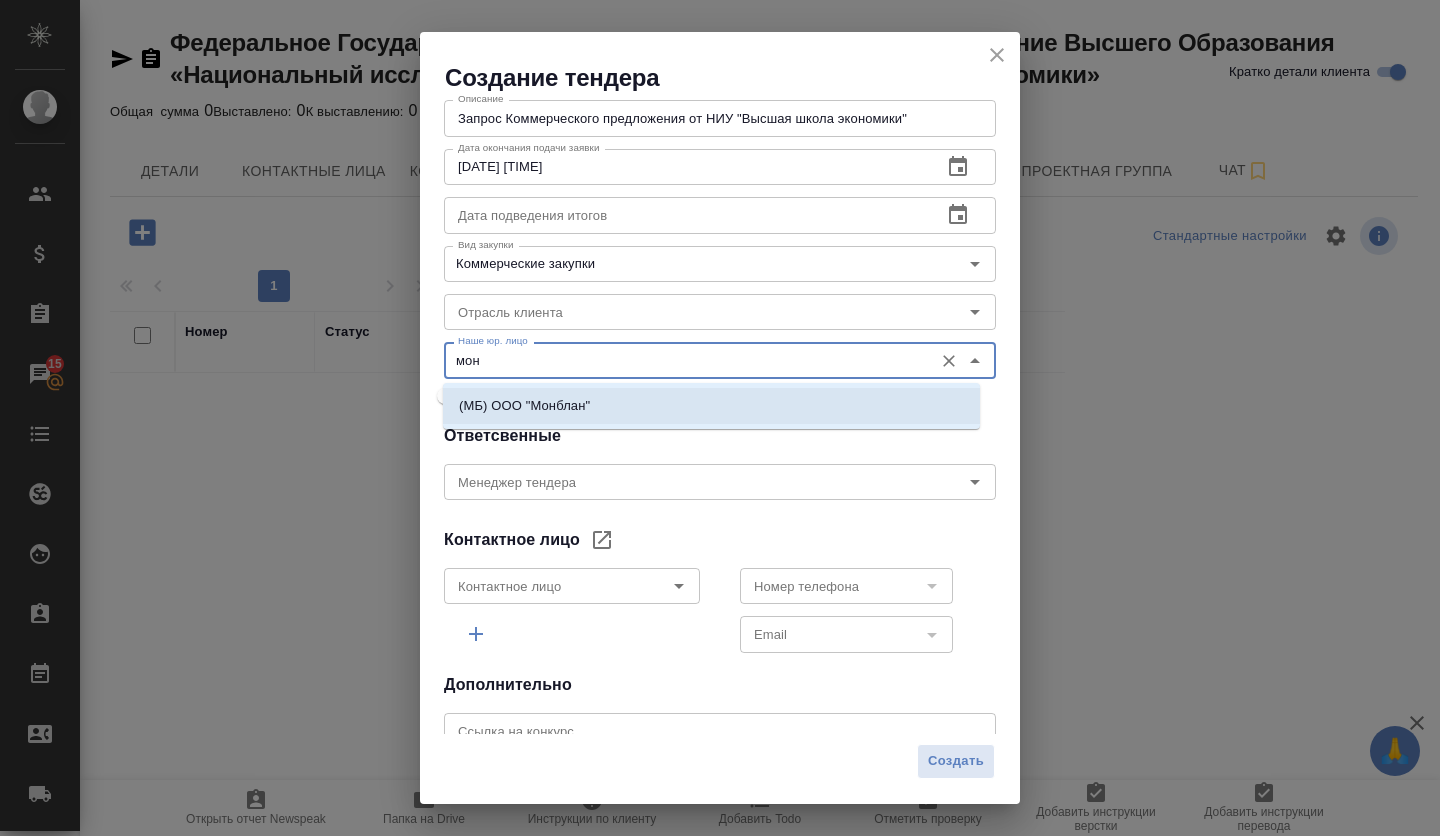 click on "(МБ) ООО "Монблан"" at bounding box center (524, 406) 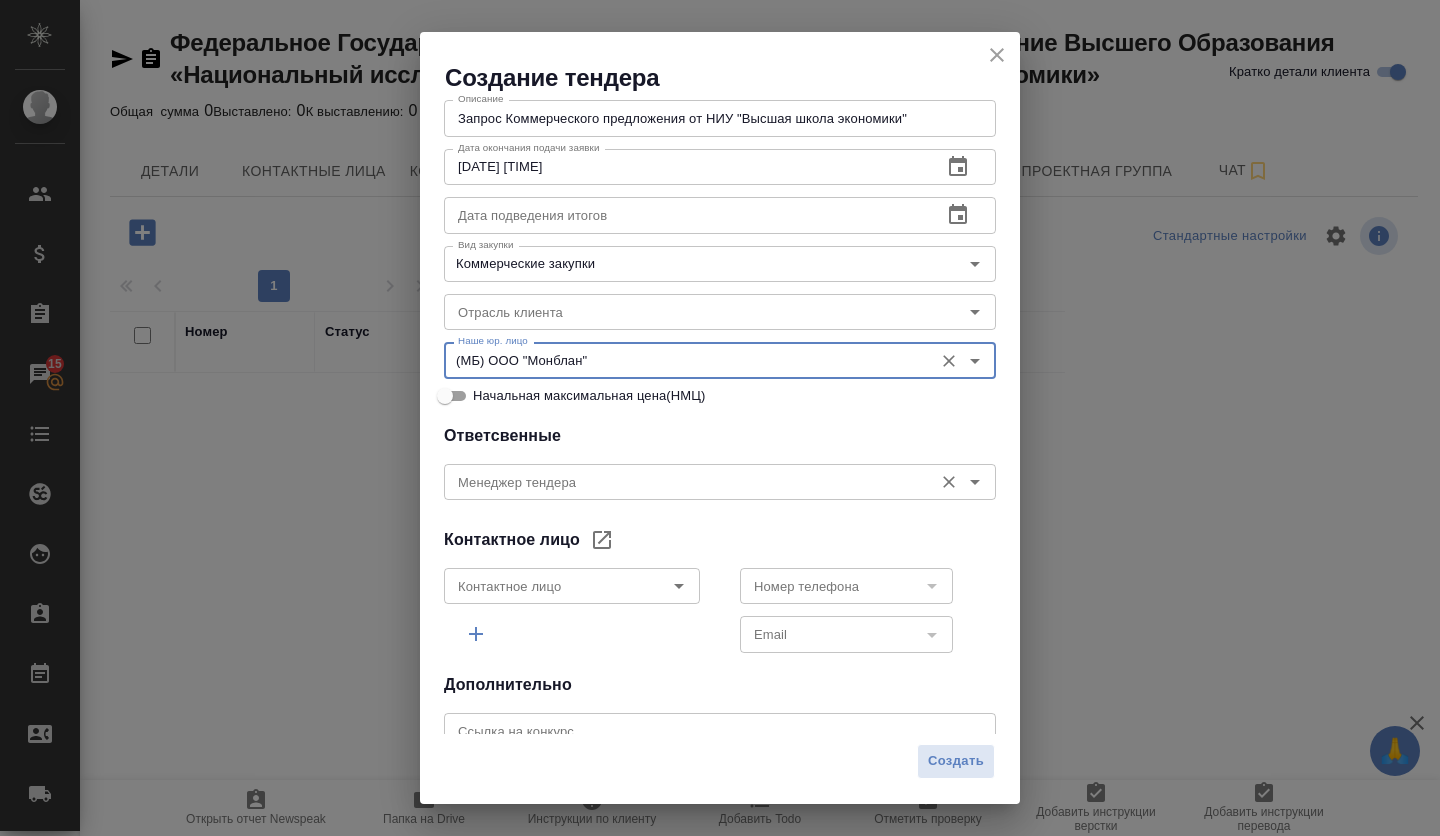 type on "(МБ) ООО "Монблан"" 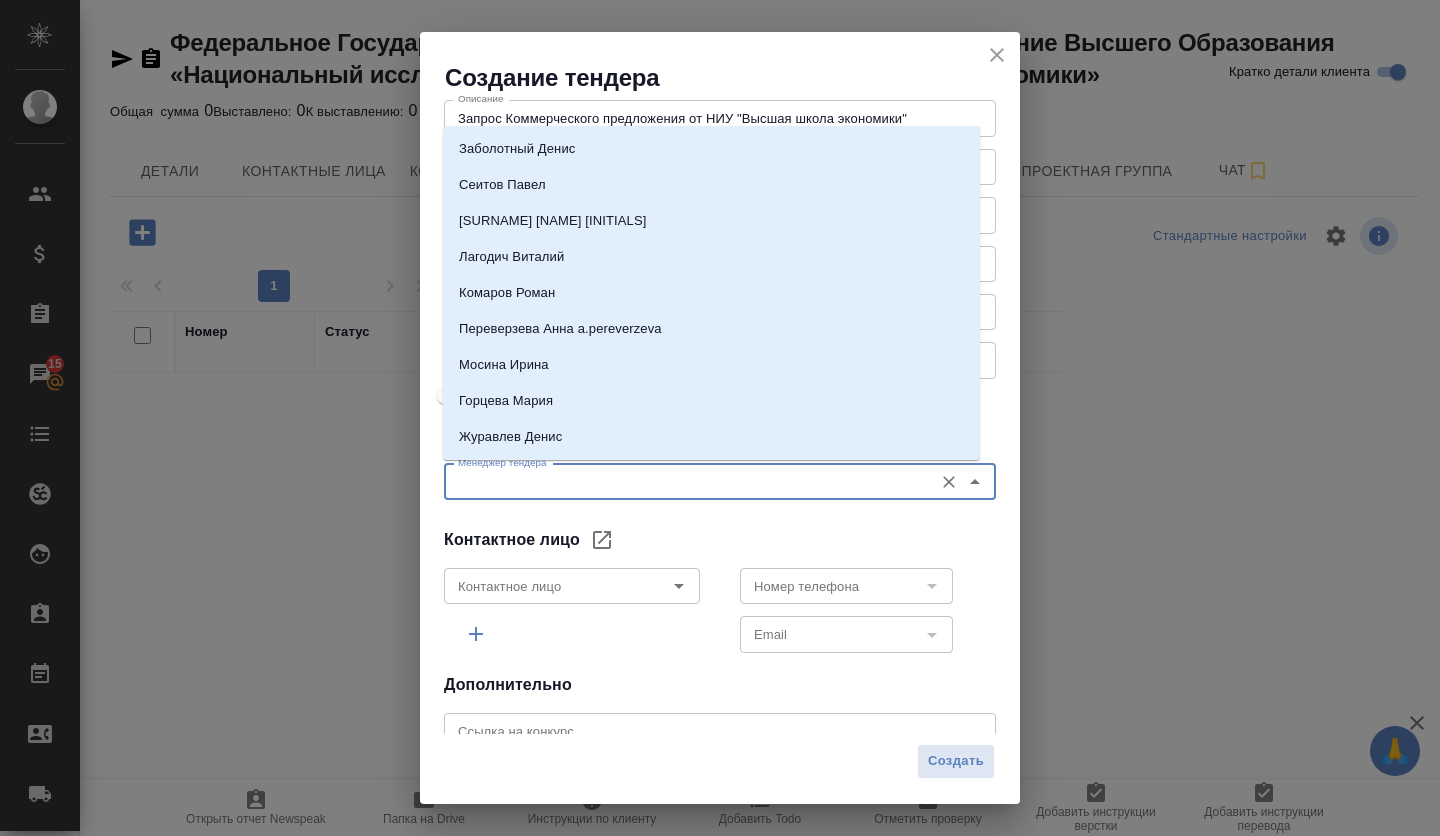 click on "Менеджер тендера" at bounding box center [686, 482] 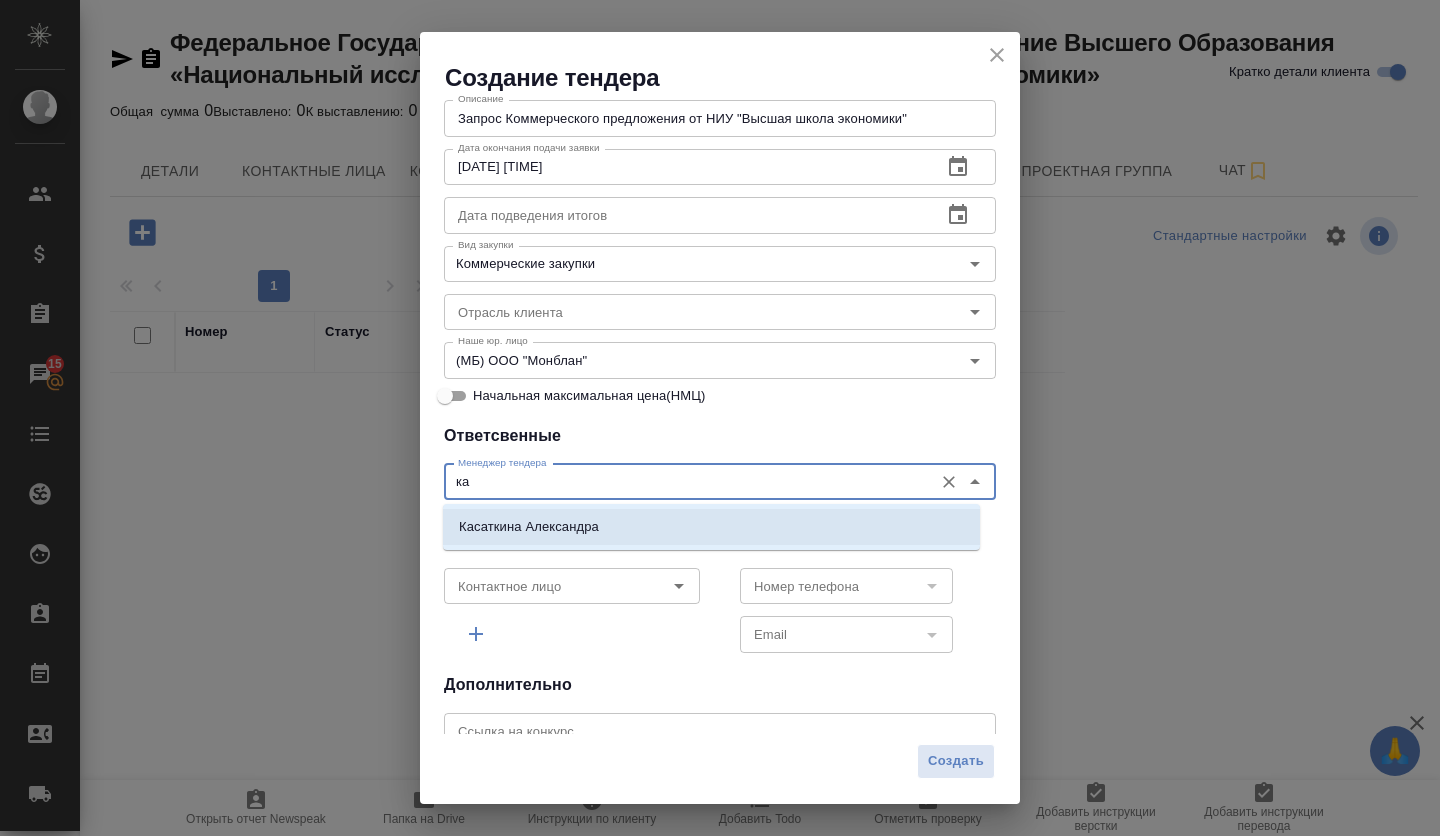 click on "Касаткина Александра" at bounding box center (711, 543) 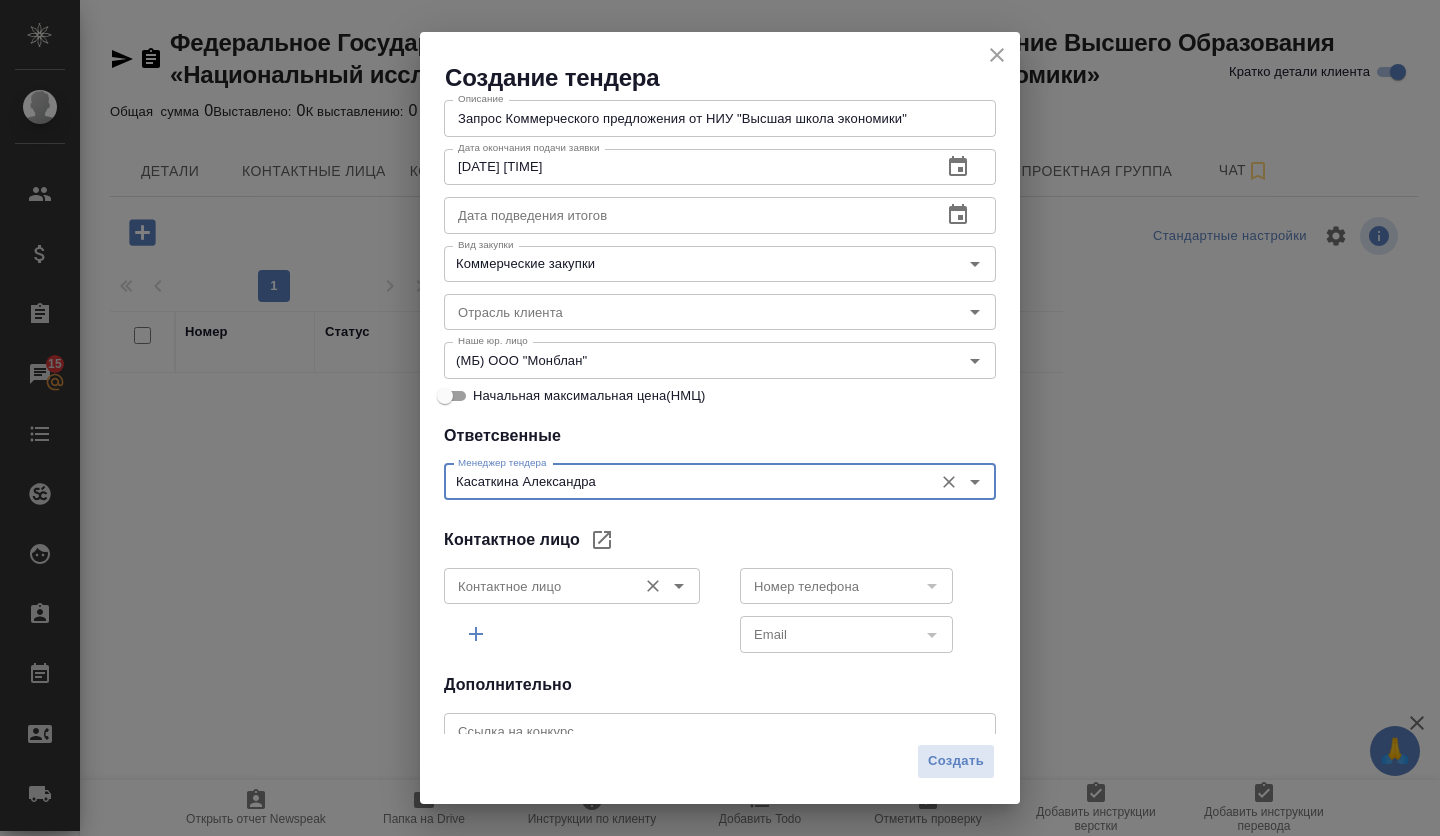 click 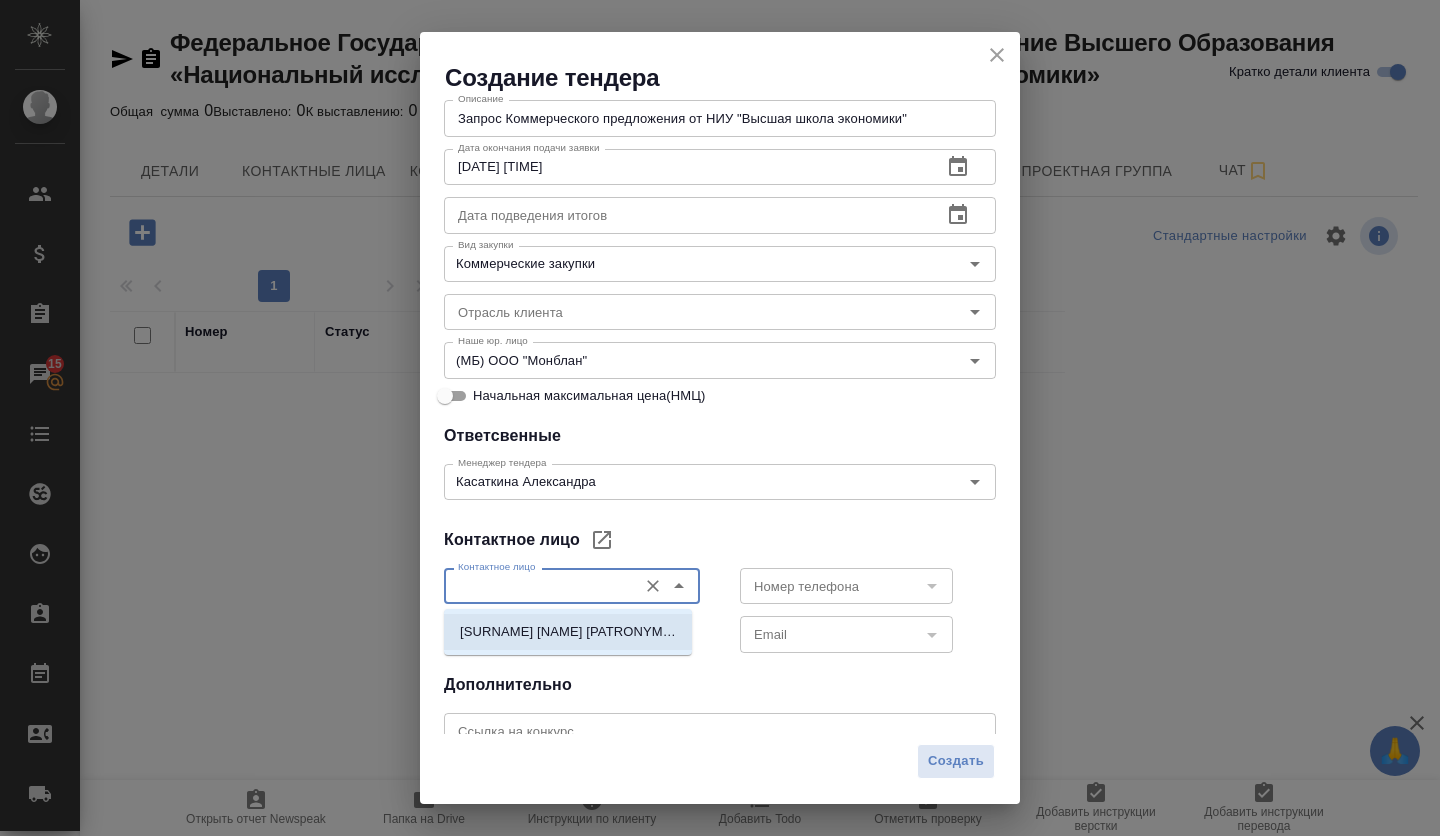 click on "Спицова Елена Леонидовна" at bounding box center [568, 632] 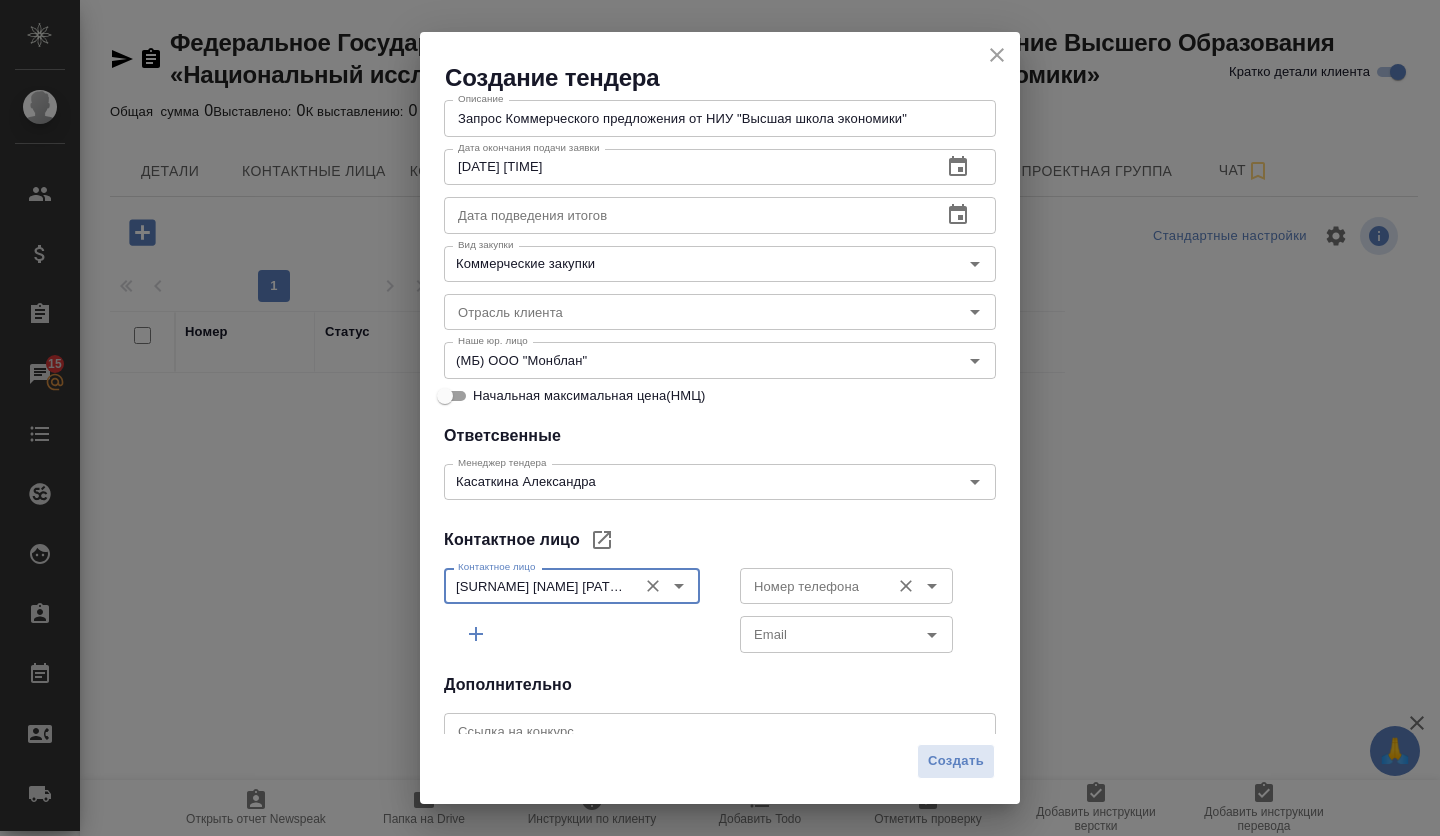 click 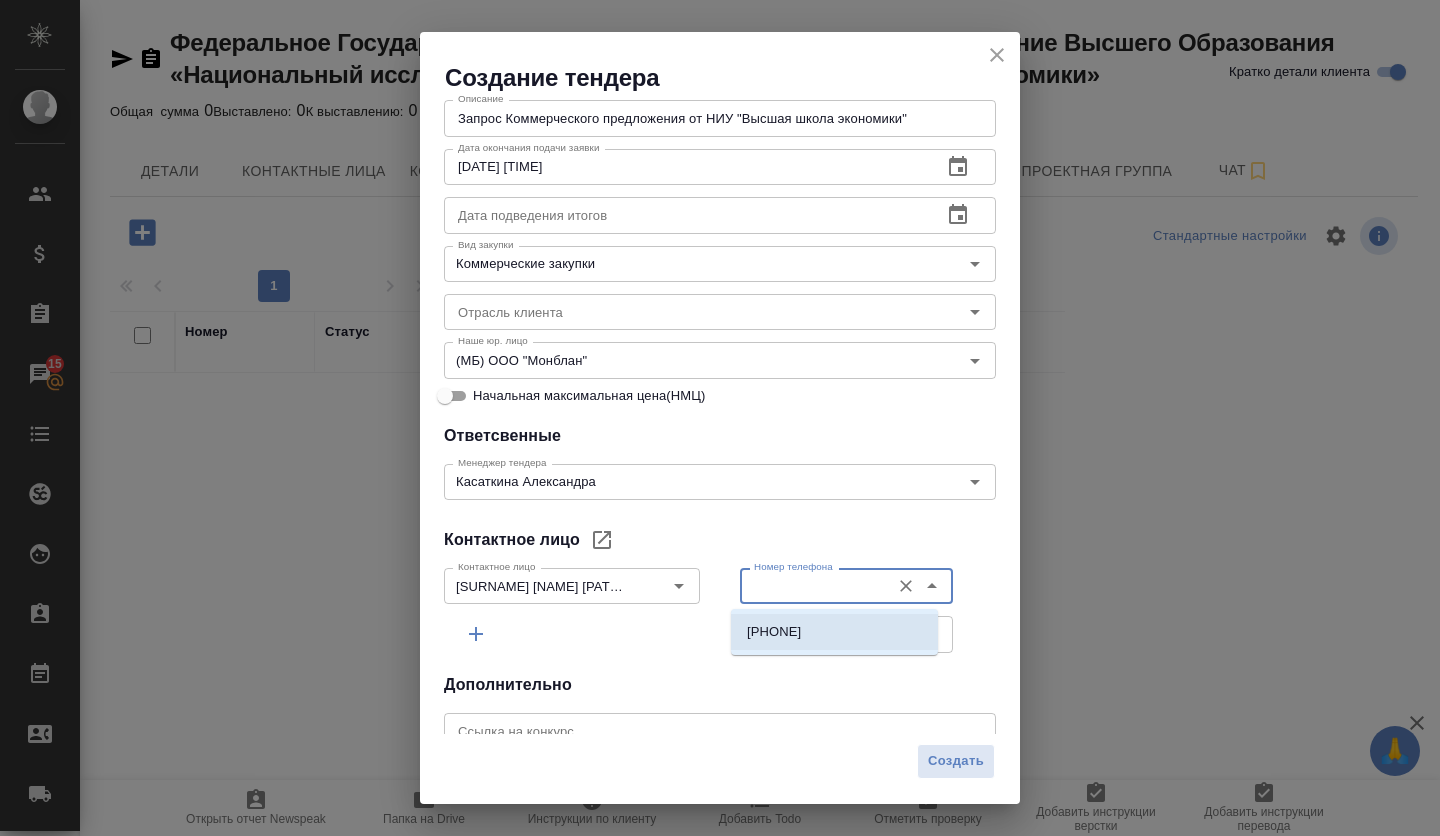 click on "+79043204931" at bounding box center [834, 632] 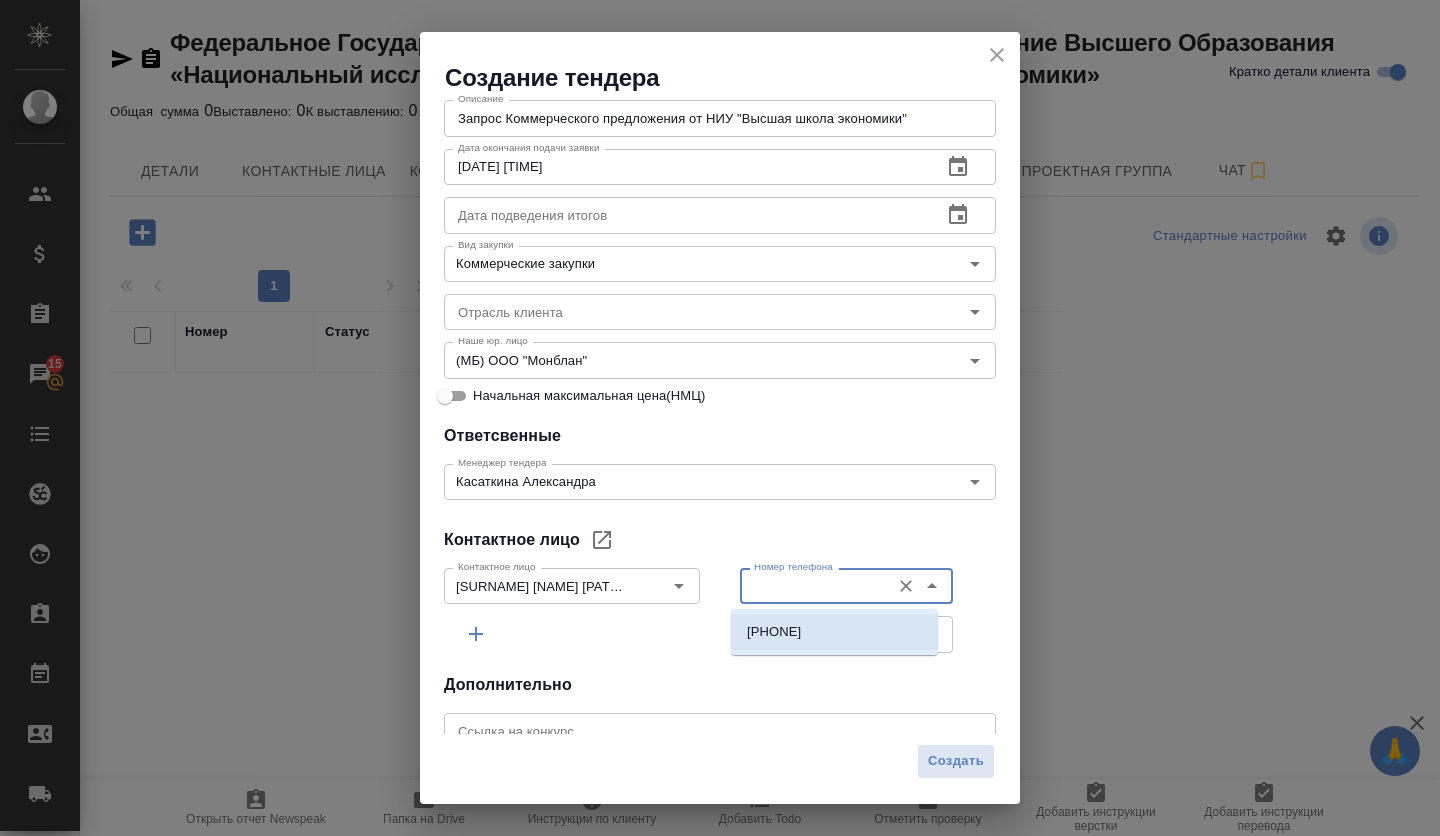type on "+79043204931" 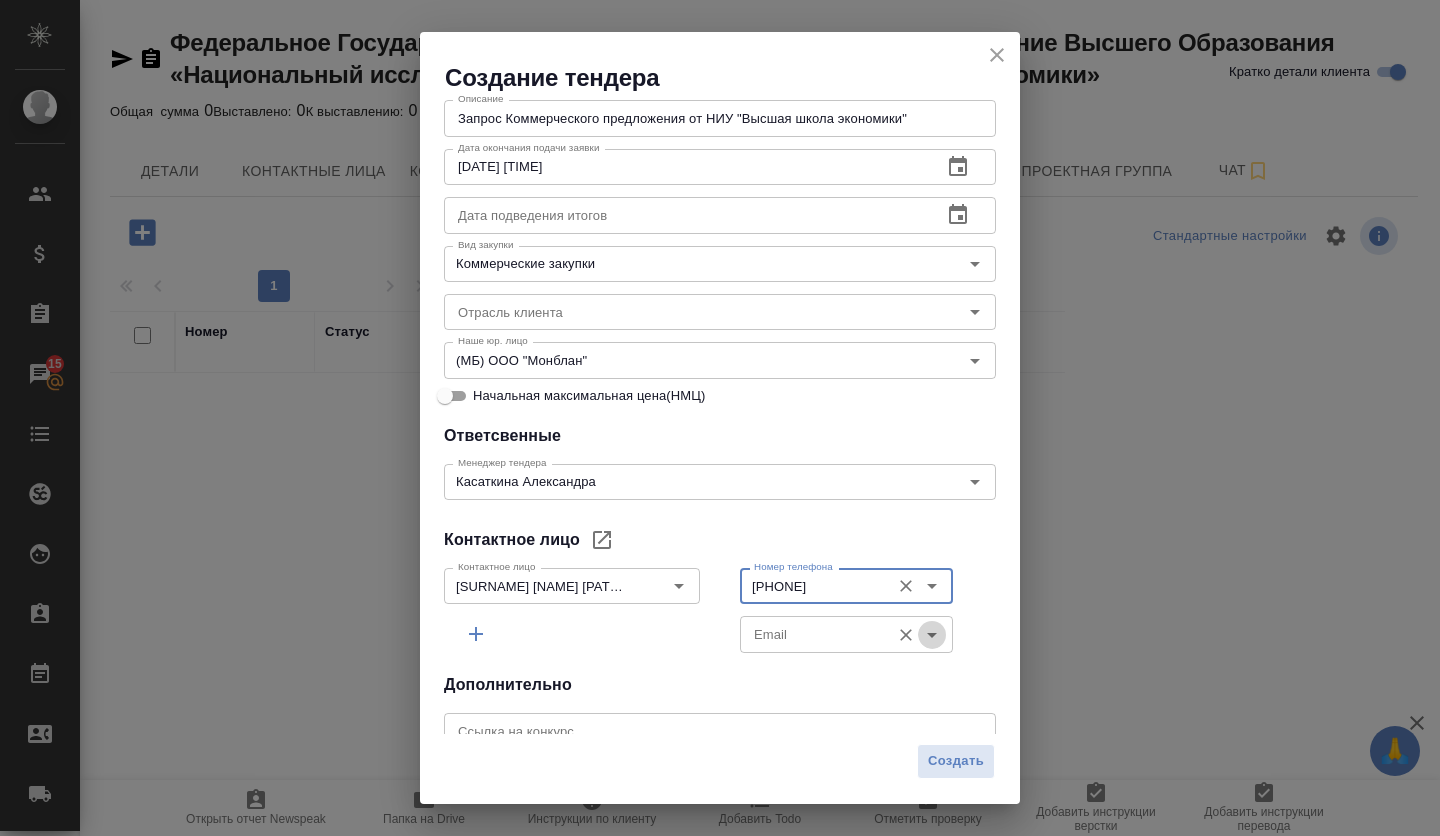 click 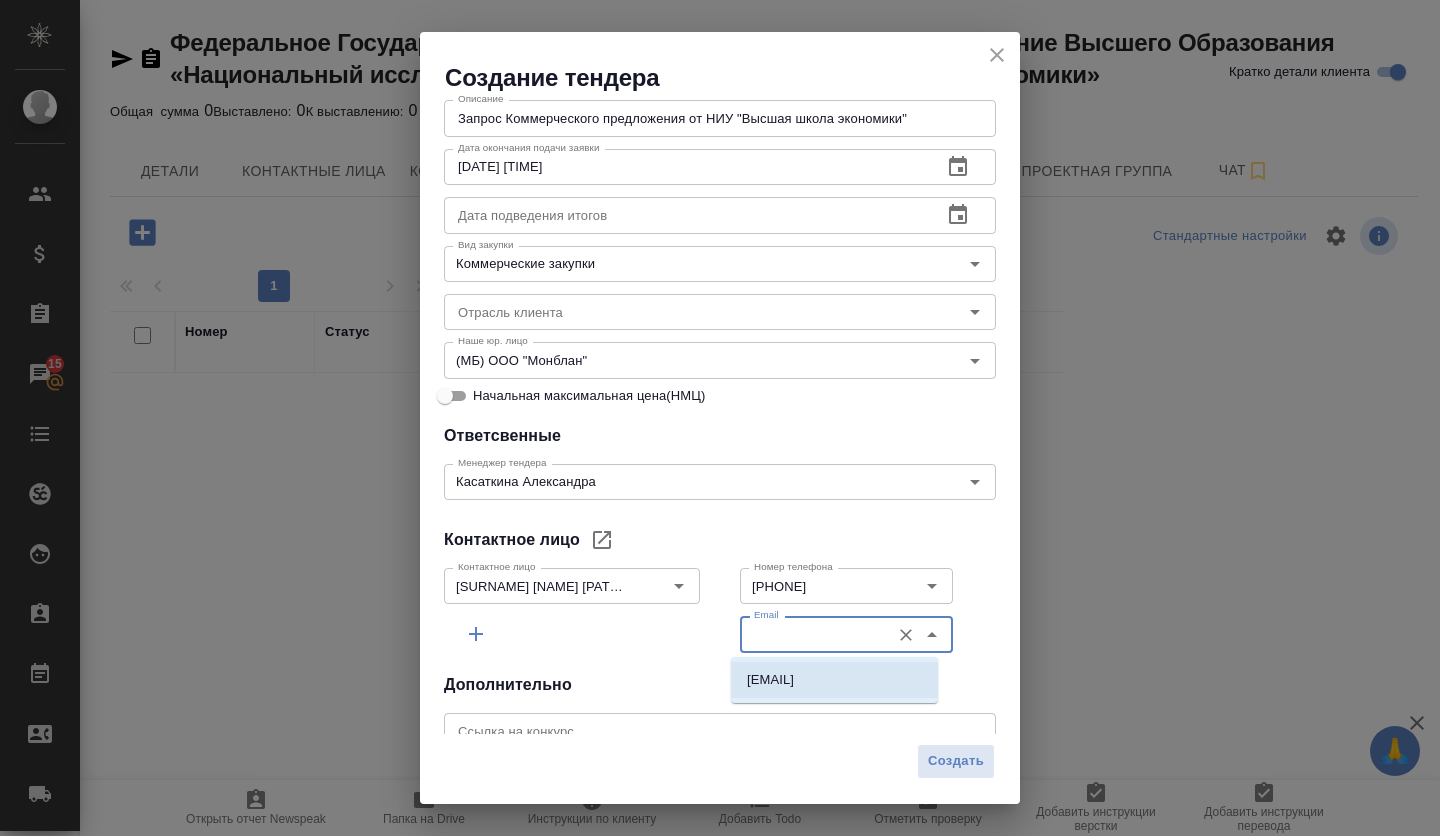 click on "espitsova@hse.ru" at bounding box center [834, 680] 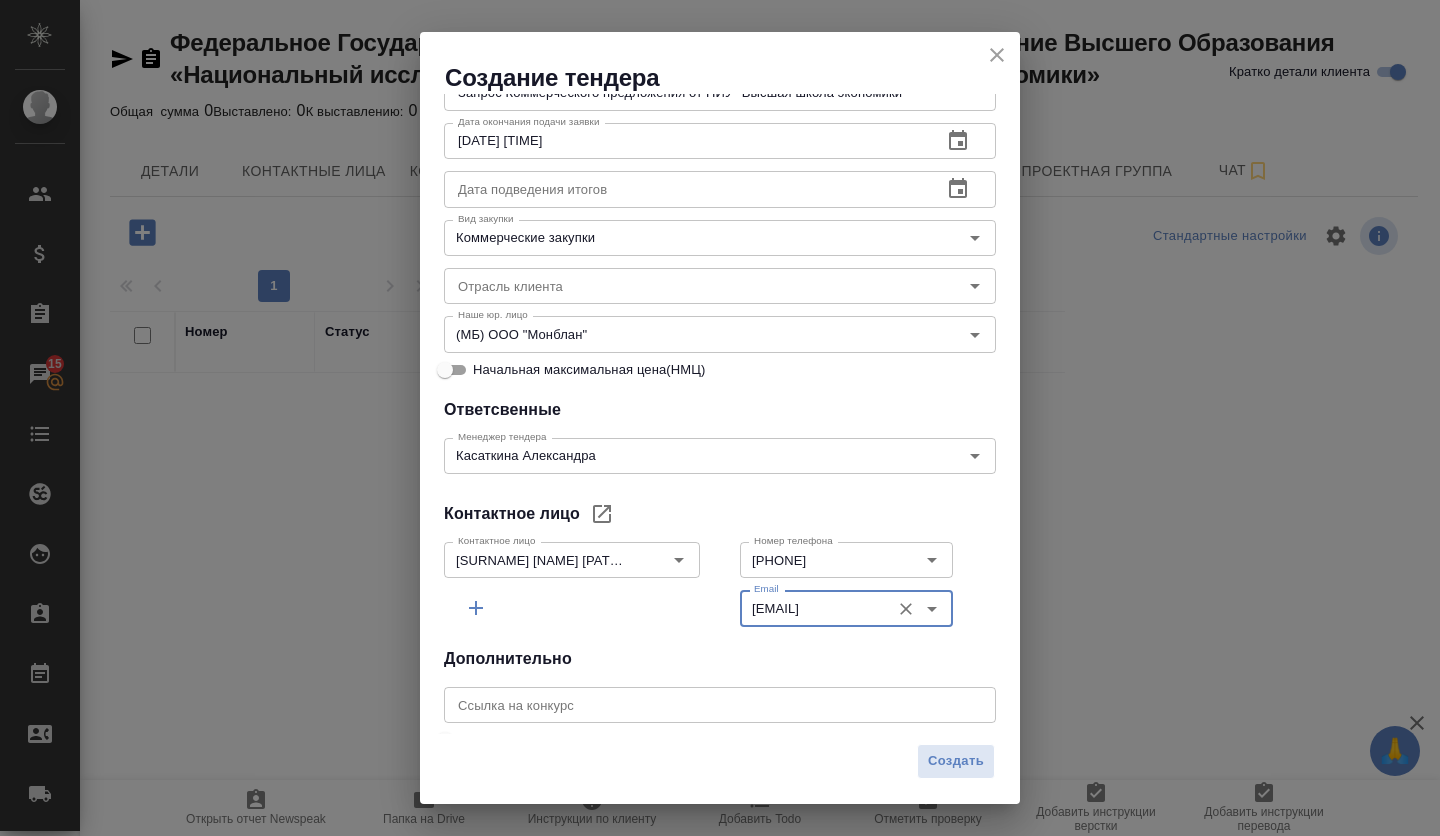 scroll, scrollTop: 352, scrollLeft: 0, axis: vertical 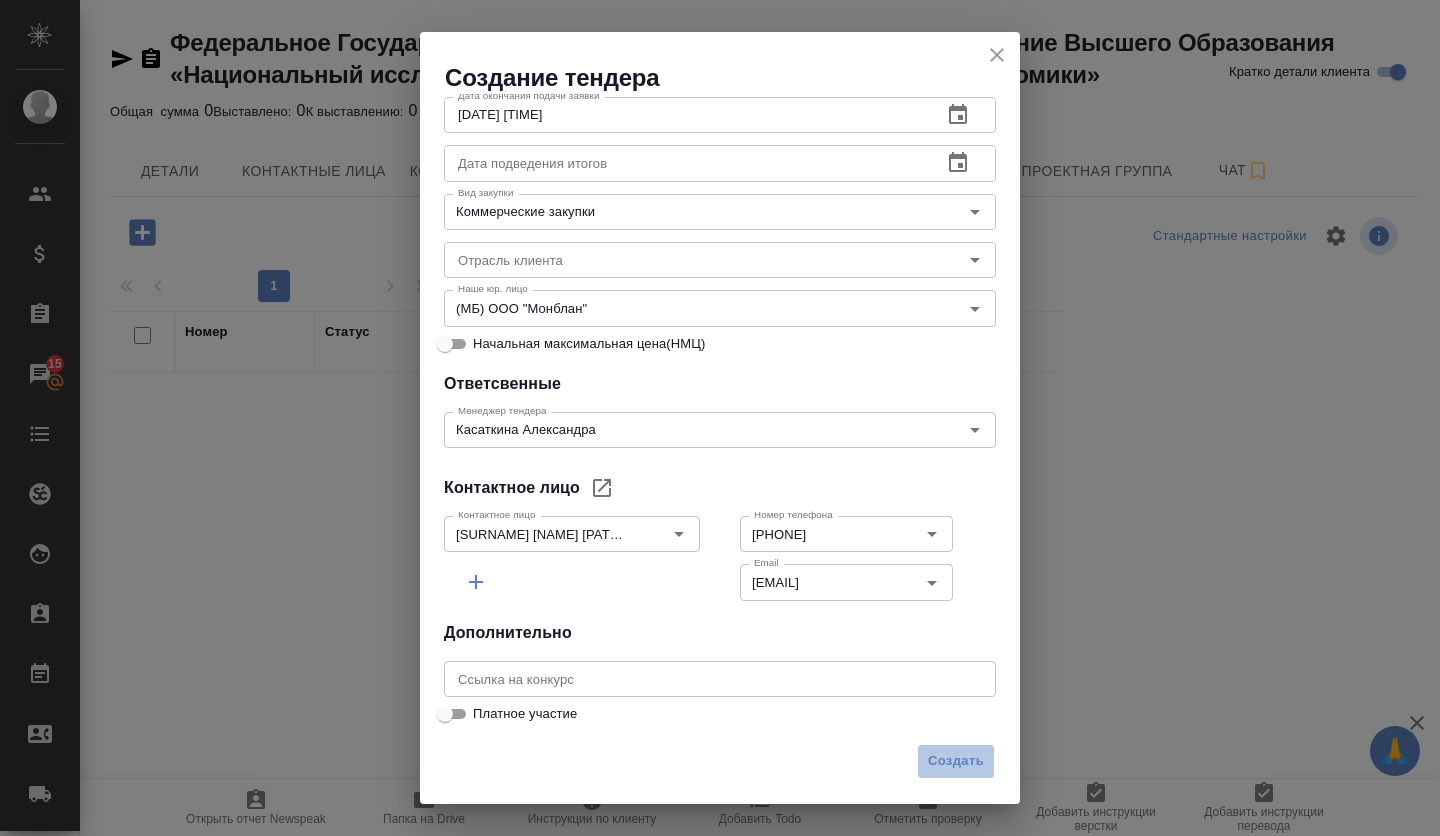 click on "Создать" at bounding box center (956, 761) 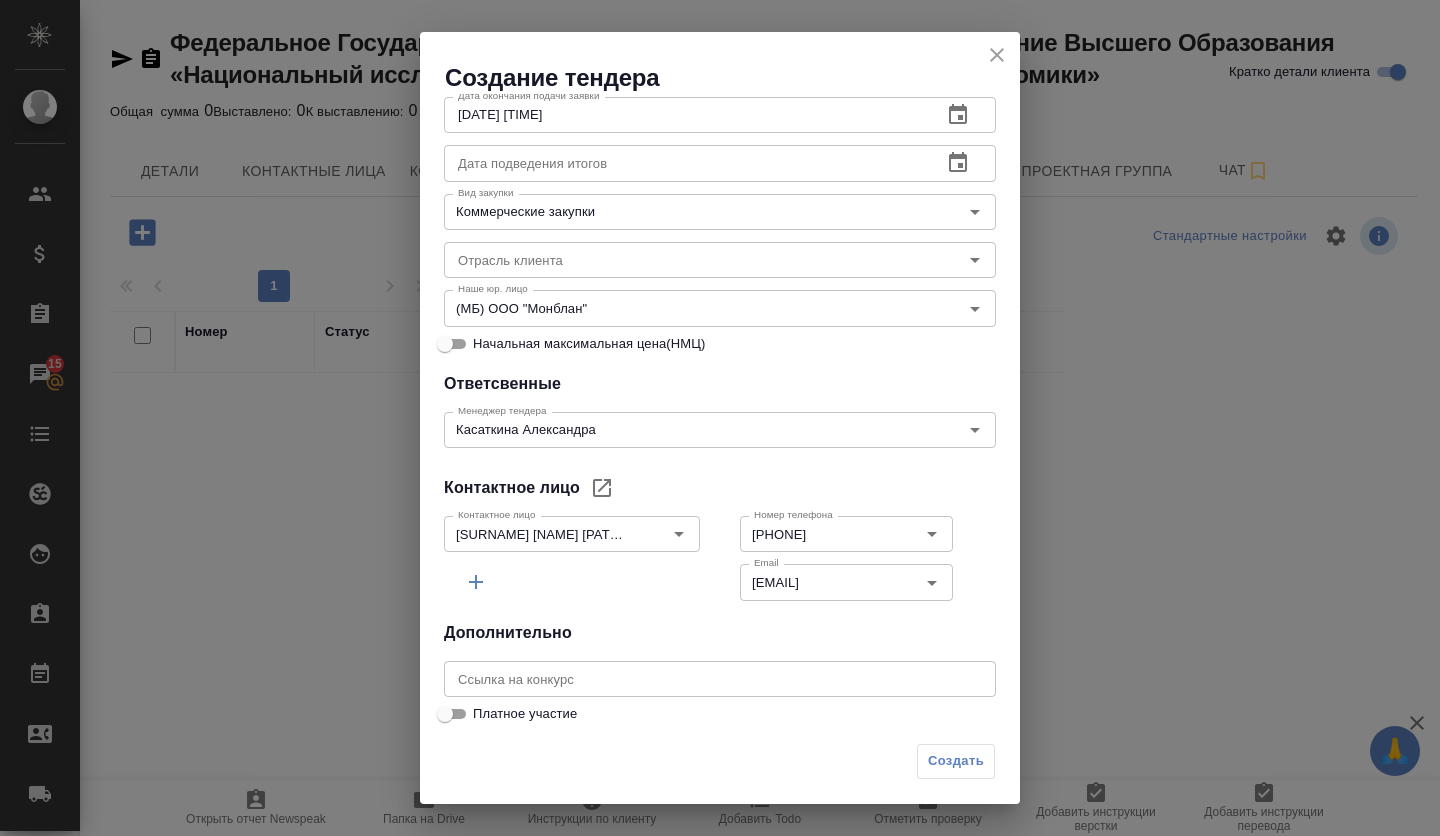 click on "Создать" at bounding box center [956, 761] 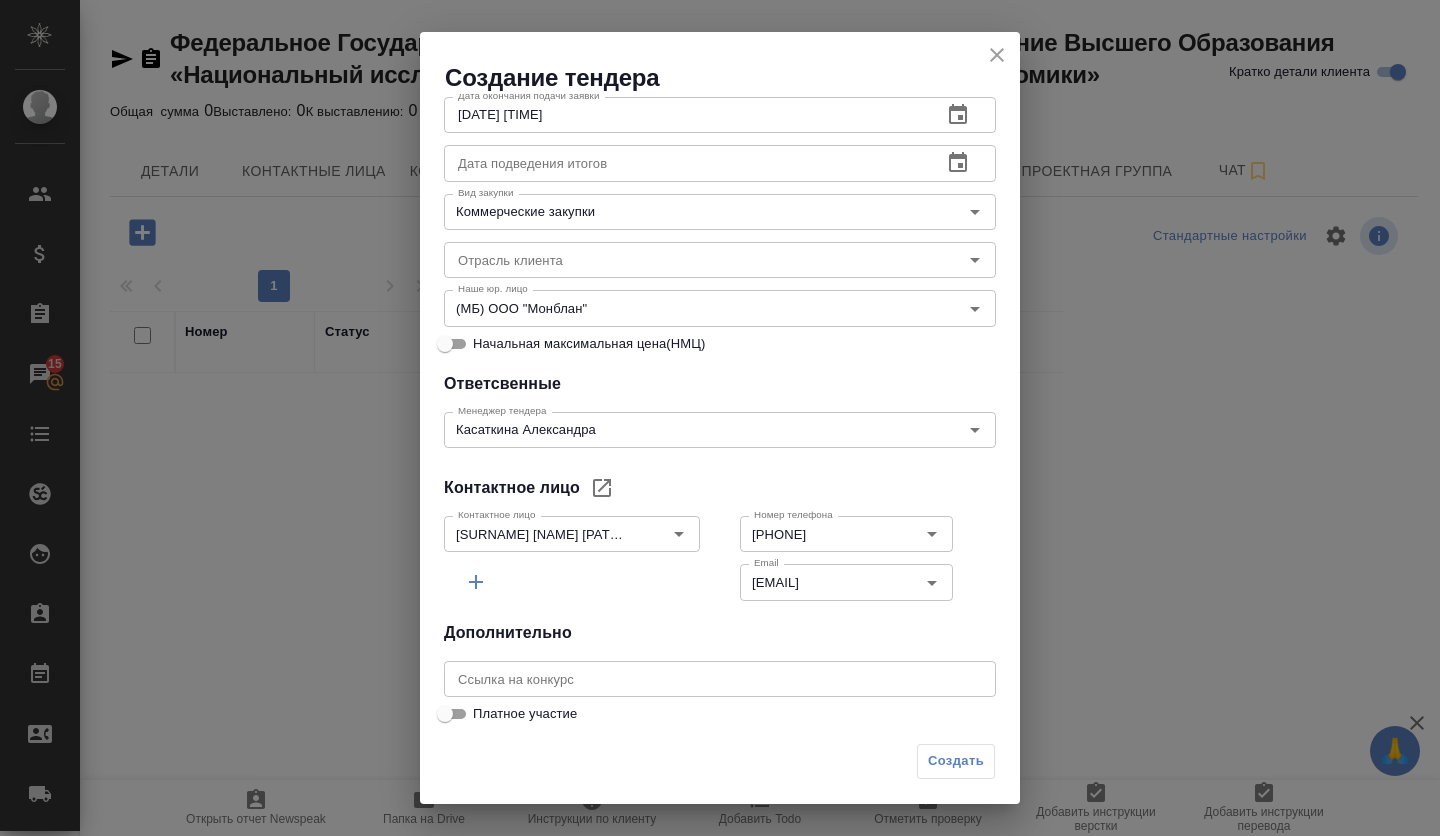 click on "Создать" at bounding box center (956, 761) 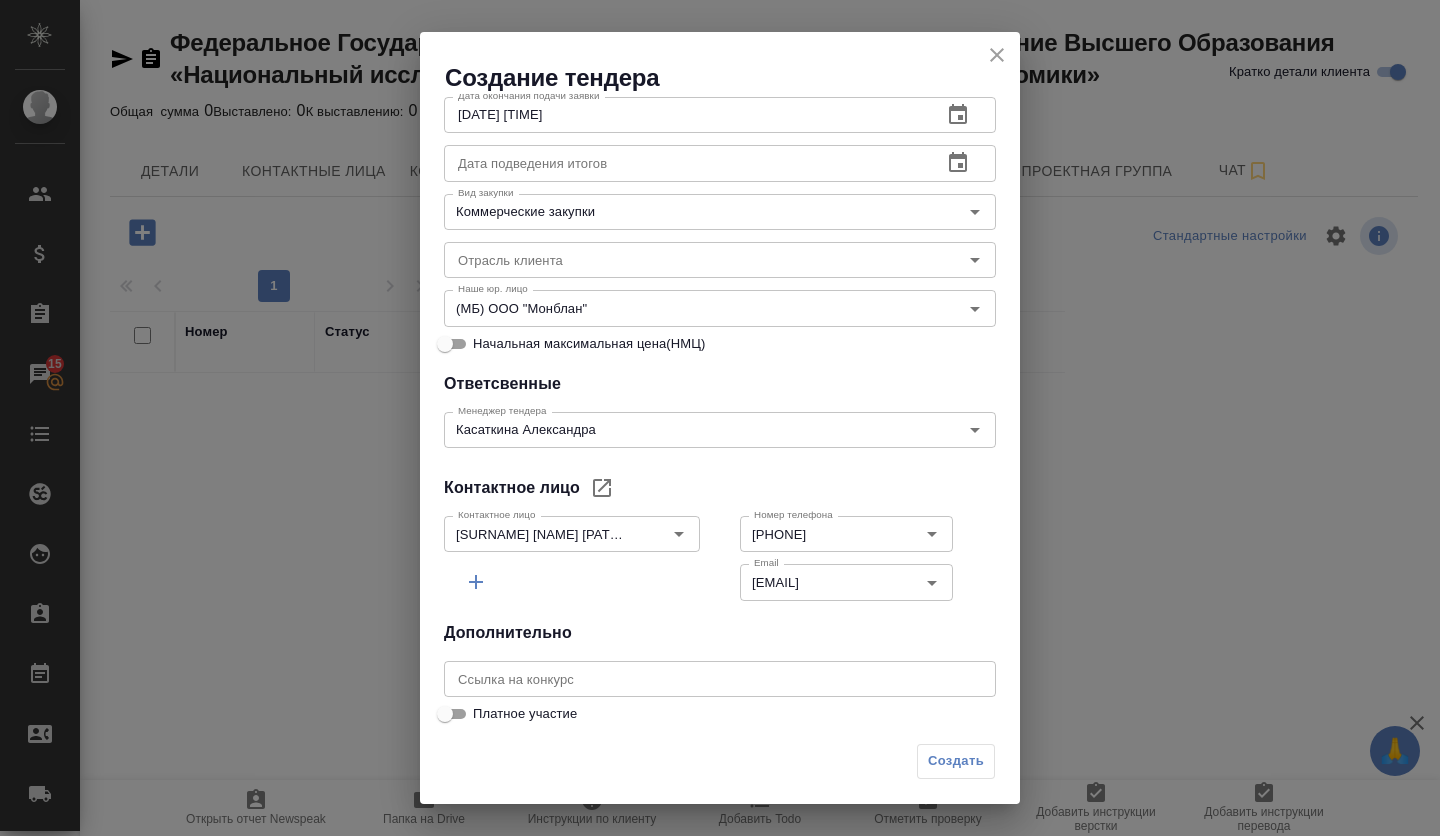 type 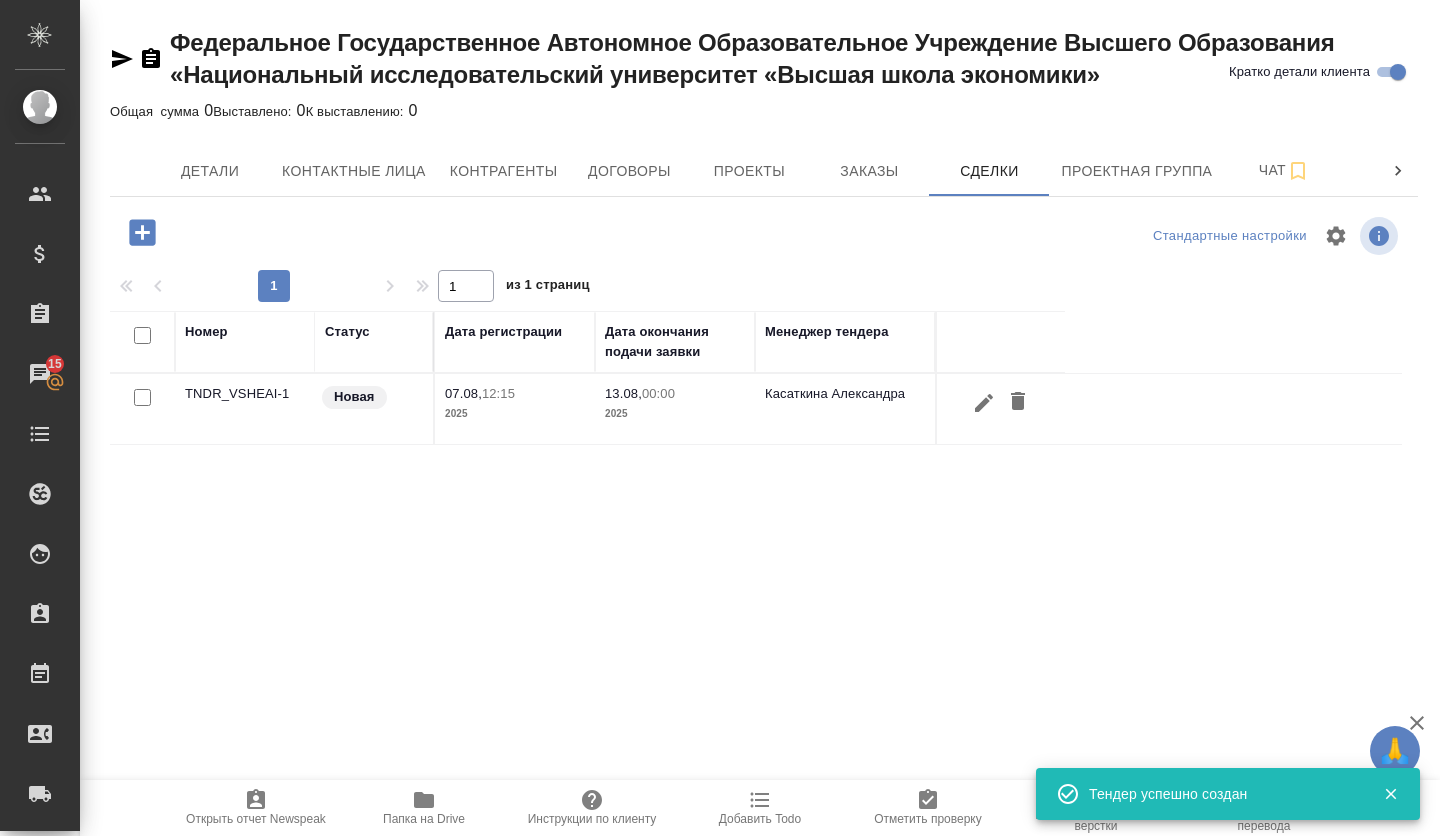 click on "TNDR_VSHEAI-1" at bounding box center (245, 409) 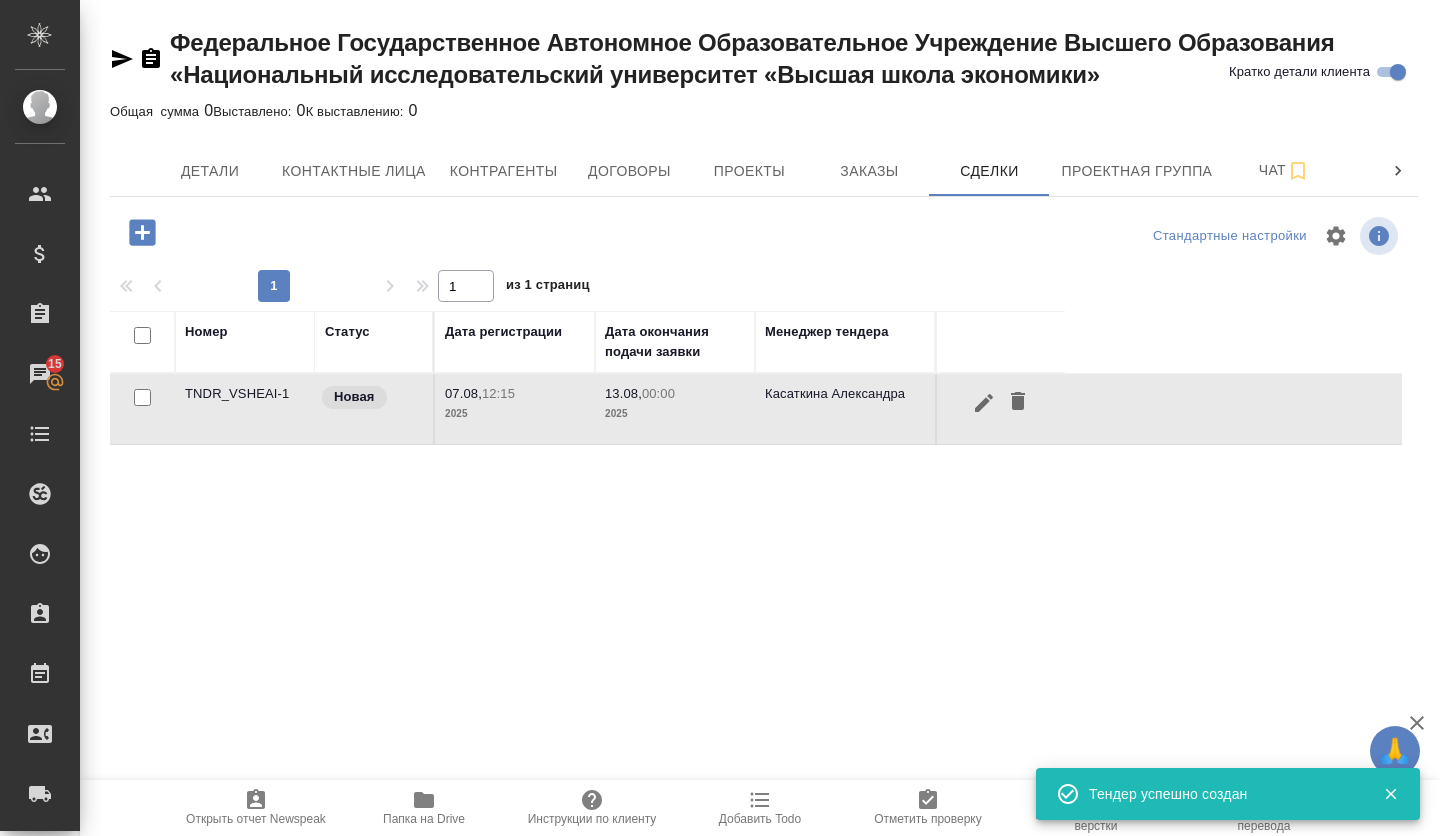 click on "TNDR_VSHEAI-1" at bounding box center [245, 409] 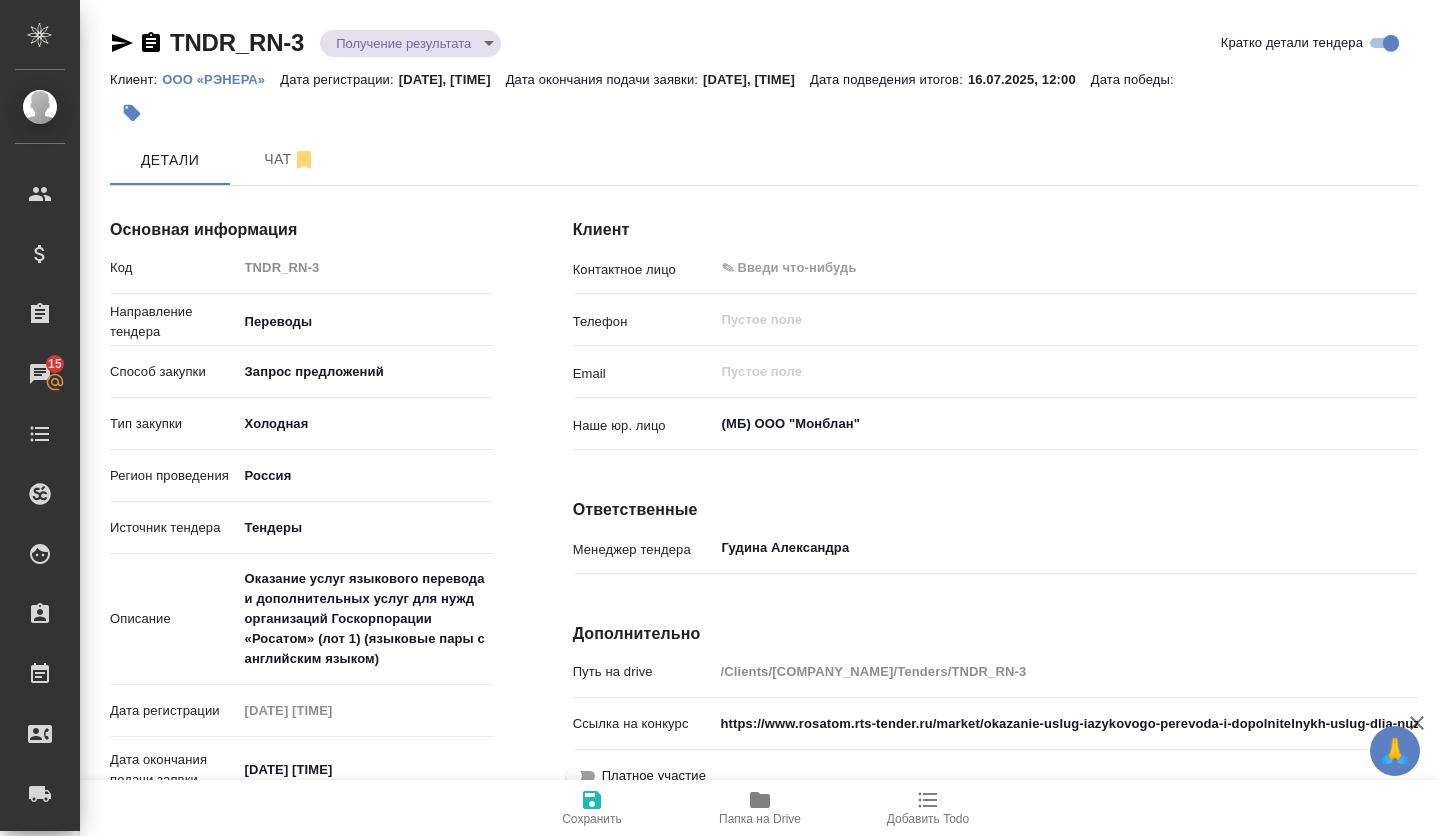 scroll, scrollTop: 0, scrollLeft: 0, axis: both 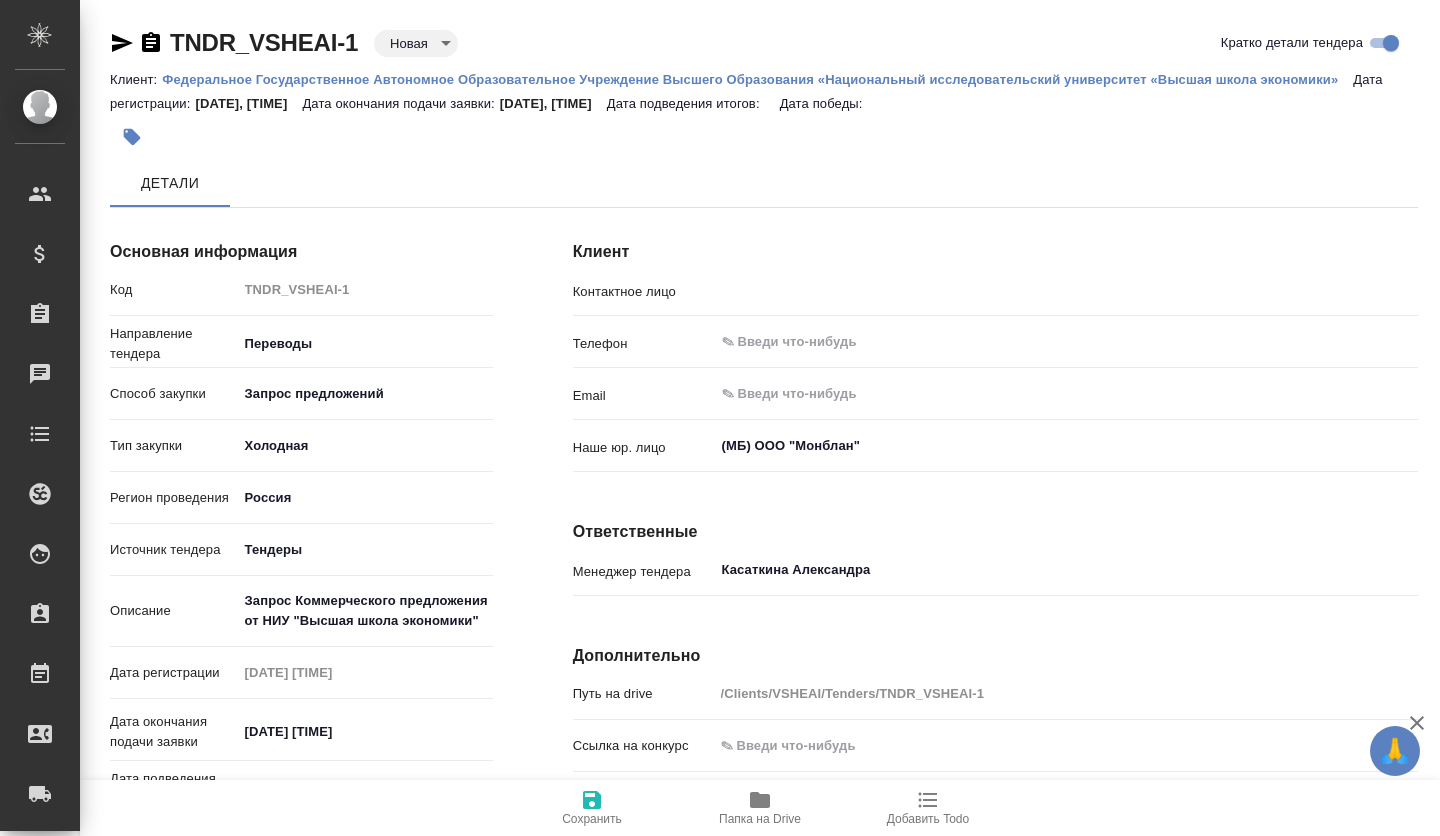 type on "[LAST] [FIRST] [PATRONYMIC]" 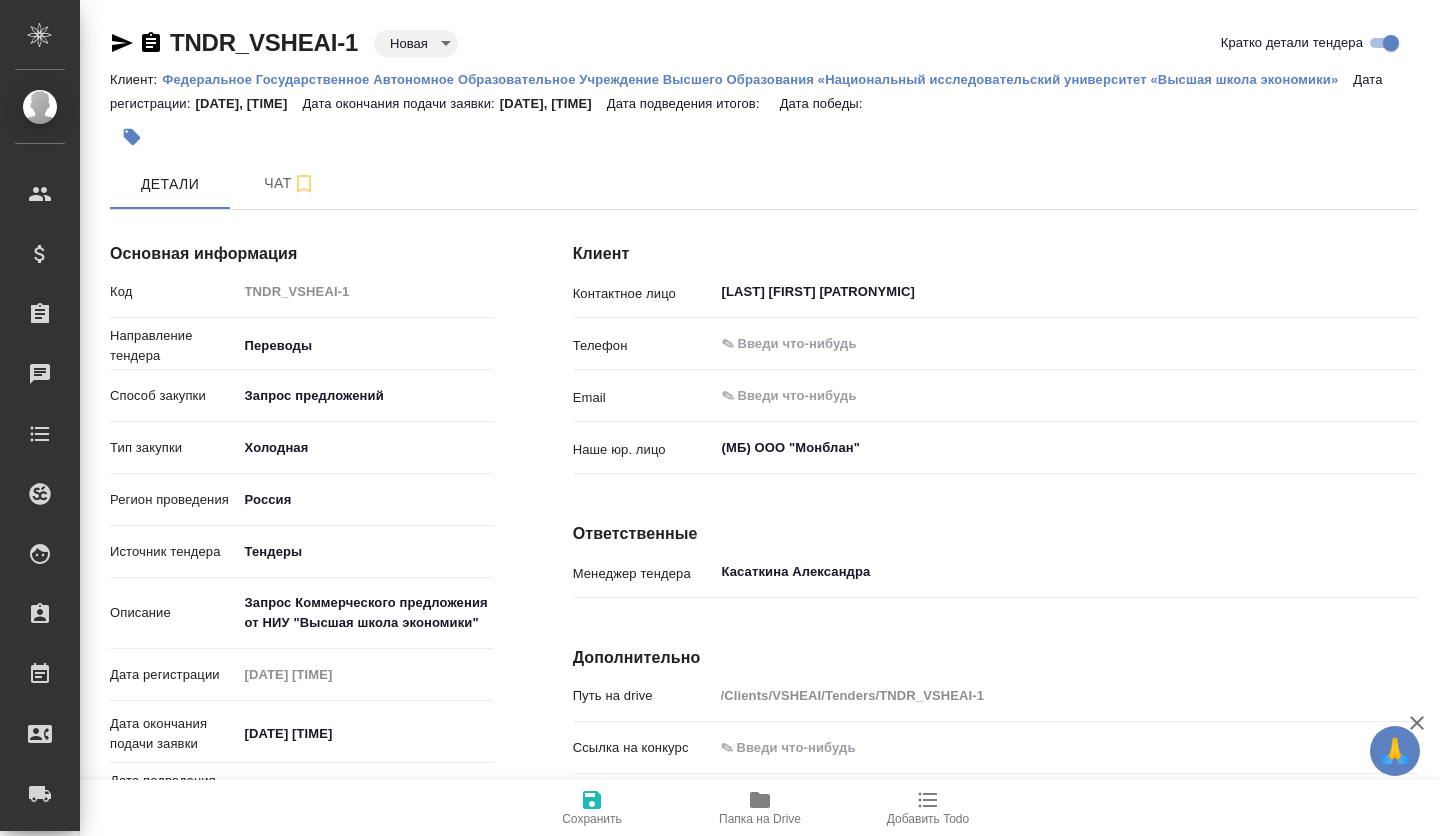 type on "x" 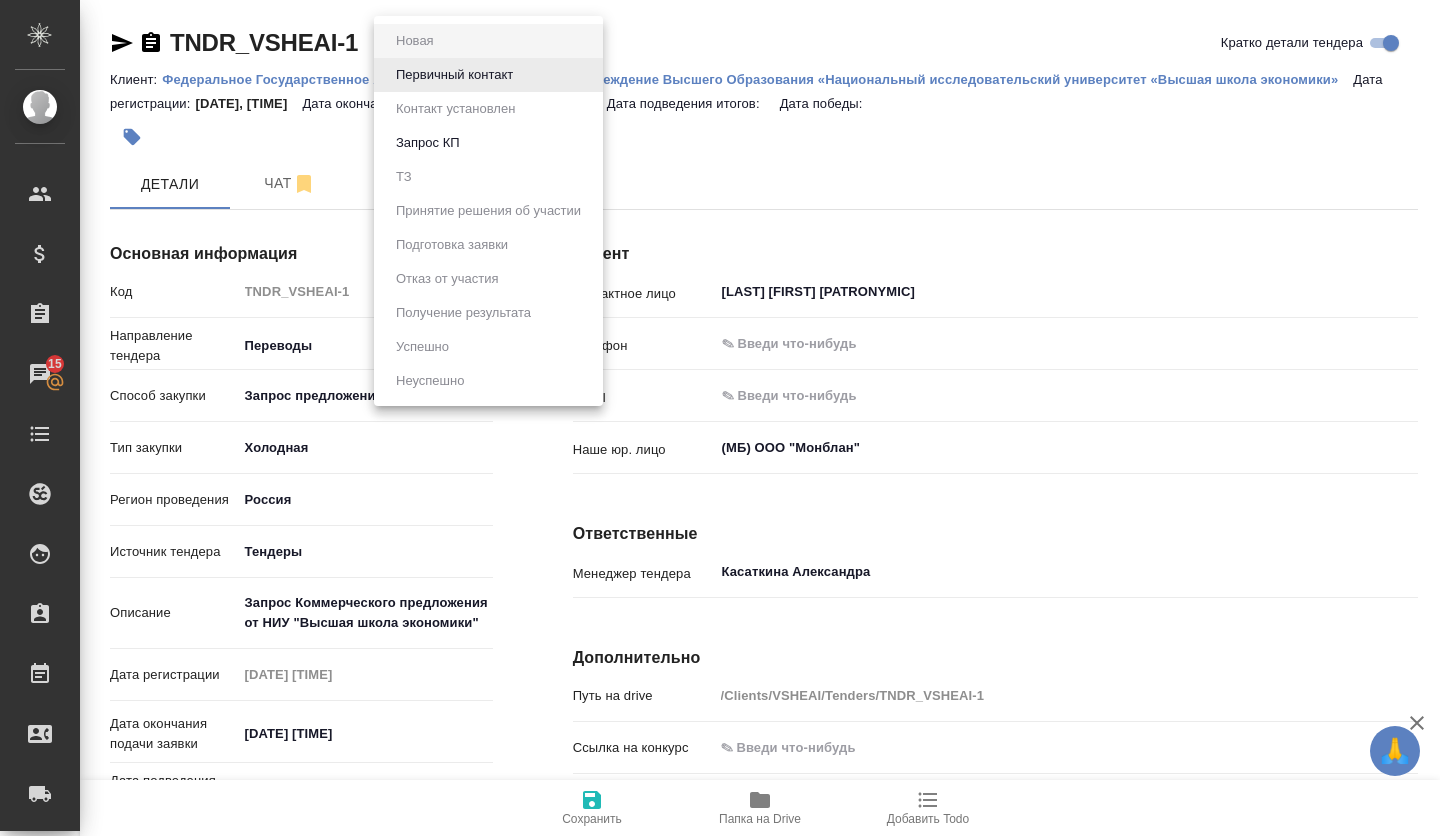 click on "🙏 .cls-1
fill:#fff;
AWATERA Volkova Alena Клиенты Спецификации Заказы 15 Чаты Todo Проекты SC Исполнители Кандидаты Работы Входящие заявки Заявки на доставку Рекламации Проекты процессинга Конференции Выйти TNDR_VSHEAI-1 Новая new Кратко детали тендера Клиент: Федеральное Государственное Автономное Образовательное Учреждение Высшего Образования «Национальный исследовательский университет «Высшая школа экономики» Дата регистрации: 07.08.2025, 12:15 Дата окончания подачи заявки: 13.08.2025, 00:00 Дата подведения итогов: Дата победы: Детали Чат Основная информация Код TNDR_VSHEAI-1 x" at bounding box center [720, 418] 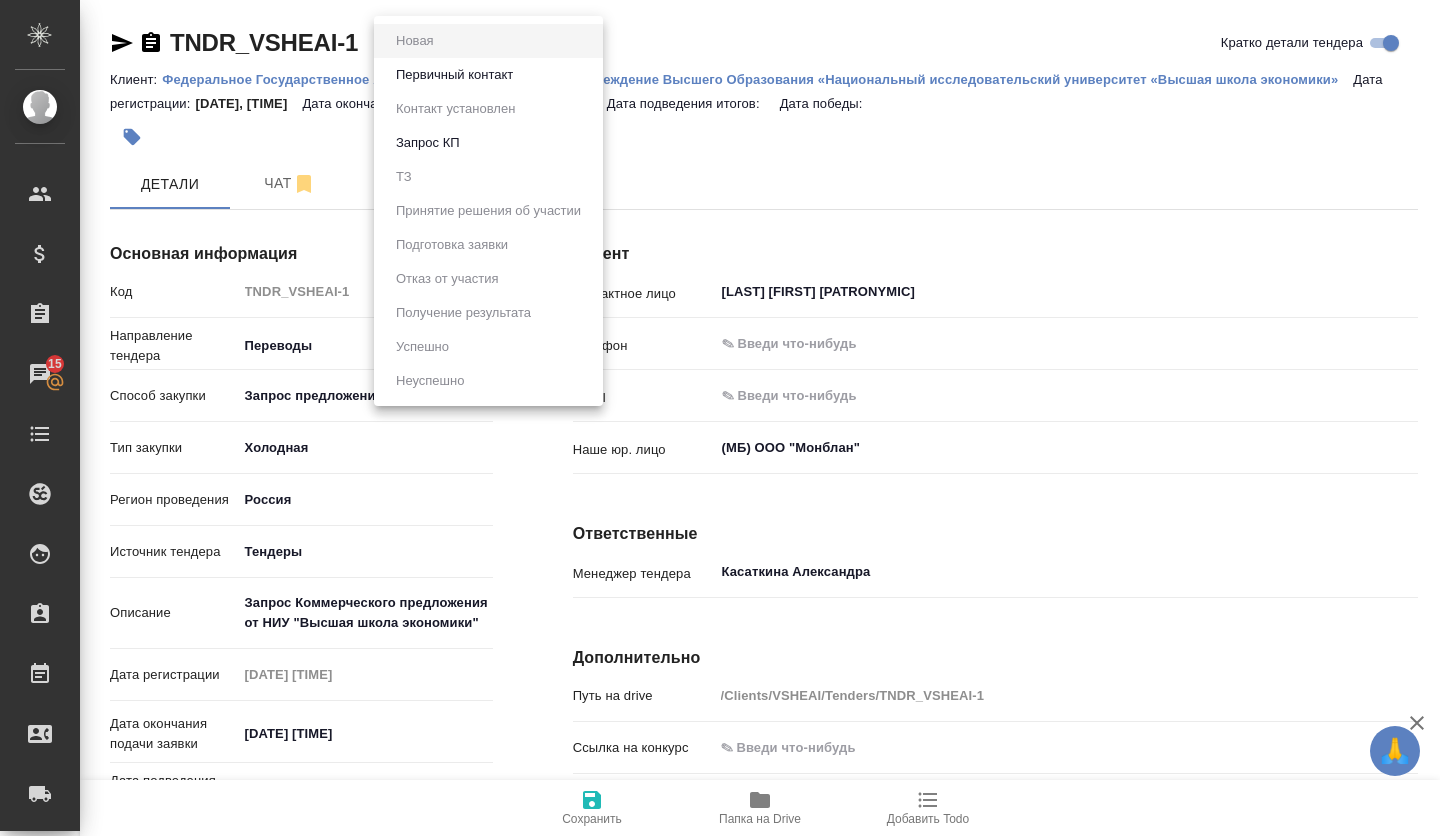 click on "Первичный контакт" at bounding box center [415, 41] 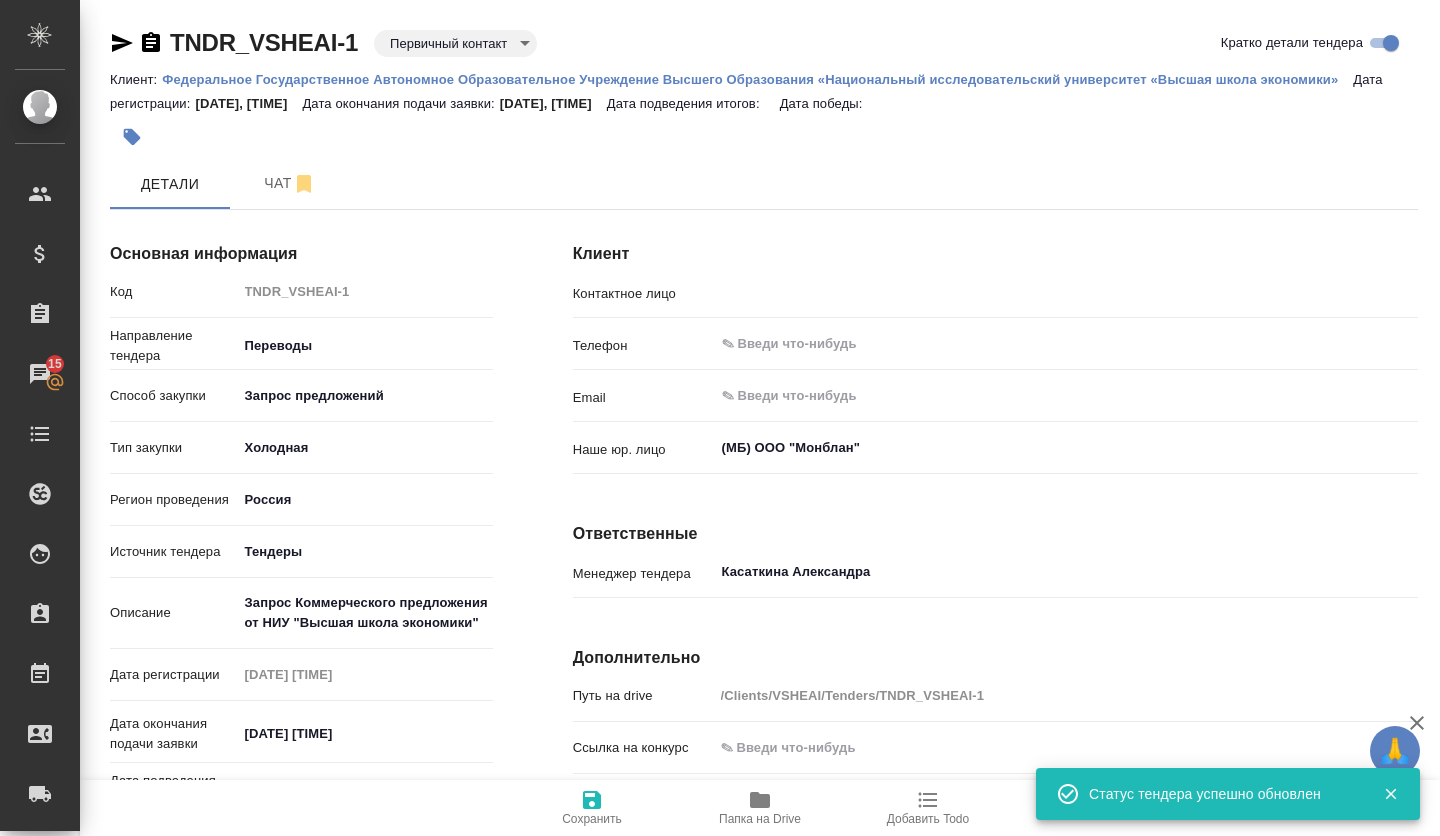 type on "Спицова Елена Леонидовна" 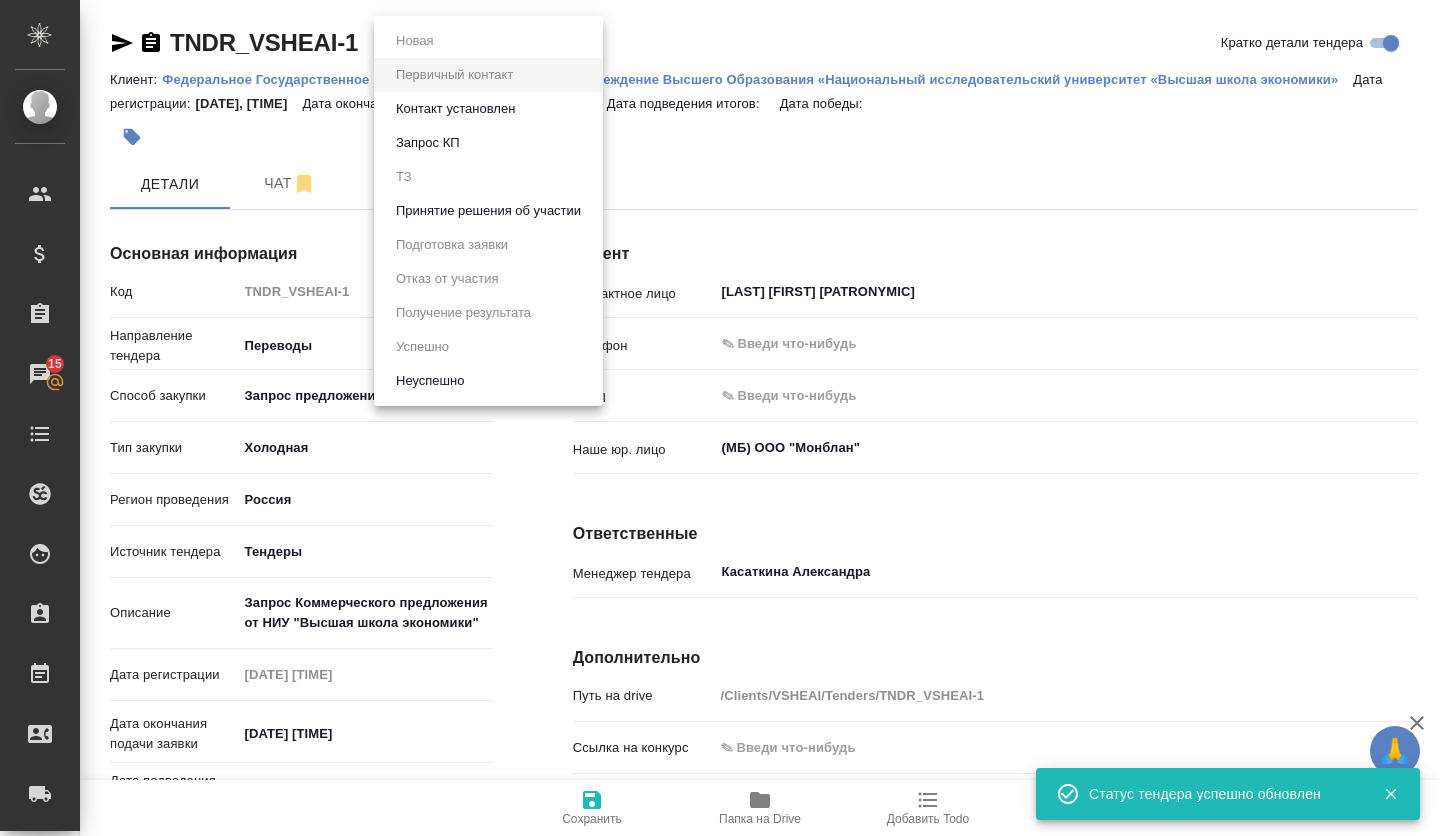 click on "🙏 .cls-1
fill:#fff;
AWATERA Volkova Alena Клиенты Спецификации Заказы 15 Чаты Todo Проекты SC Исполнители Кандидаты Работы Входящие заявки Заявки на доставку Рекламации Проекты процессинга Конференции Выйти TNDR_VSHEAI-1 Первичный контакт primaryContact Кратко детали тендера Клиент: Федеральное Государственное Автономное Образовательное Учреждение Высшего Образования «Национальный исследовательский университет «Высшая школа экономики» Дата регистрации: 07.08.2025, 12:15 Дата окончания подачи заявки: 13.08.2025, 00:00 Дата подведения итогов: Дата победы: Детали Чат Код TNDR_VSHEAI-1 cold" at bounding box center [720, 418] 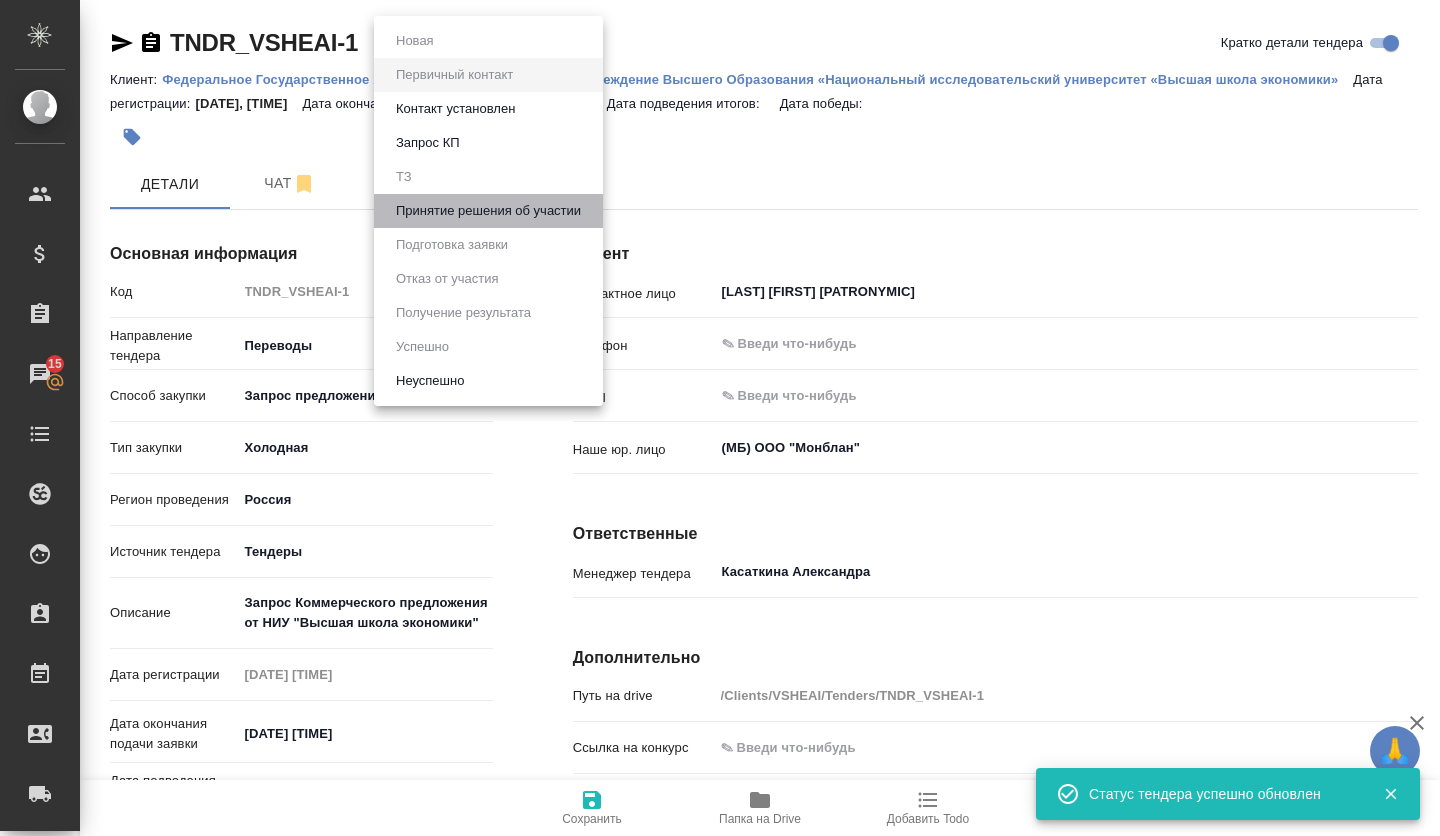 click on "Принятие решения об участии" at bounding box center (415, 41) 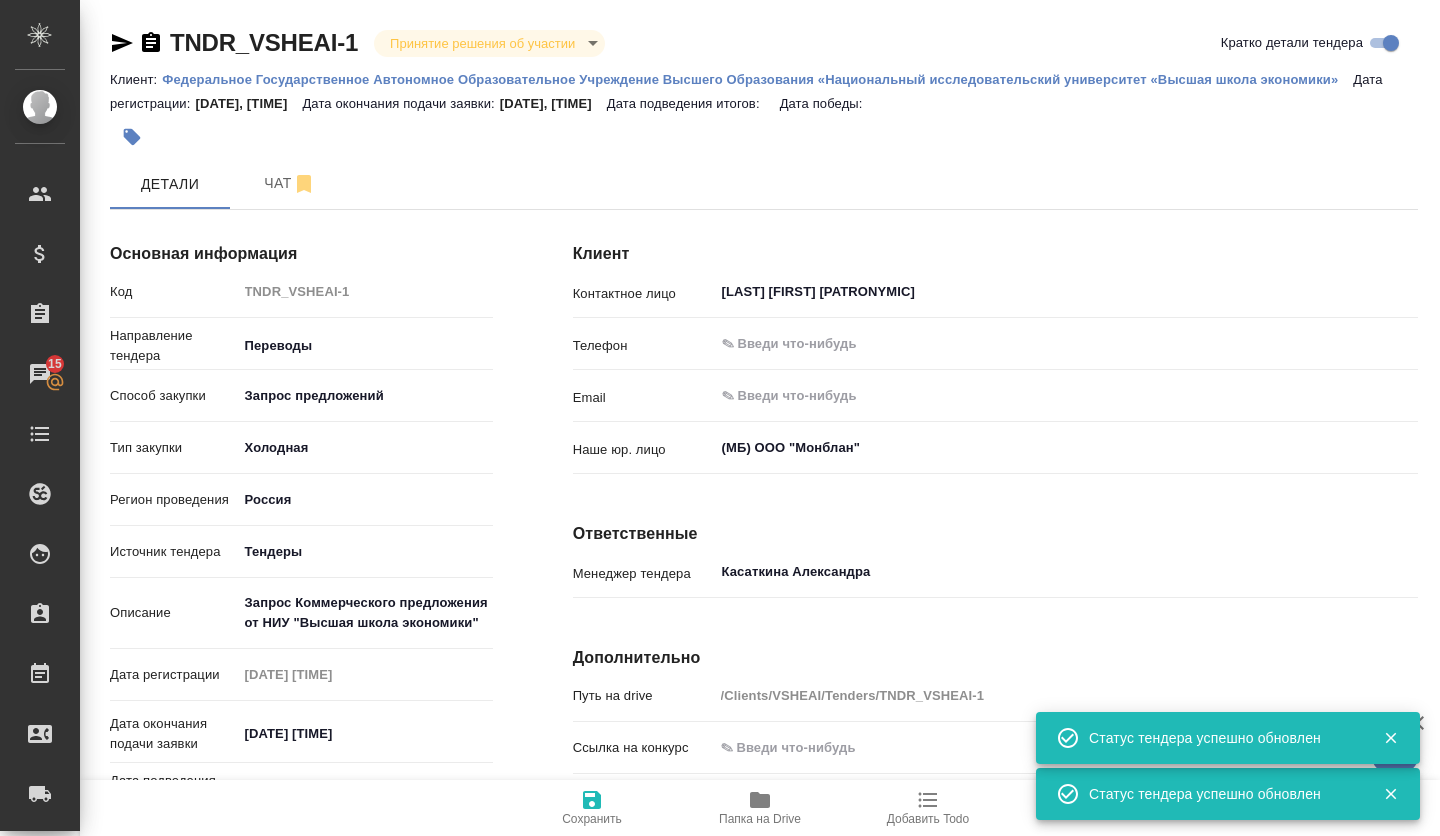 type on "Спицова Елена Леонидовна" 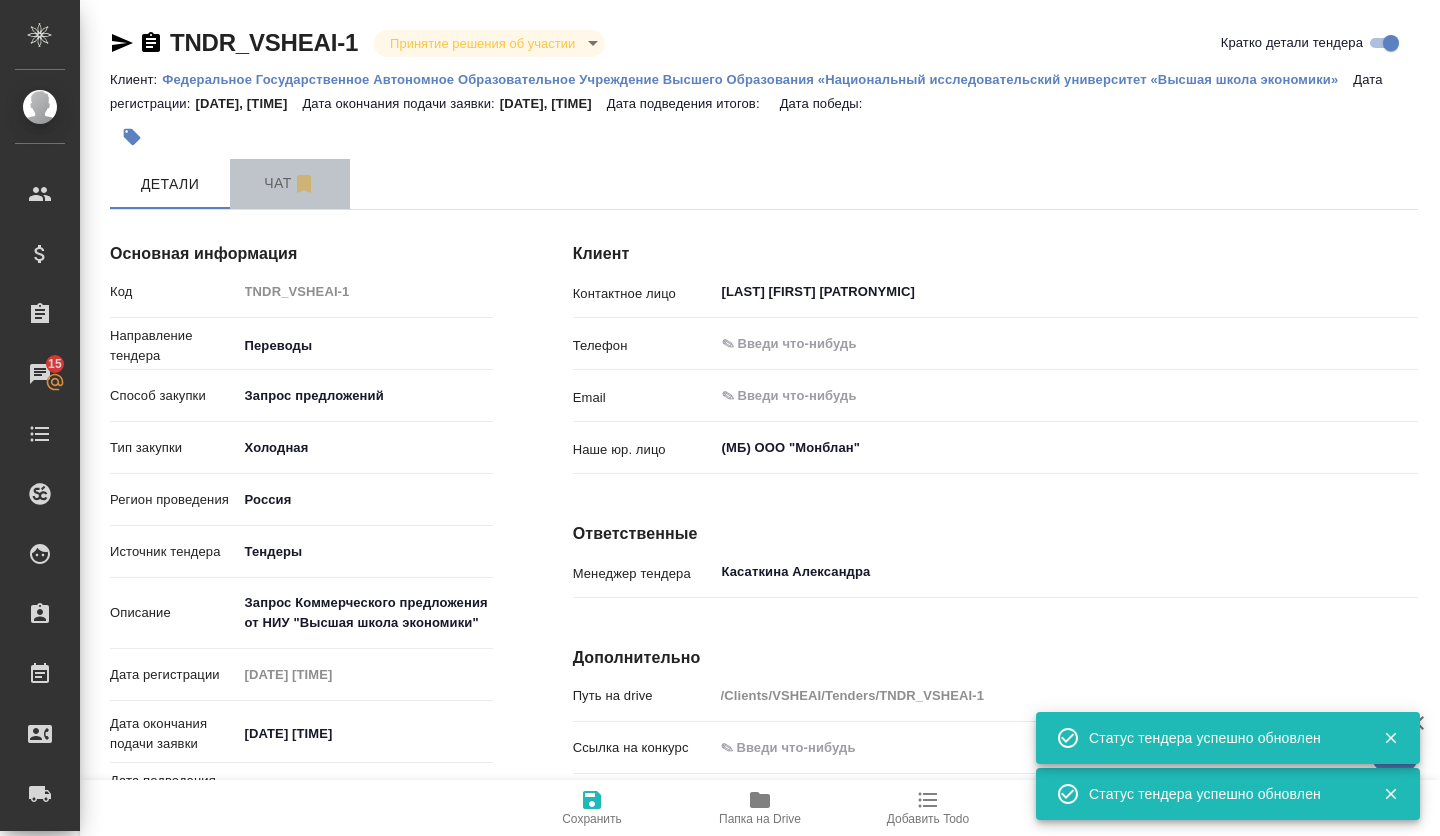 click on "Чат" at bounding box center (290, 183) 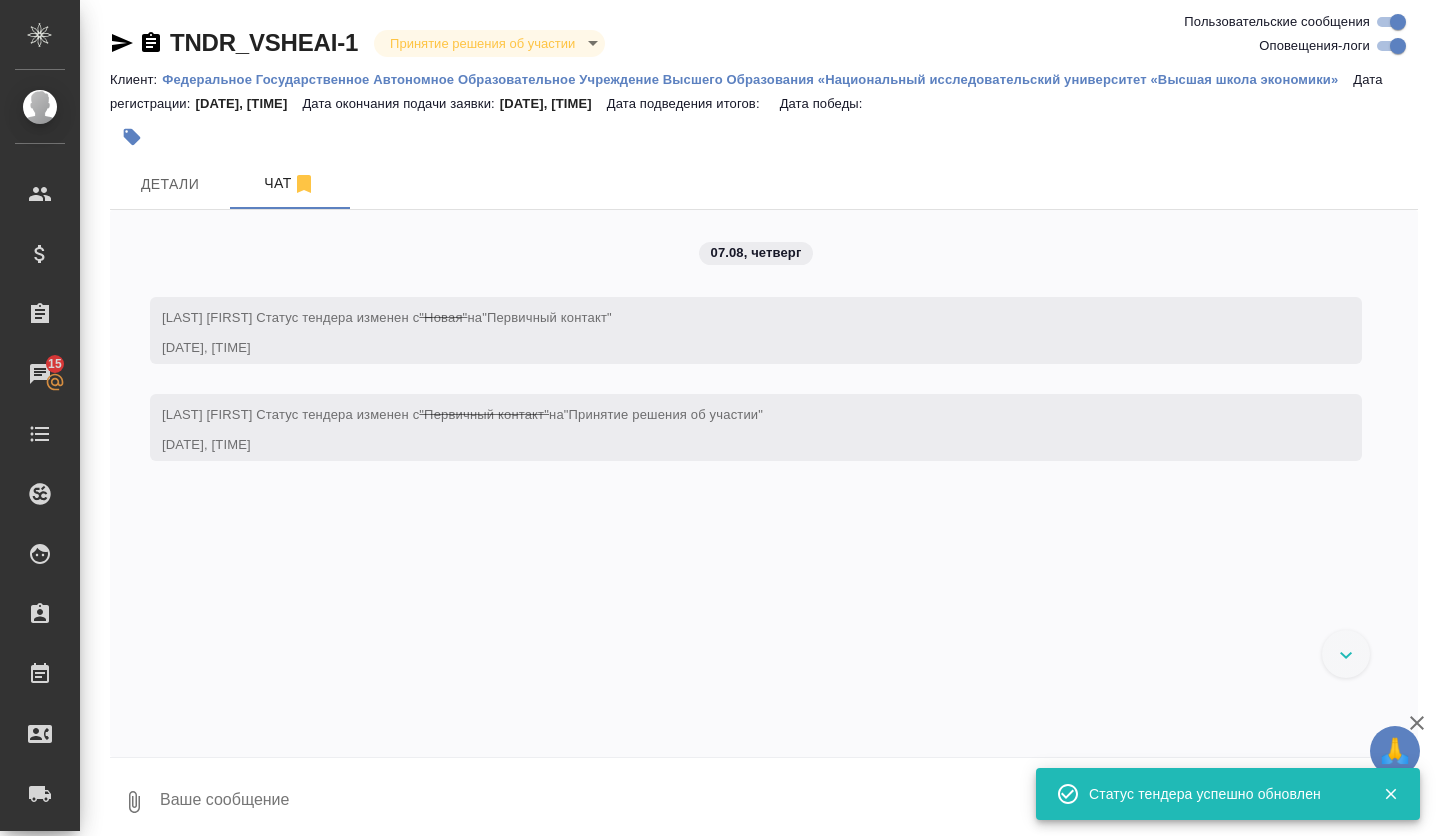 click at bounding box center [788, 802] 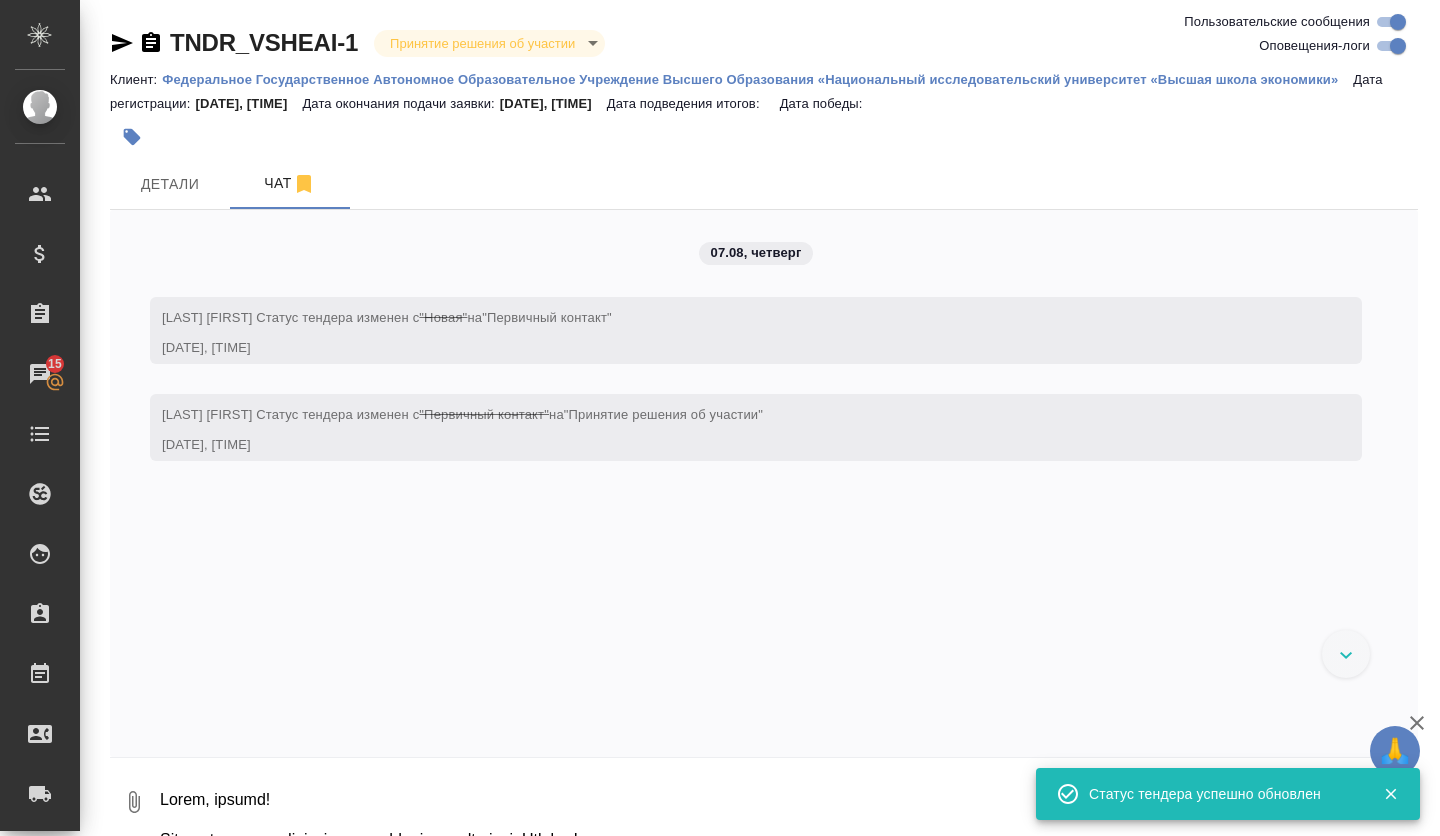 scroll, scrollTop: 1553, scrollLeft: 0, axis: vertical 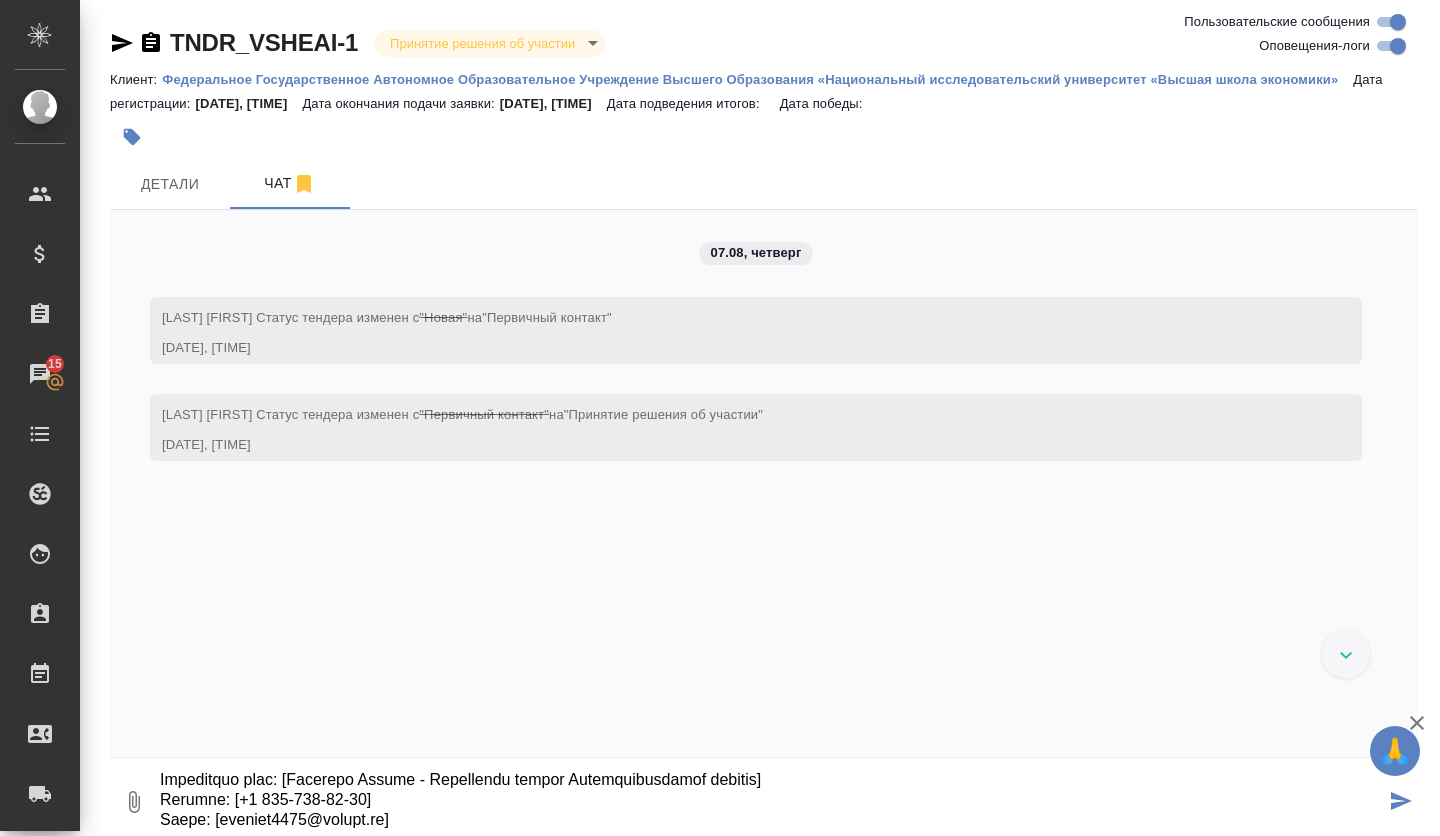 type on "Алена, привет!
Зарегистрируй, пожалуйста, в ответственного меня. Спасибо!
--
Aleksandra Kasatkina
Manager Of Inbound Sales Team
+74952120989 / a.kasatkina@awatera.com
www.awatera.com
Облачная платформа
для удаленного перевода SpeakUS
Доверьте синхронный перевод профессионалам!
-------- Пересылаемое сообщение --------
07.08.2025, 10:13, Дулькина Ксения (ksenija0707@yandex.ru):
Кому: info@awatera.com (info@awatera.com);
Тема: Запрос Коммерческого предложения от НИУ "Высшая школа экономики";
Уважаемые коллеги!
В связи с расширением международного сотрудничества, мы заинтересованы в получении коммерческого предложения на оказание комплексных переводческих услуг.
Необходимые виды услуг:
Письменный перевод технической документации
Перевод юридических, технических, образовательных документов
Устный последовательный перевод
Устный синхронный перевод
Нотариальное заверение переводов
Основные требования к исполнителю:
Наличие опыта работы с технической документацией
Возможнос..." 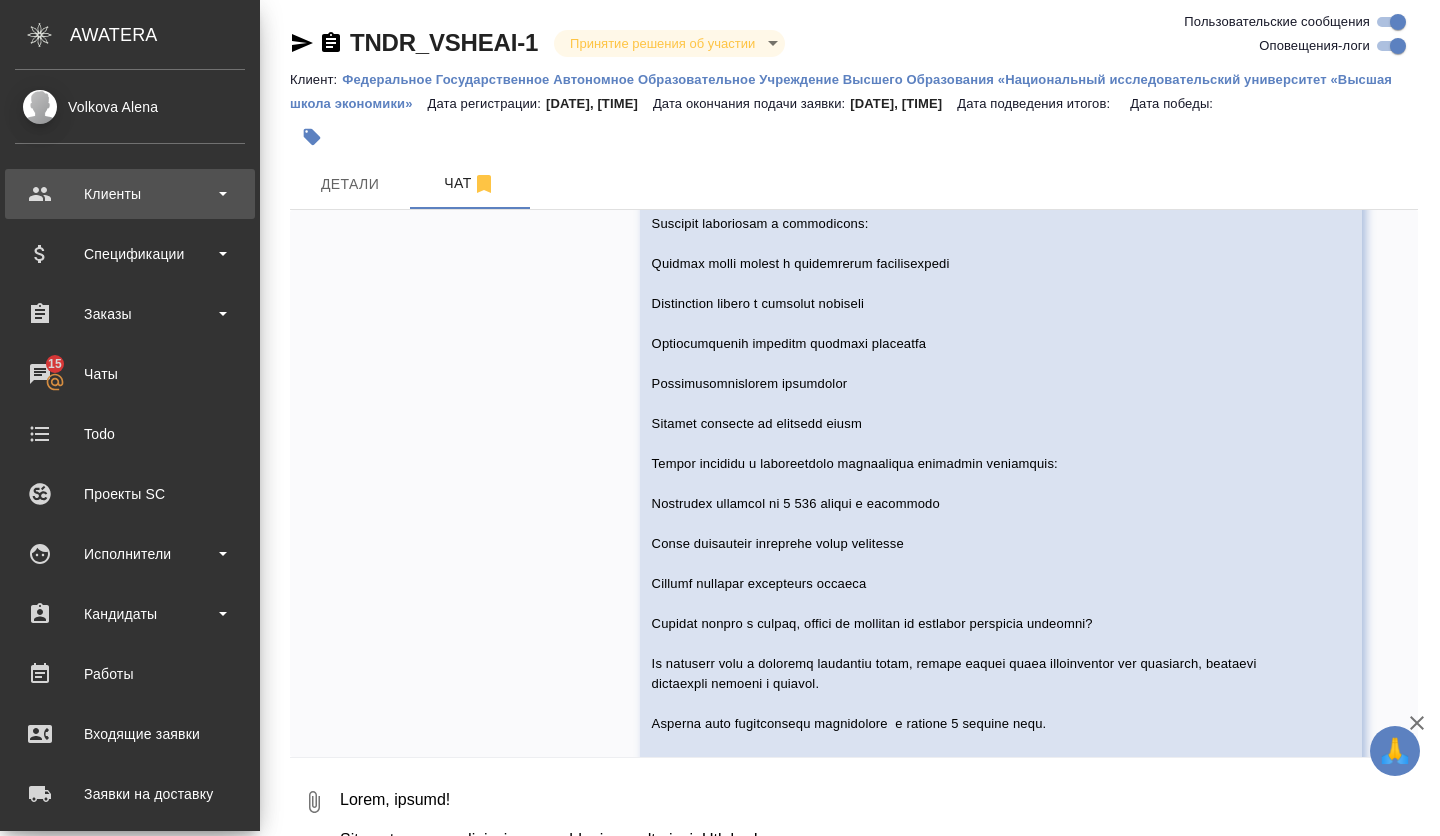 scroll, scrollTop: 1390, scrollLeft: 0, axis: vertical 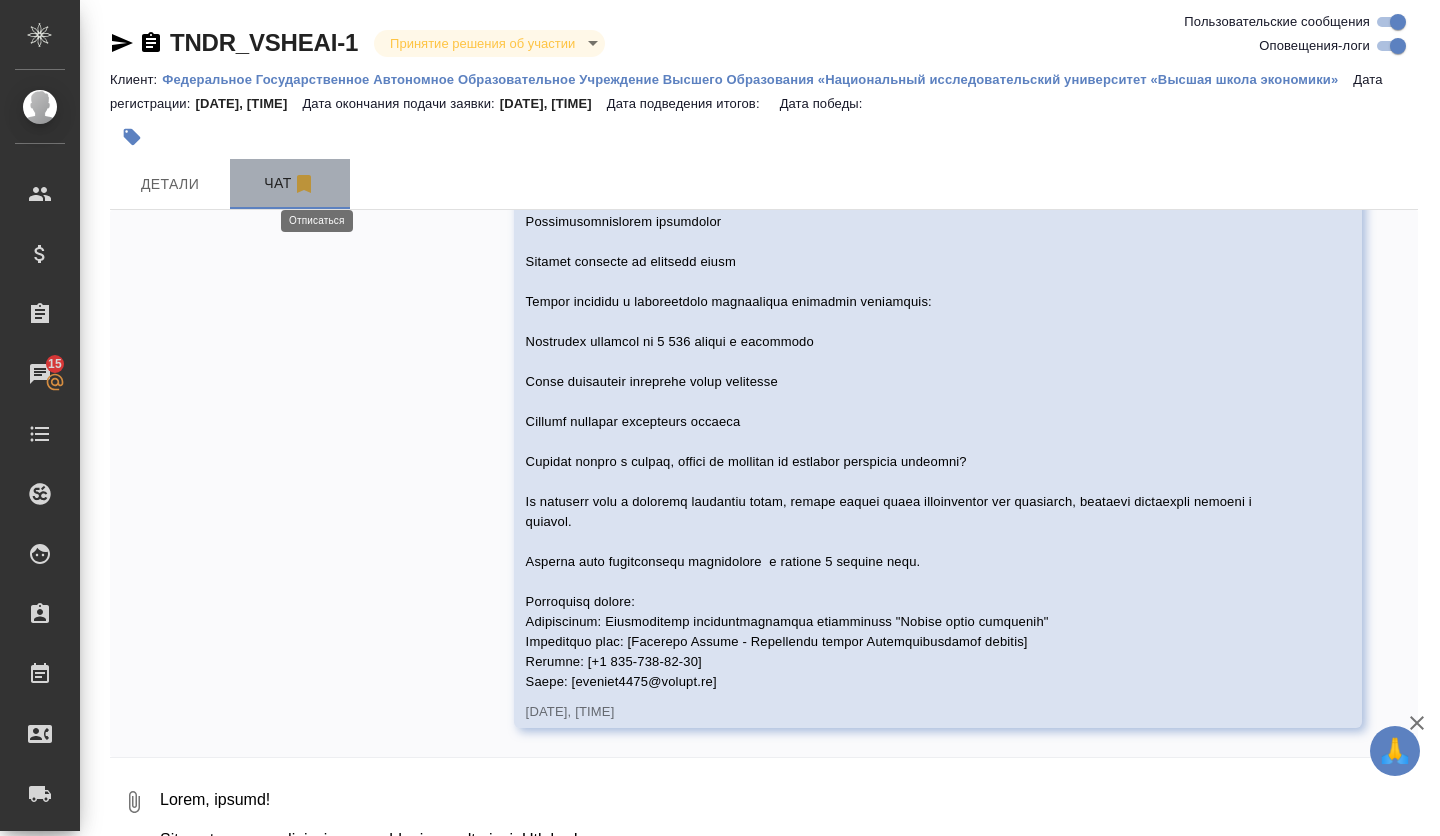 click 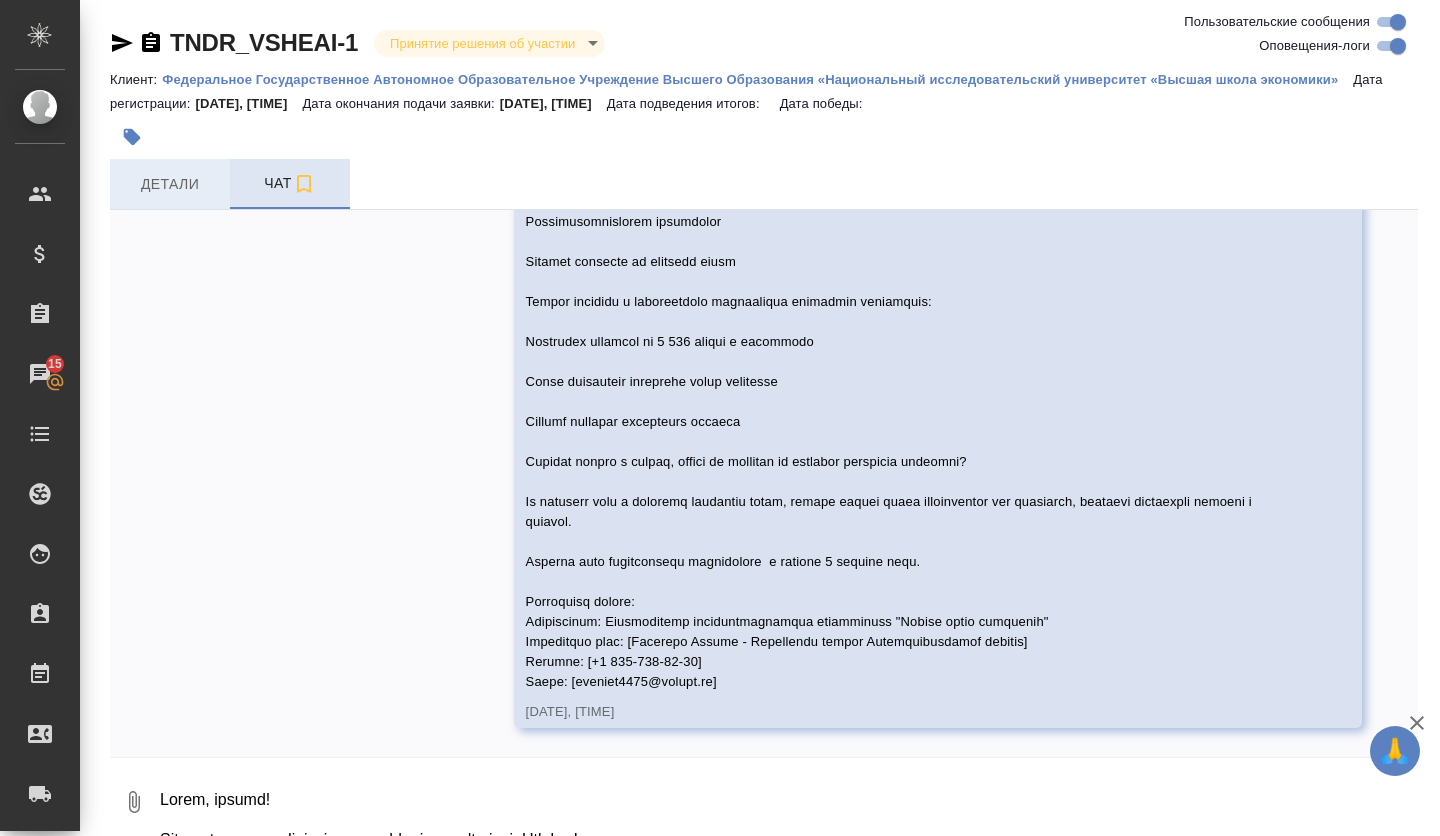 click on "Детали" at bounding box center (170, 184) 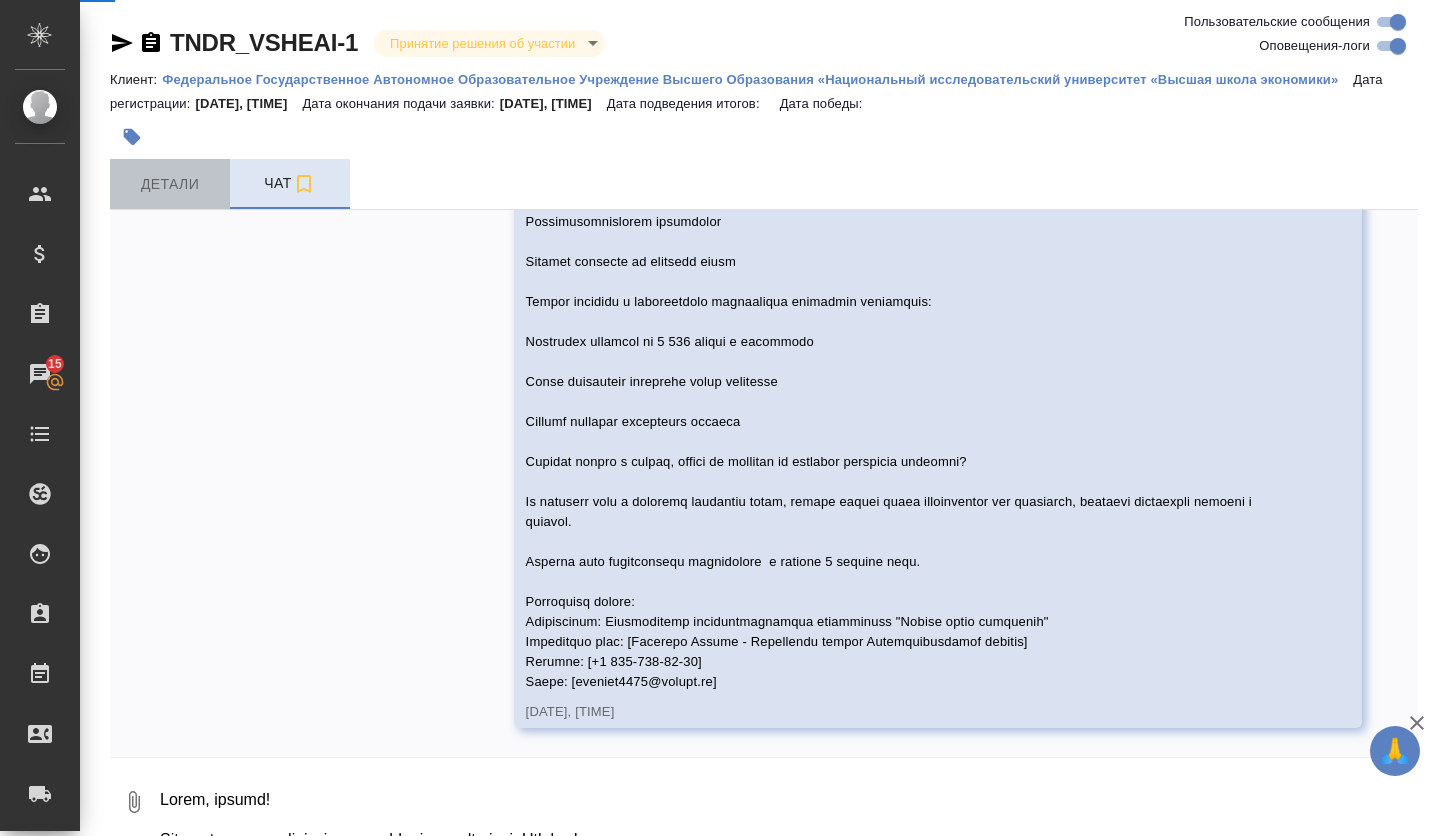 click on "Детали" at bounding box center (170, 184) 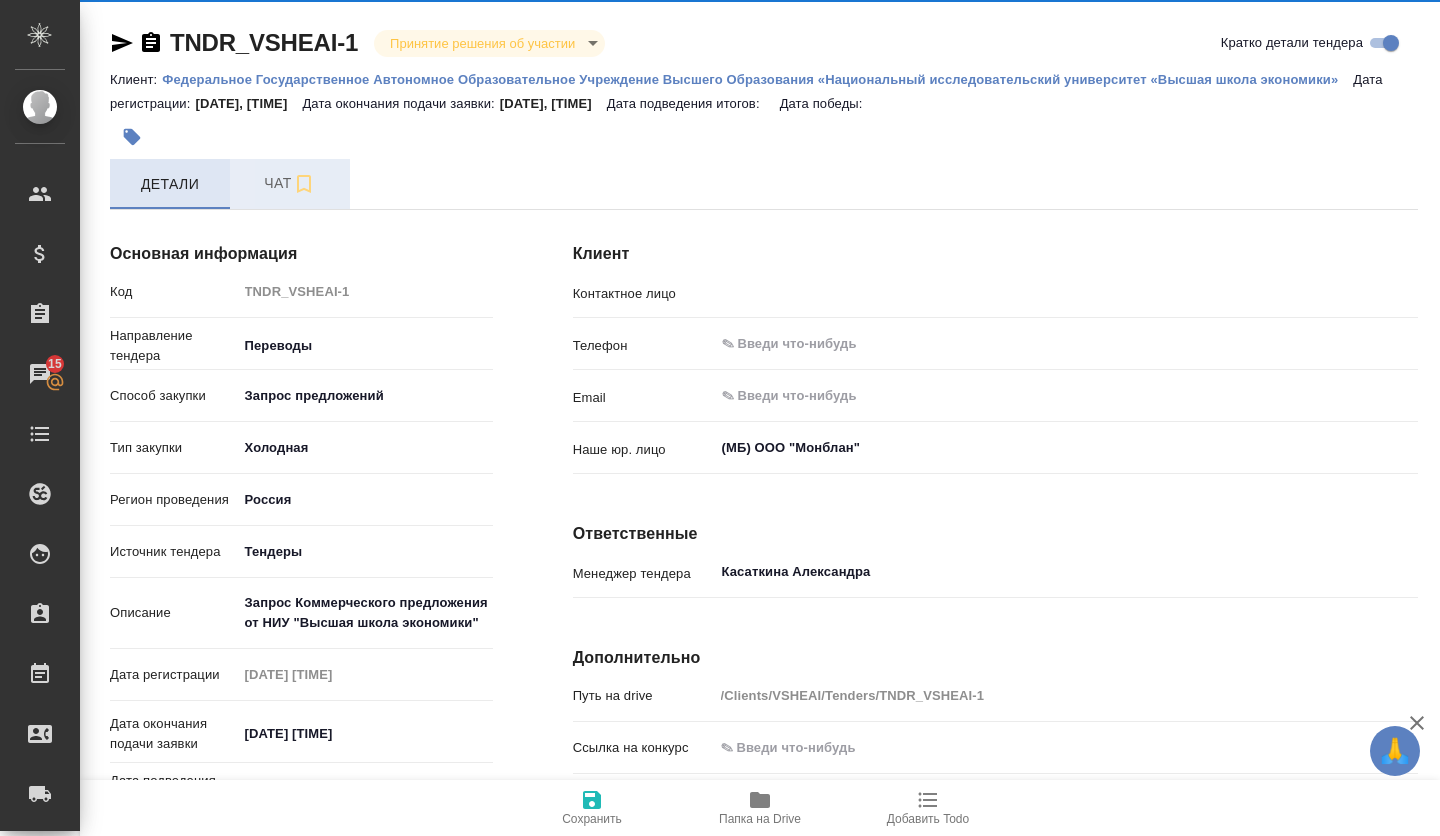 type on "Спицова Елена Леонидовна" 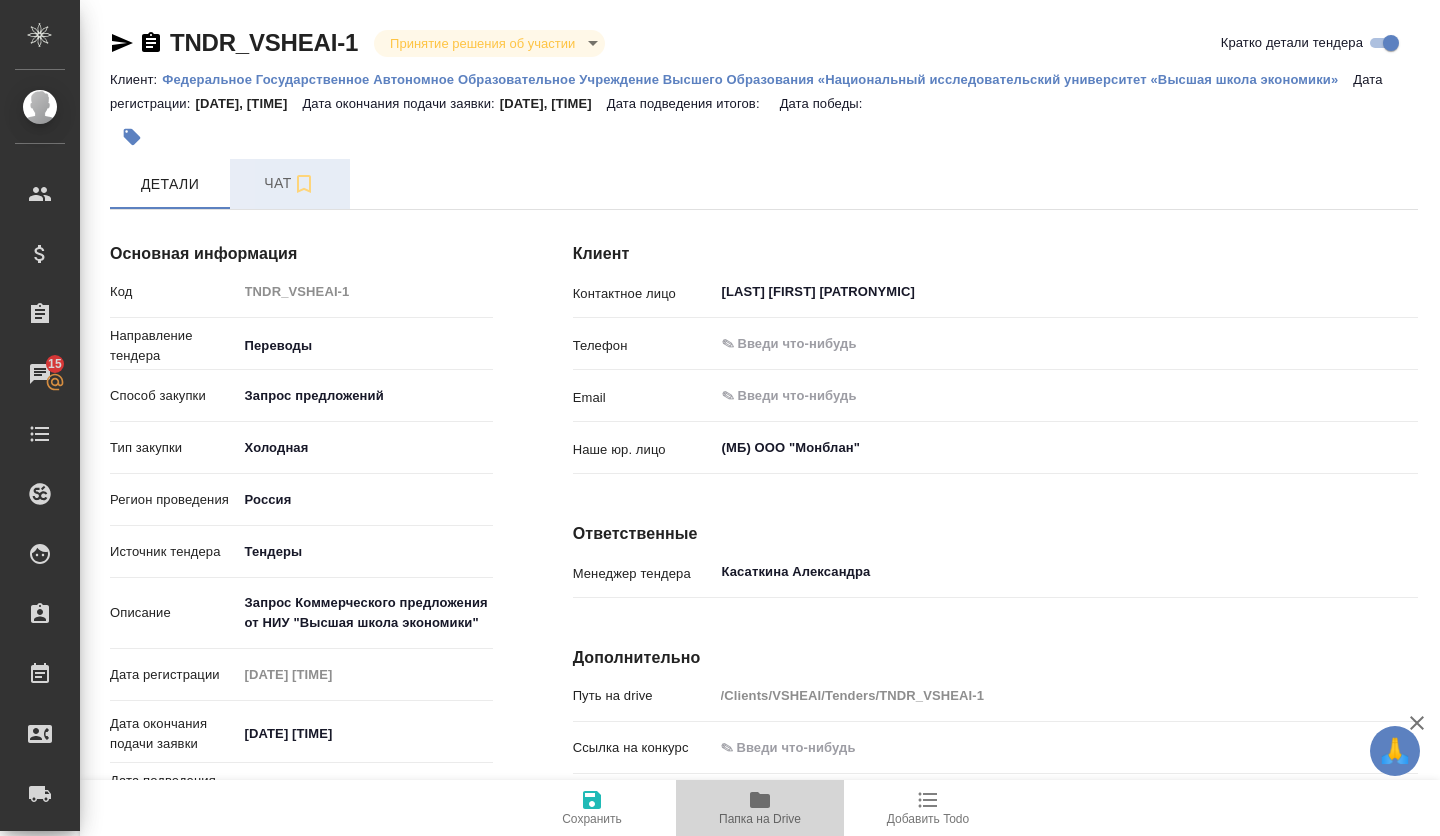 click 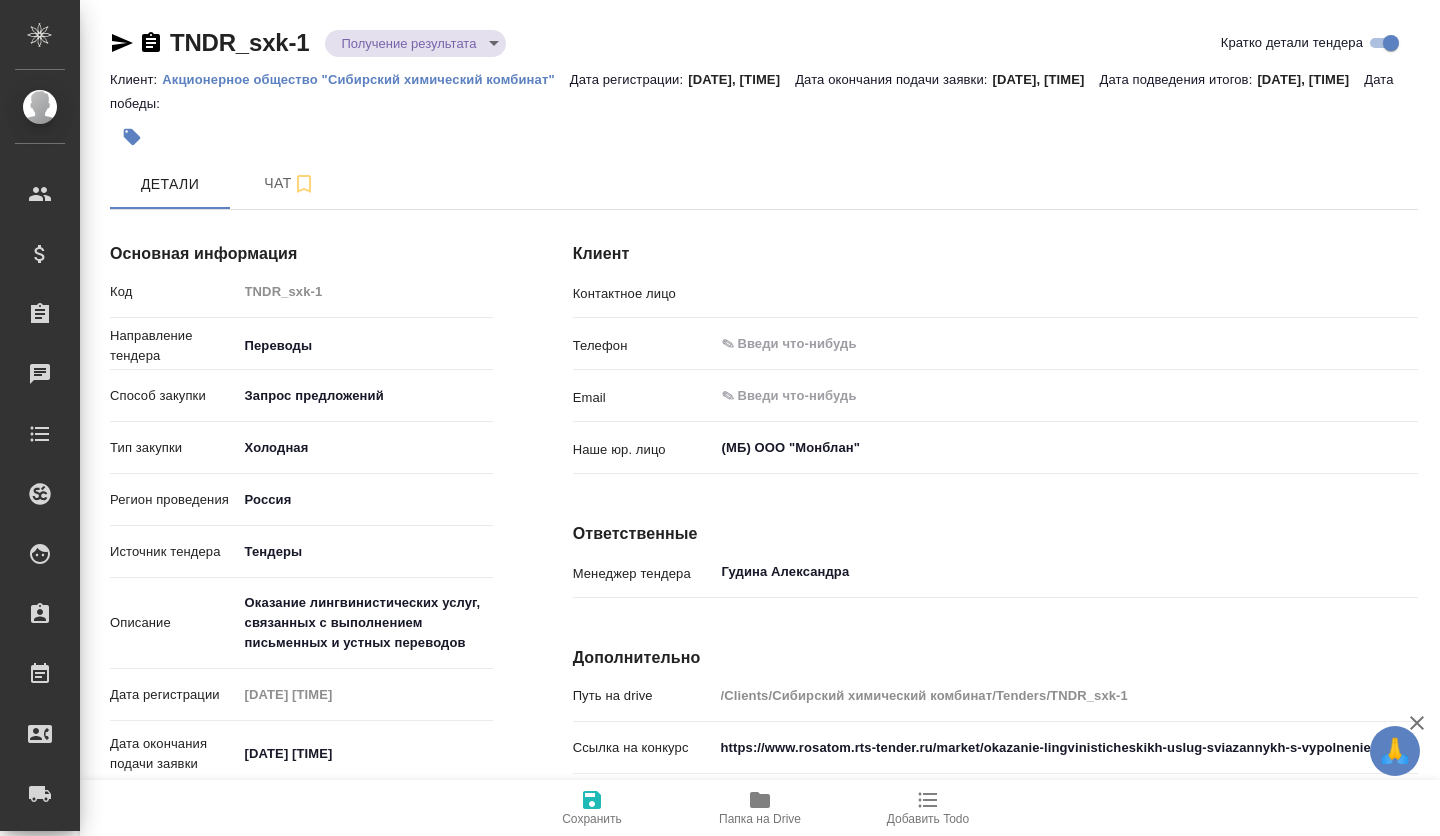 scroll, scrollTop: 0, scrollLeft: 0, axis: both 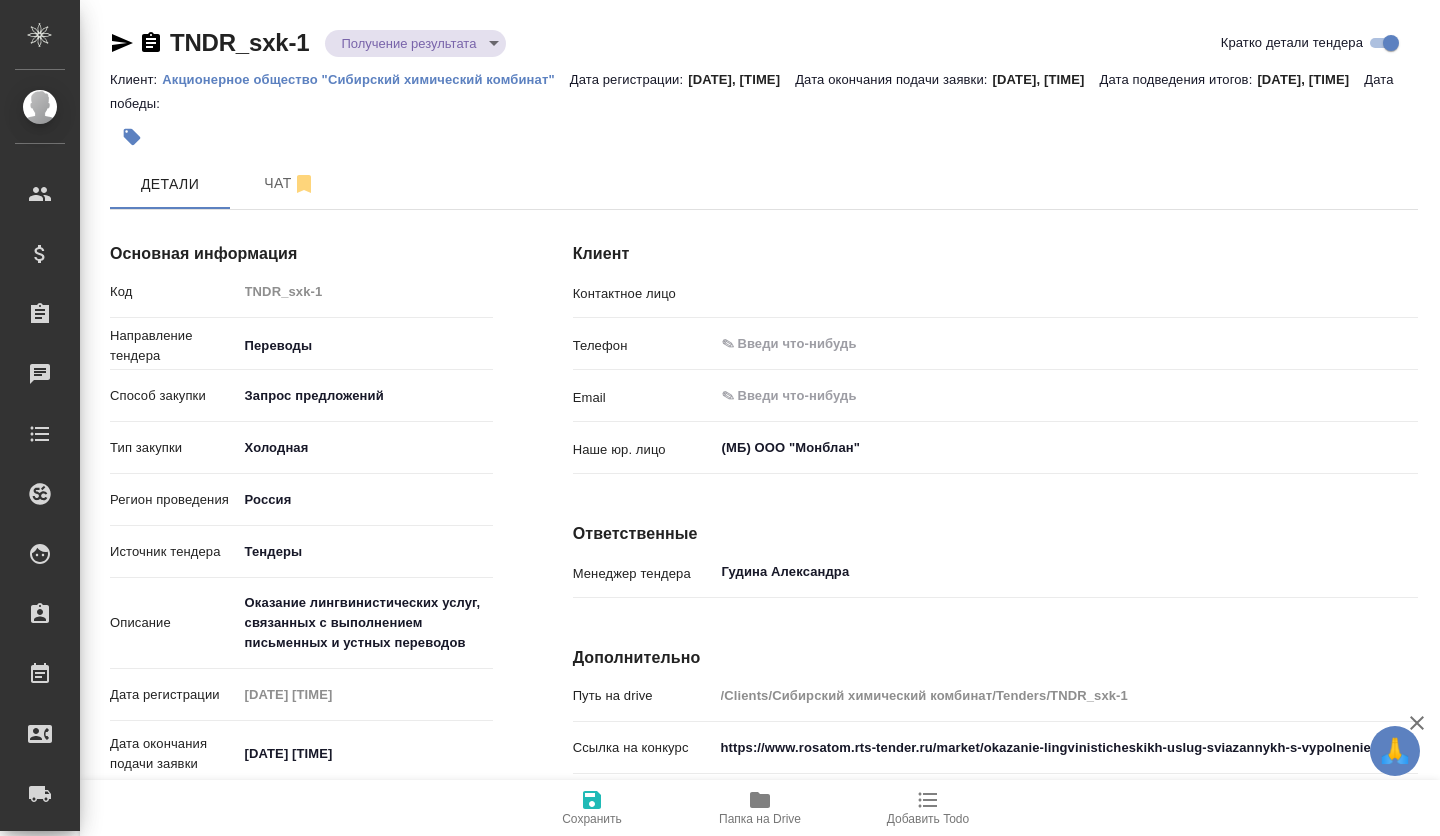 type on "[LAST] [FIRST] [PATRONYMIC]" 